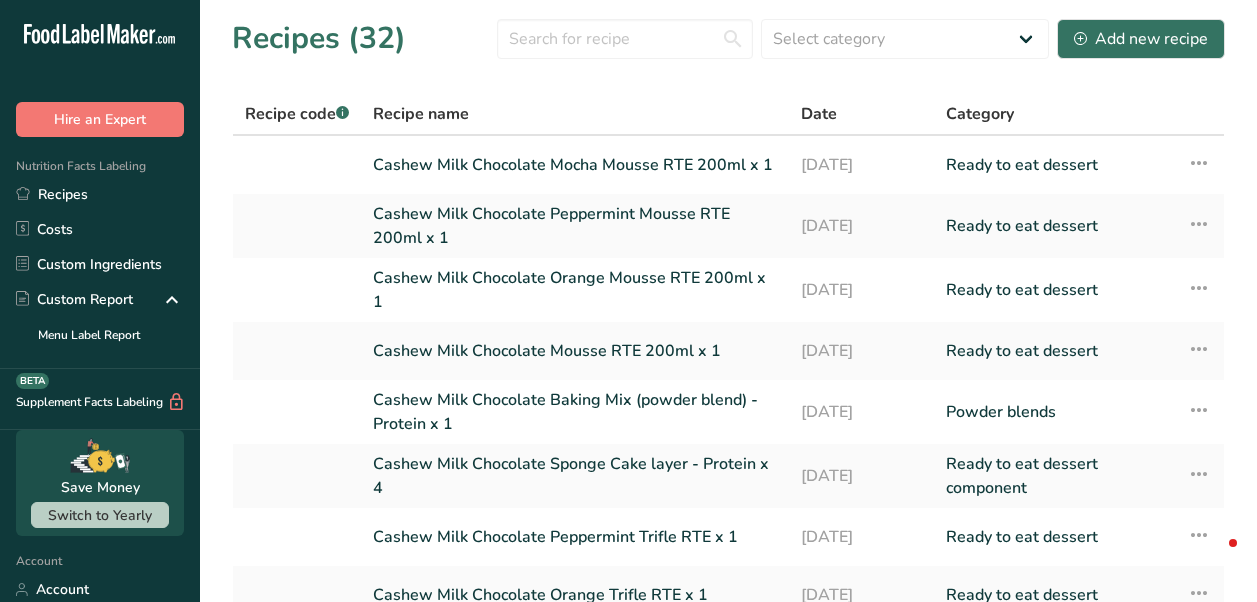 scroll, scrollTop: 292, scrollLeft: 0, axis: vertical 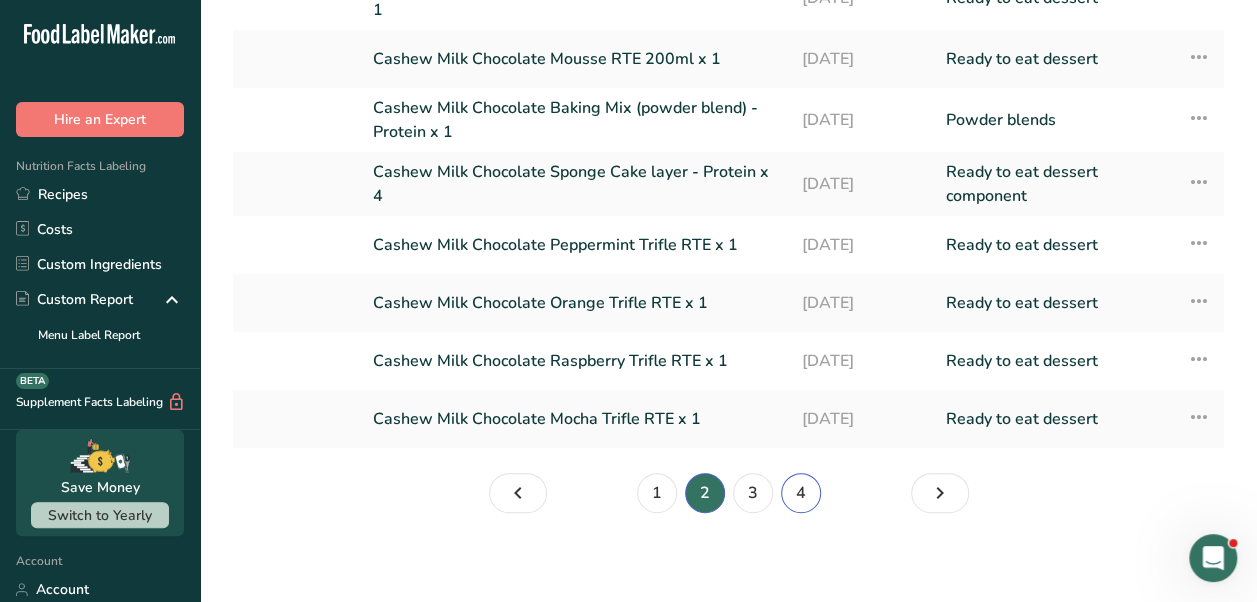click on "4" at bounding box center [801, 493] 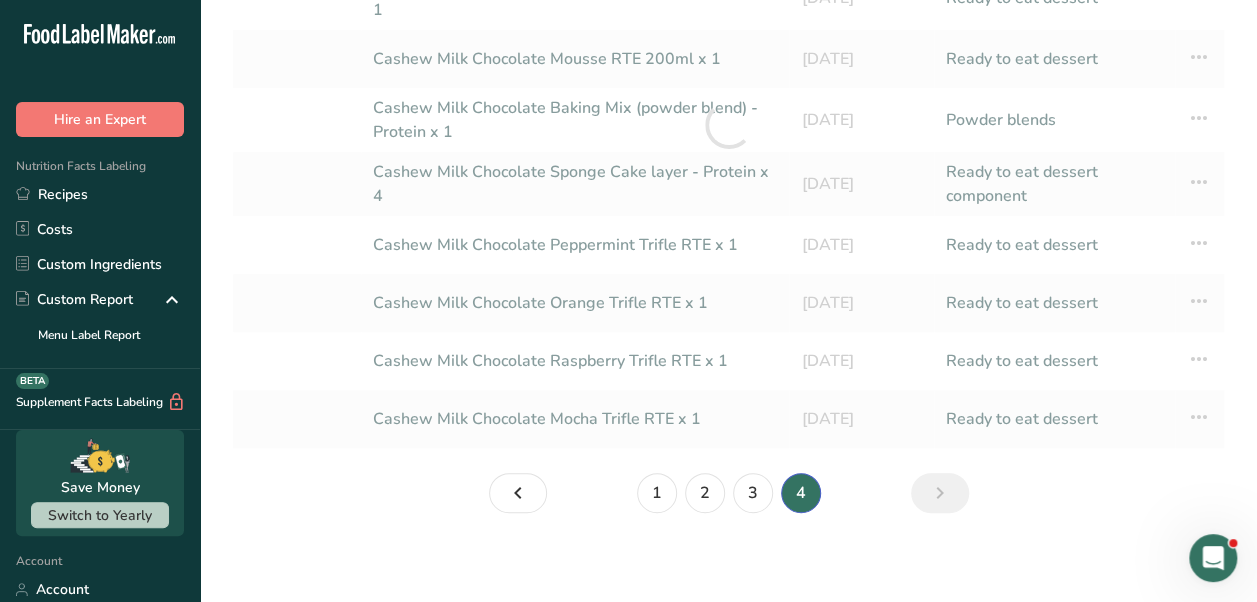 scroll, scrollTop: 0, scrollLeft: 0, axis: both 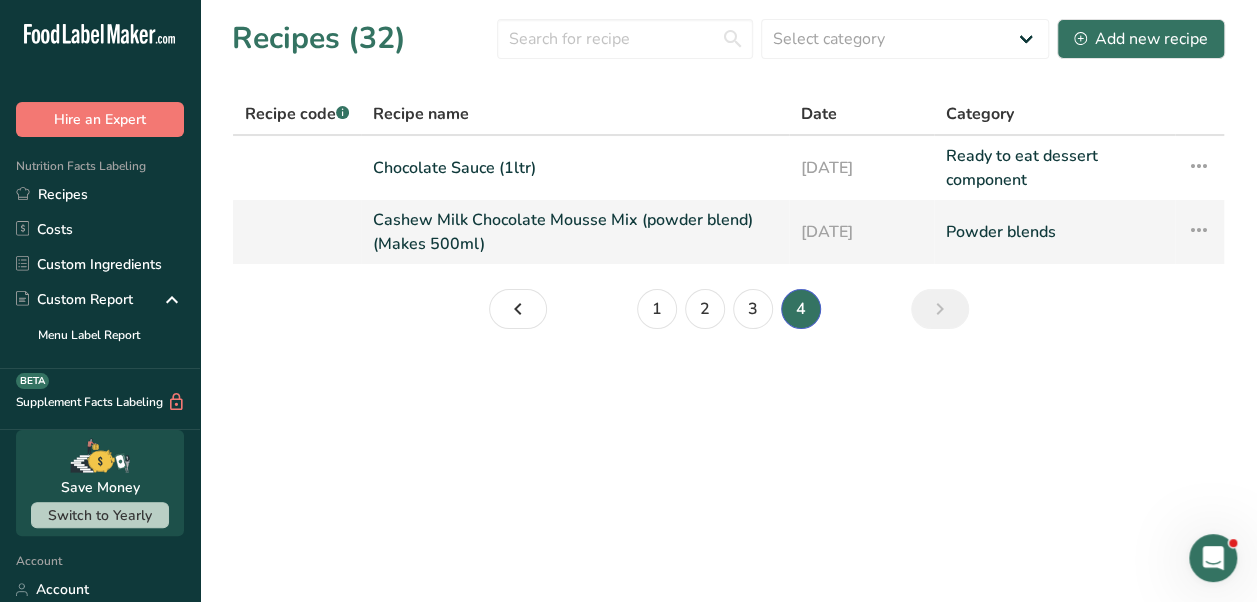 click on "Cashew Milk Chocolate Mousse Mix (powder blend) (Makes 500ml)" at bounding box center (575, 232) 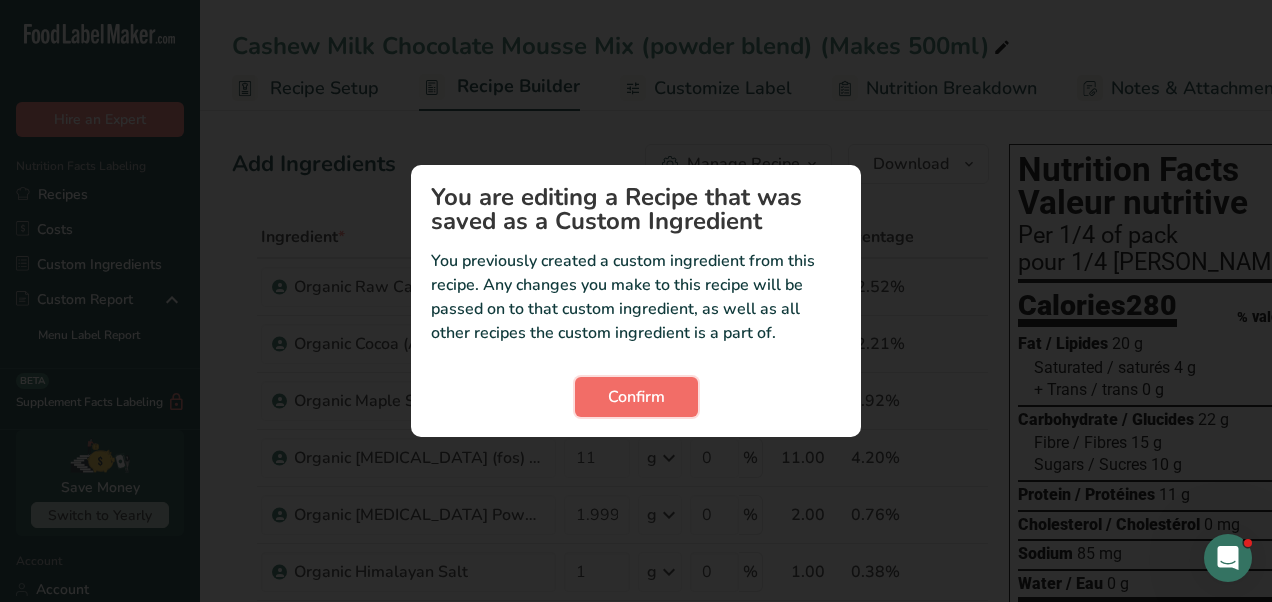click on "Confirm" at bounding box center (636, 397) 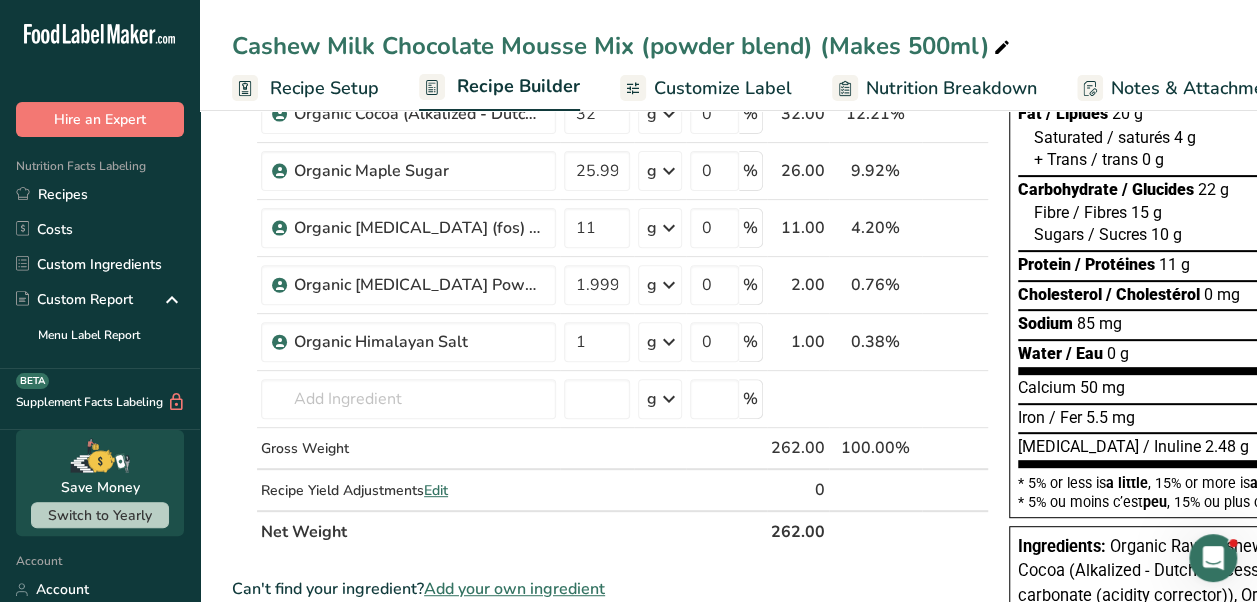 scroll, scrollTop: 0, scrollLeft: 0, axis: both 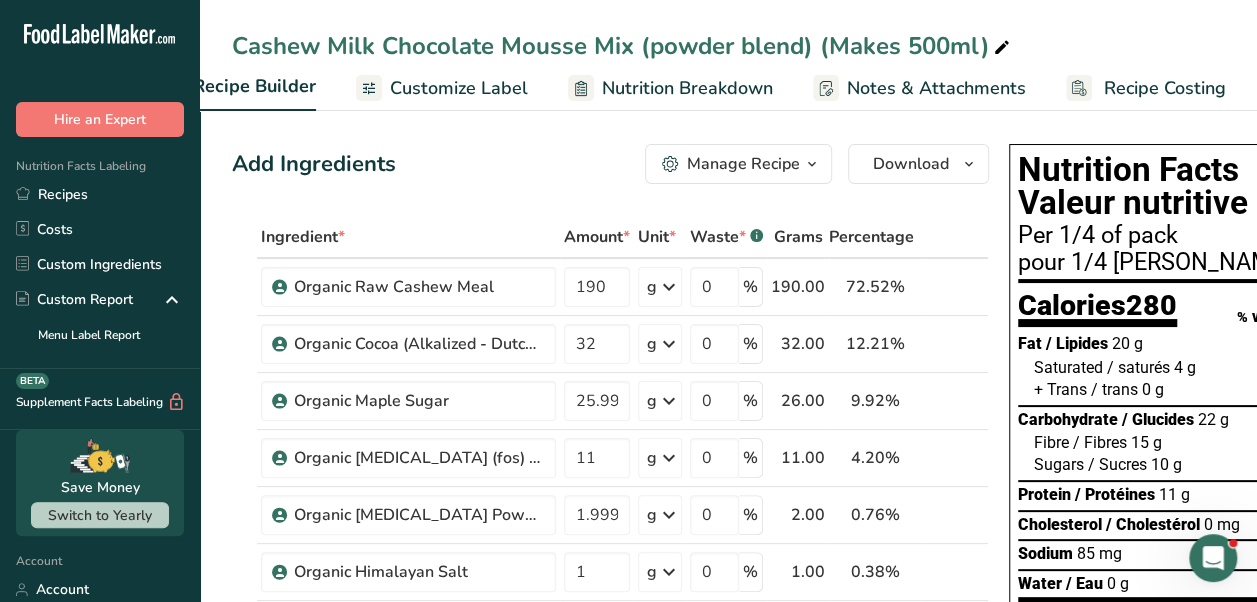 click on "Recipe Costing" at bounding box center [1165, 88] 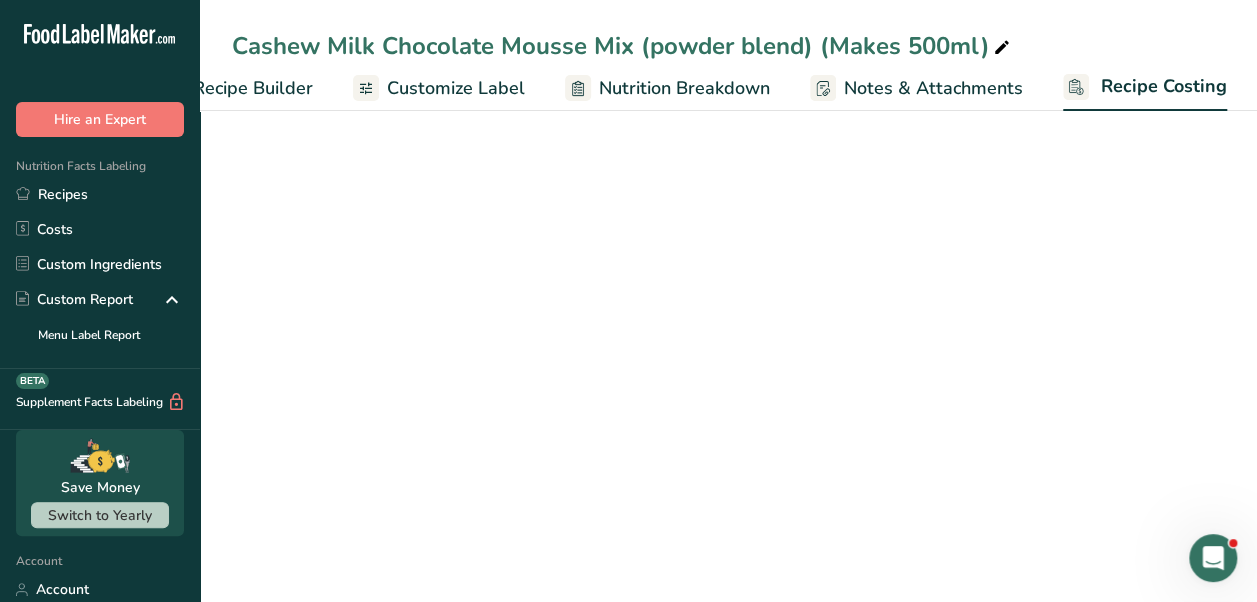 select on "1" 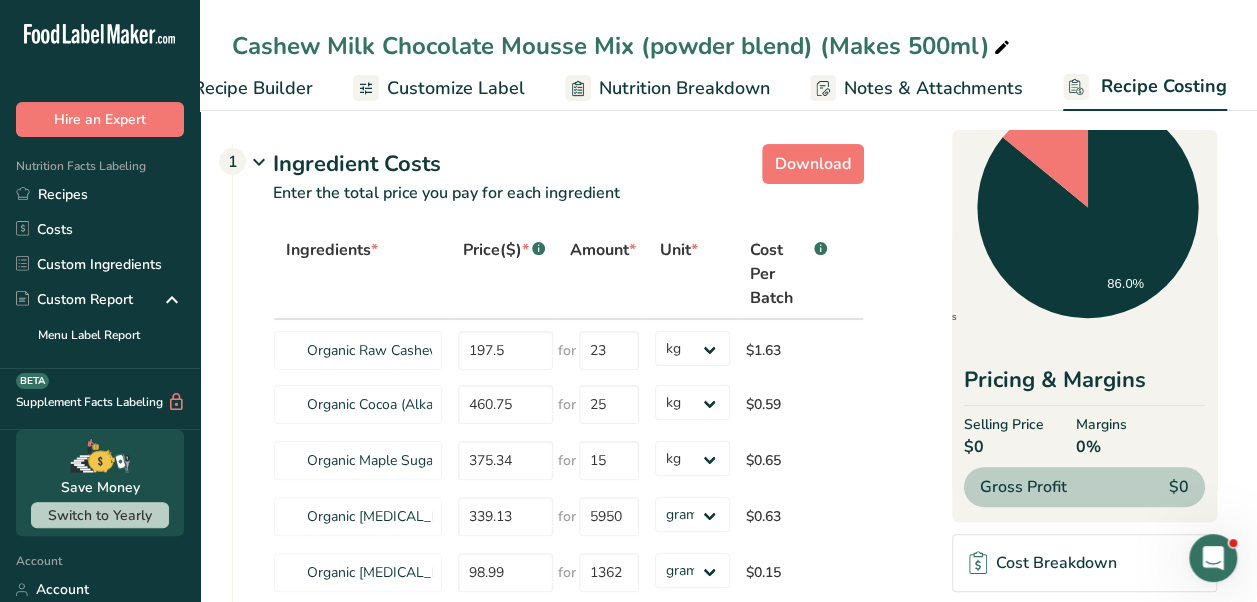 scroll, scrollTop: 147, scrollLeft: 0, axis: vertical 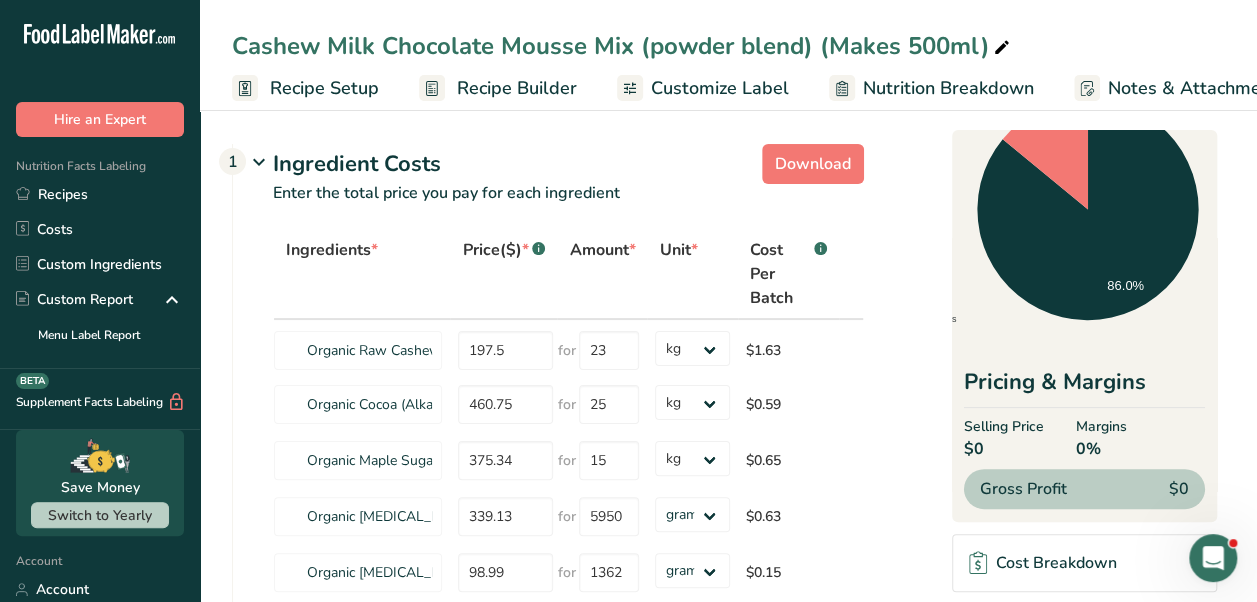 click on "Recipe Builder" at bounding box center [498, 88] 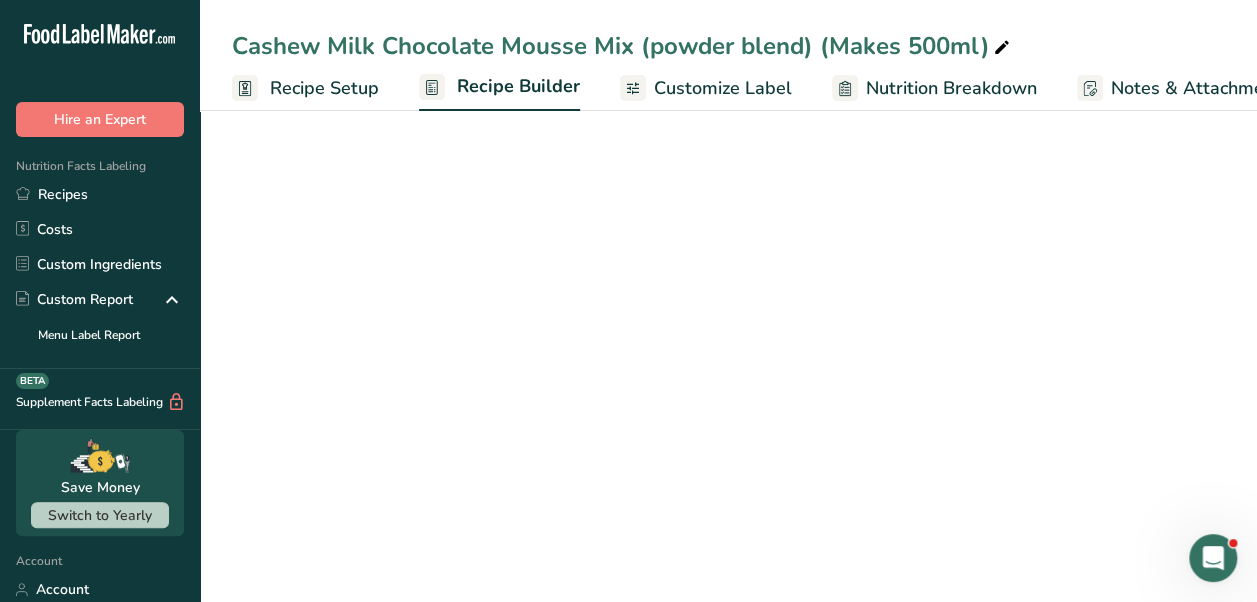 scroll, scrollTop: 0, scrollLeft: 0, axis: both 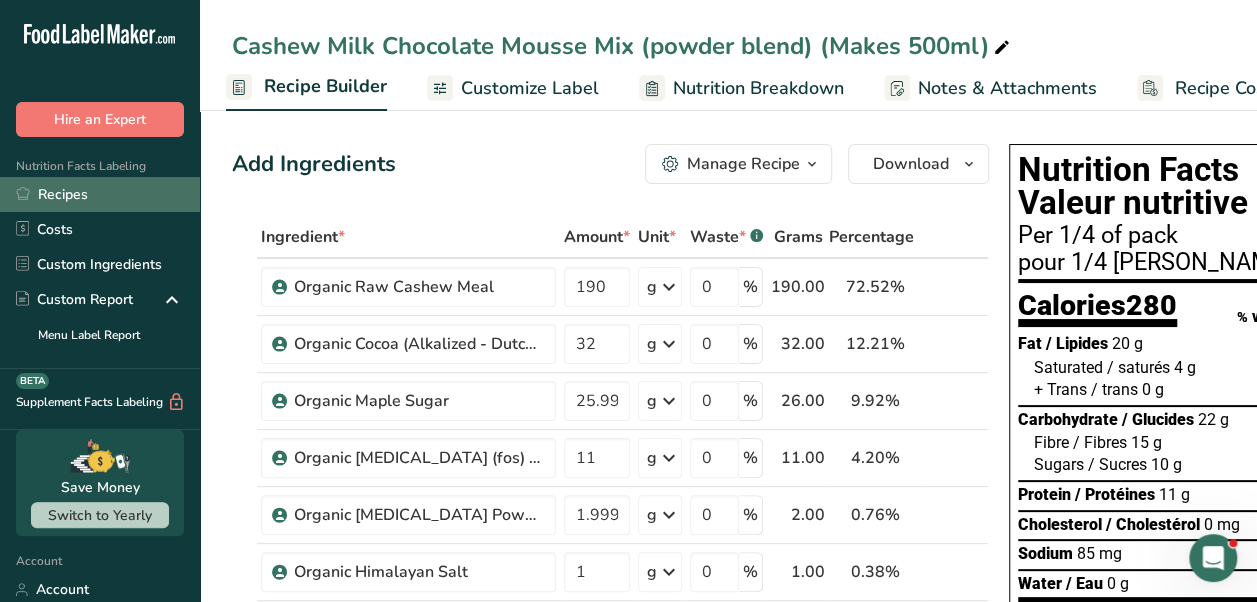 click on "Recipes" at bounding box center (100, 194) 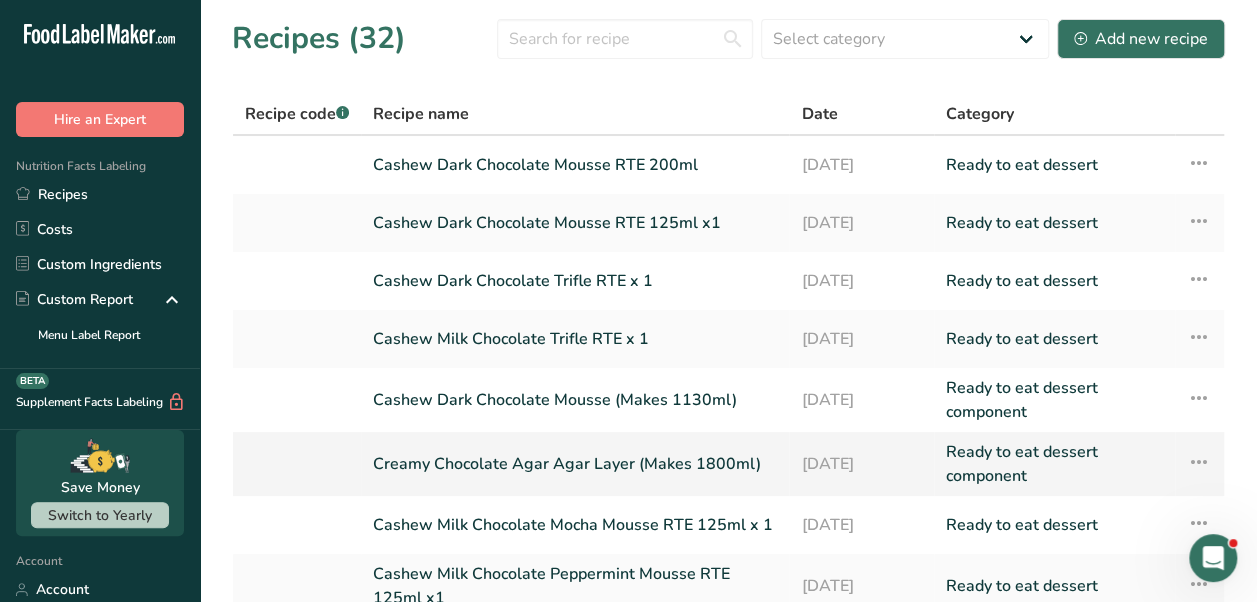 scroll, scrollTop: 292, scrollLeft: 0, axis: vertical 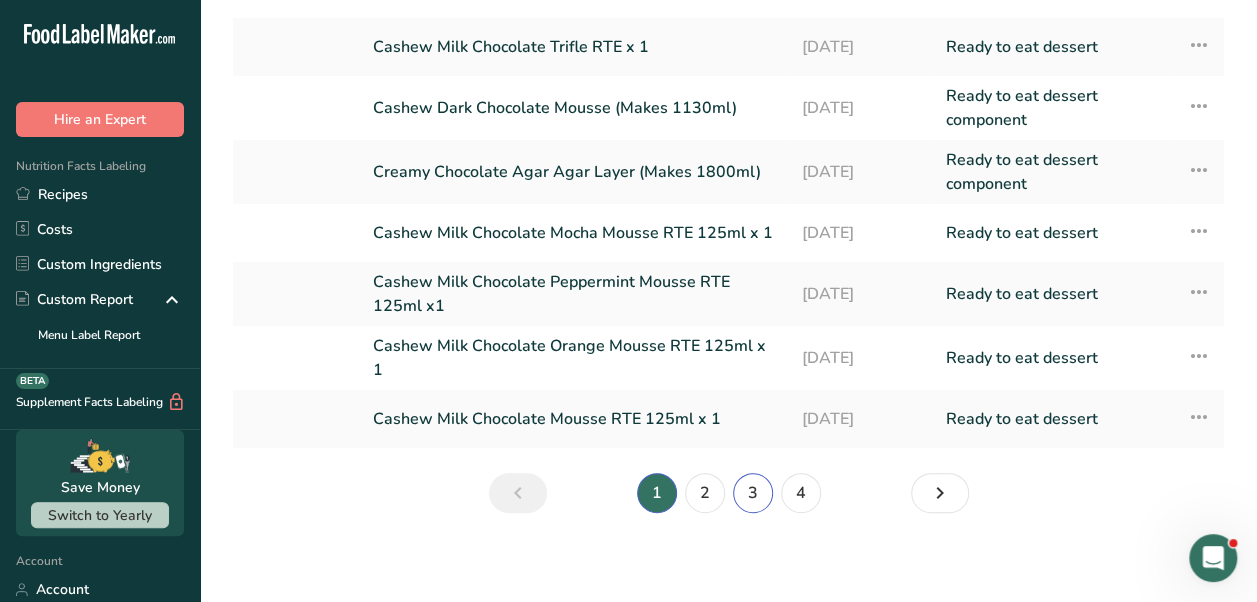 click on "3" at bounding box center [753, 493] 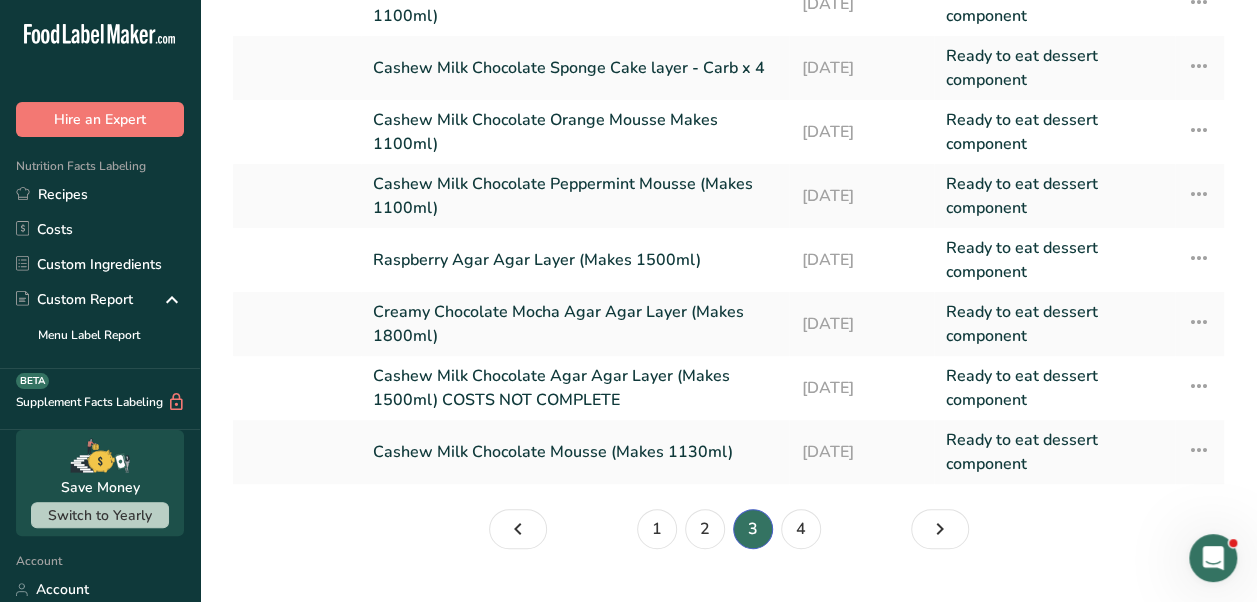 scroll, scrollTop: 304, scrollLeft: 0, axis: vertical 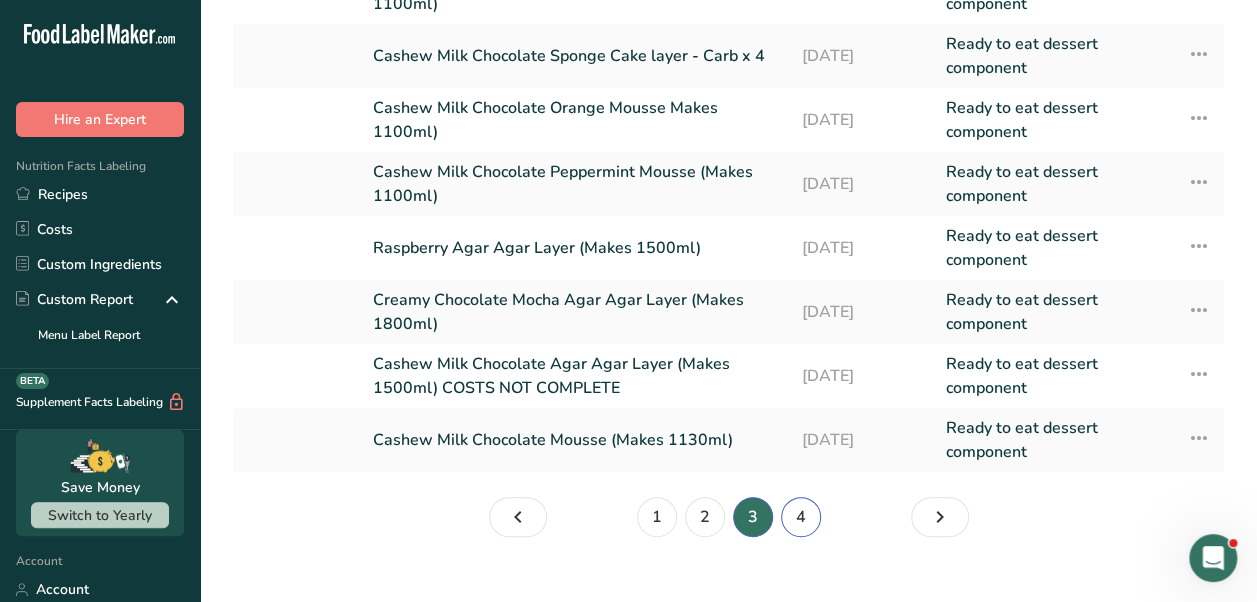 click on "4" at bounding box center [801, 517] 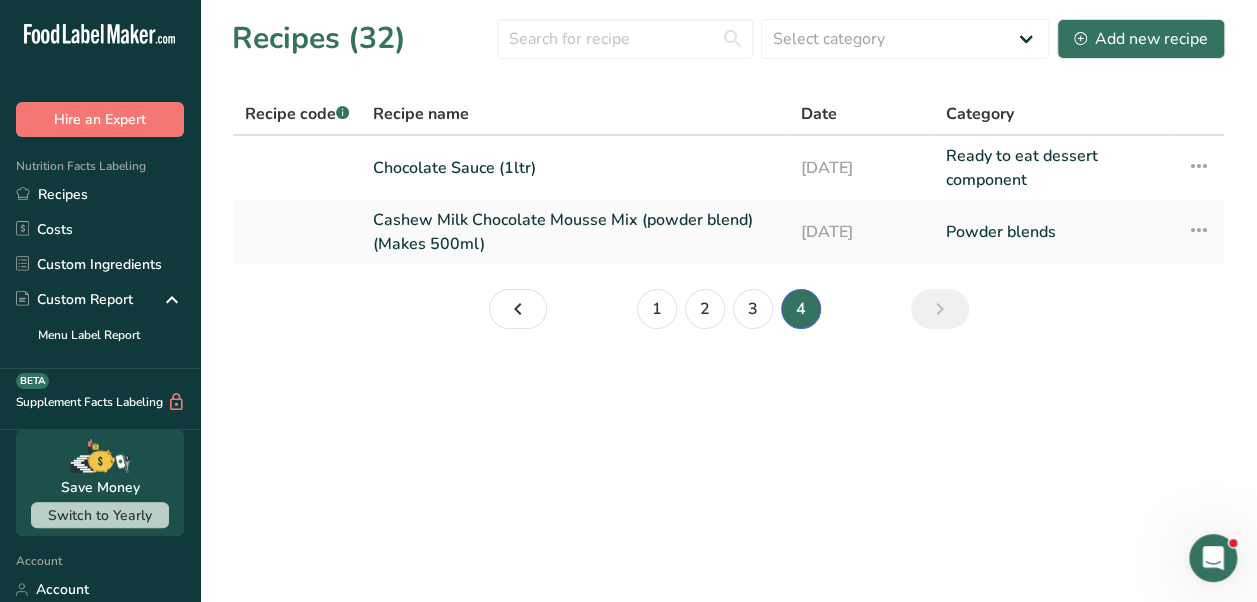 scroll, scrollTop: 0, scrollLeft: 0, axis: both 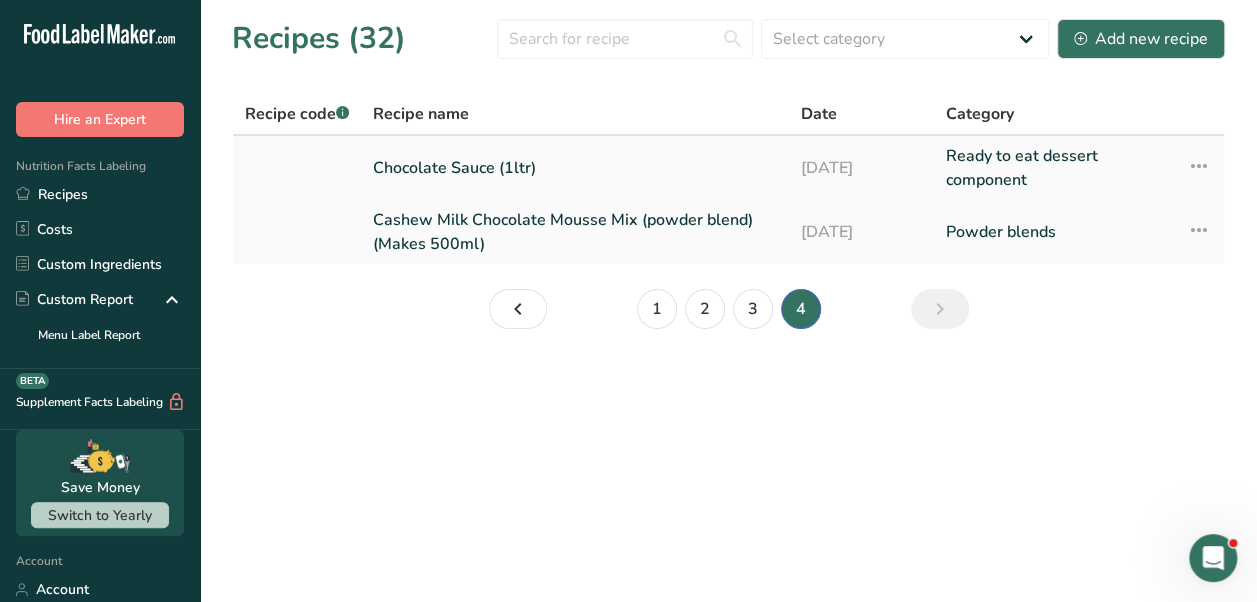click on "Chocolate Sauce (1ltr)" at bounding box center [575, 168] 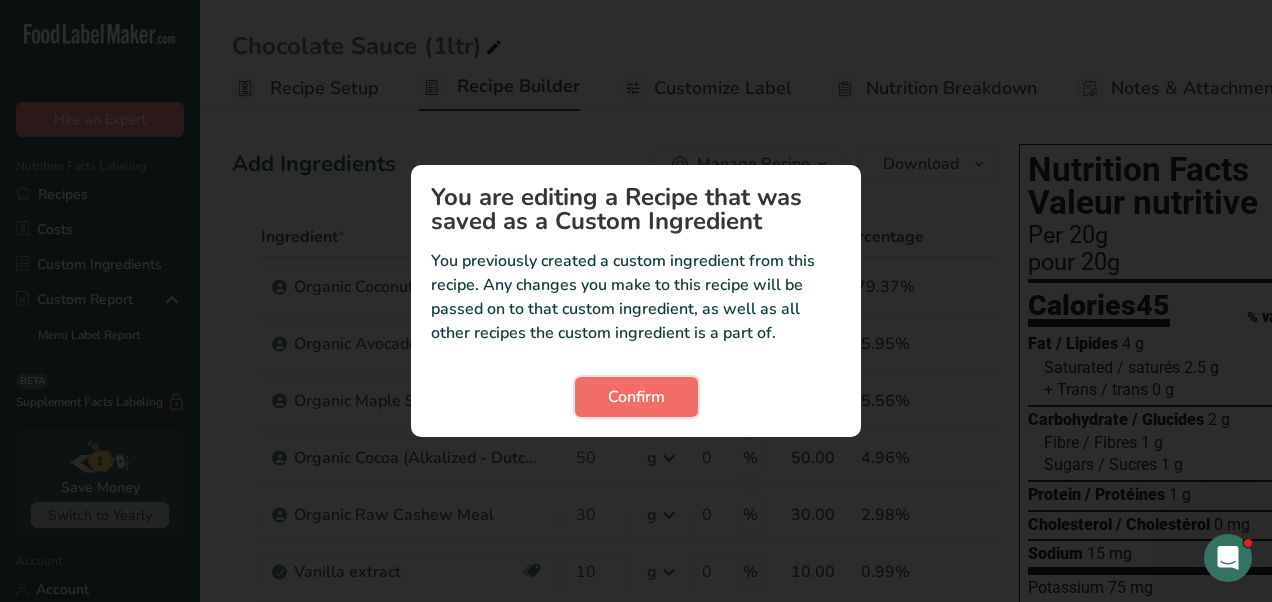 click on "Confirm" at bounding box center [636, 397] 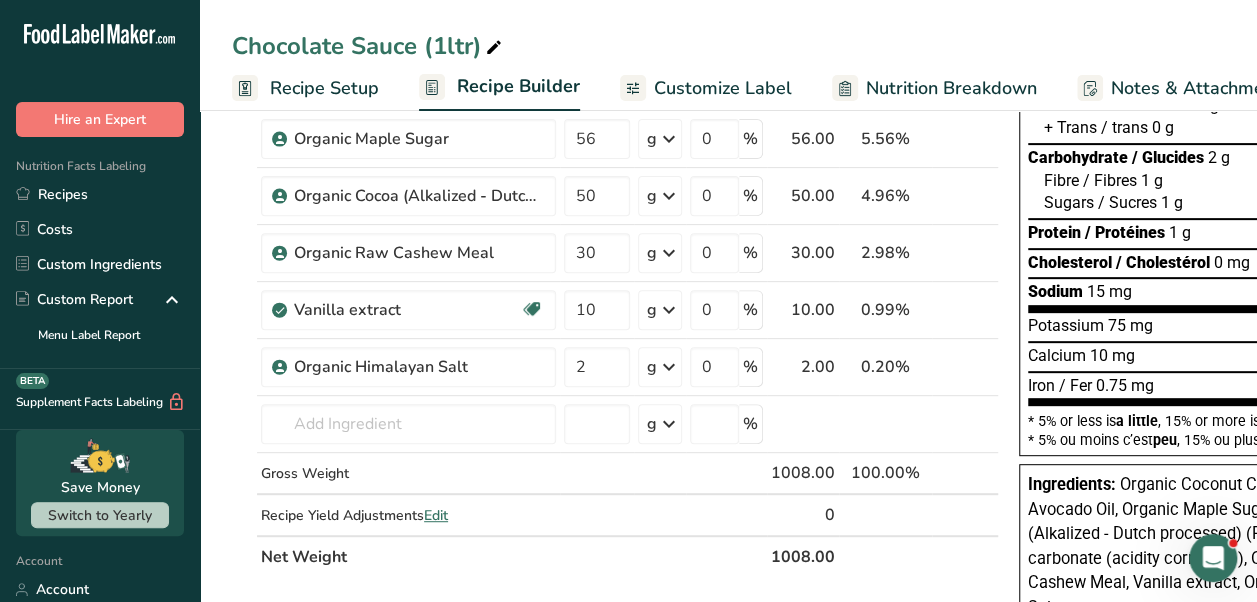 scroll, scrollTop: 0, scrollLeft: 0, axis: both 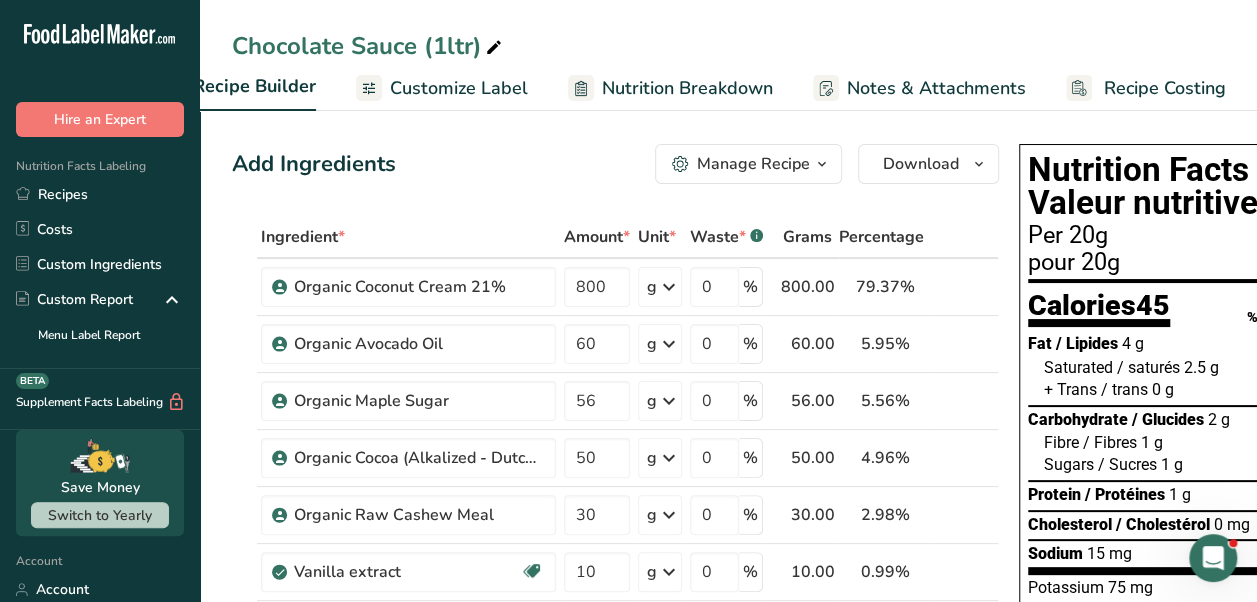 click on "Recipe Costing" at bounding box center (1165, 88) 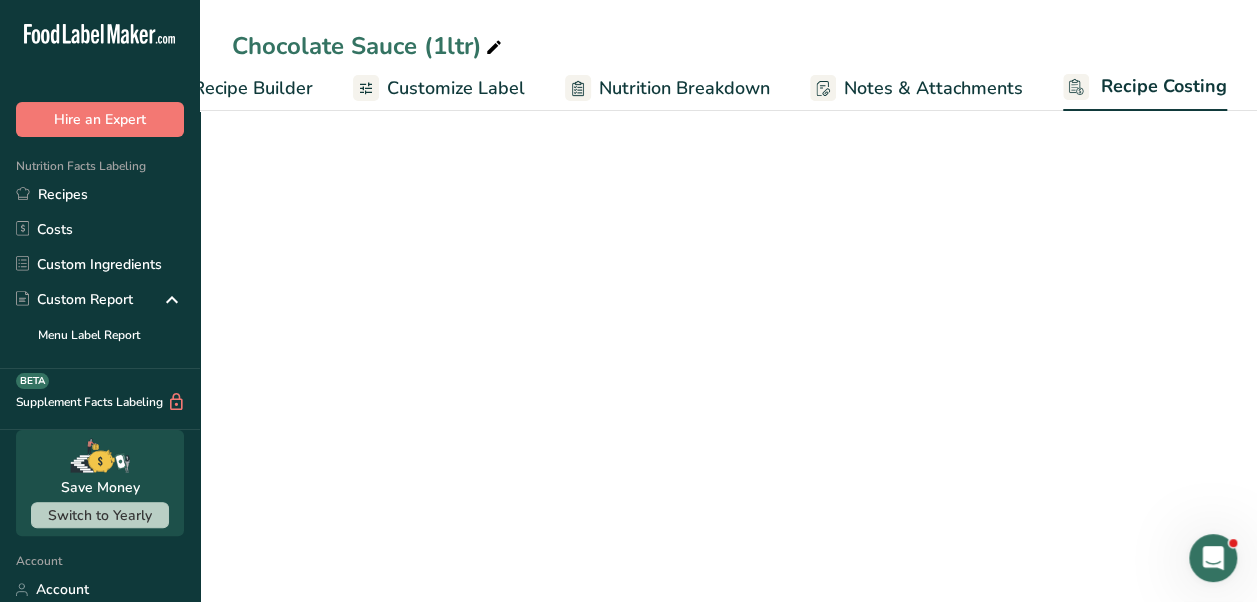 select on "1" 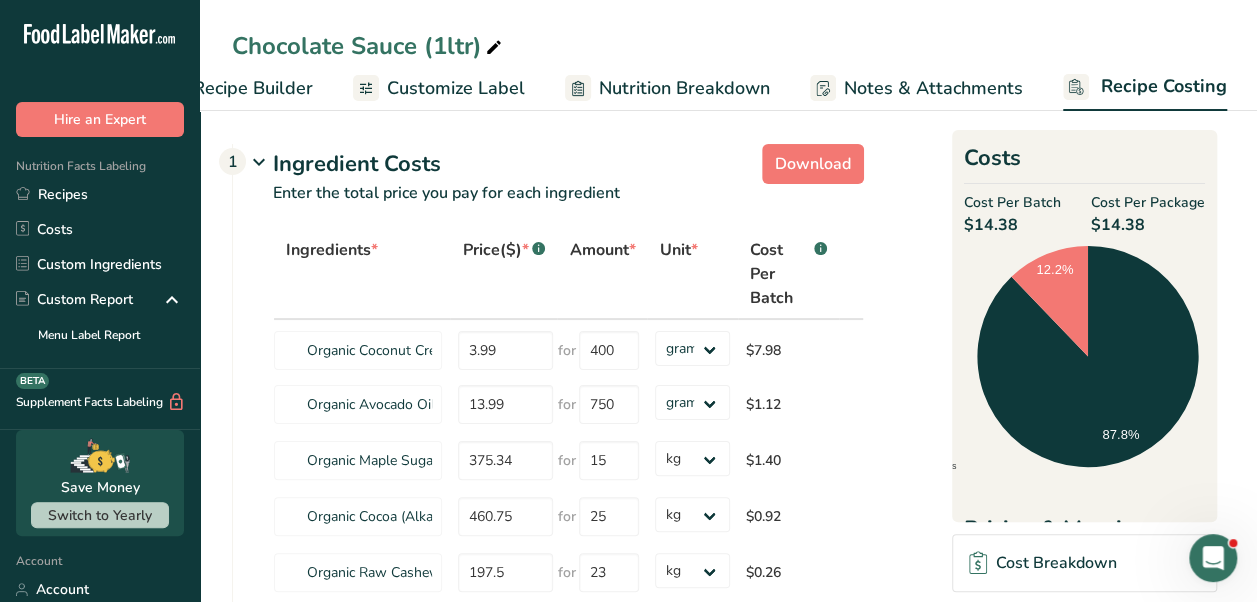 click on "Recipe Builder" at bounding box center (253, 88) 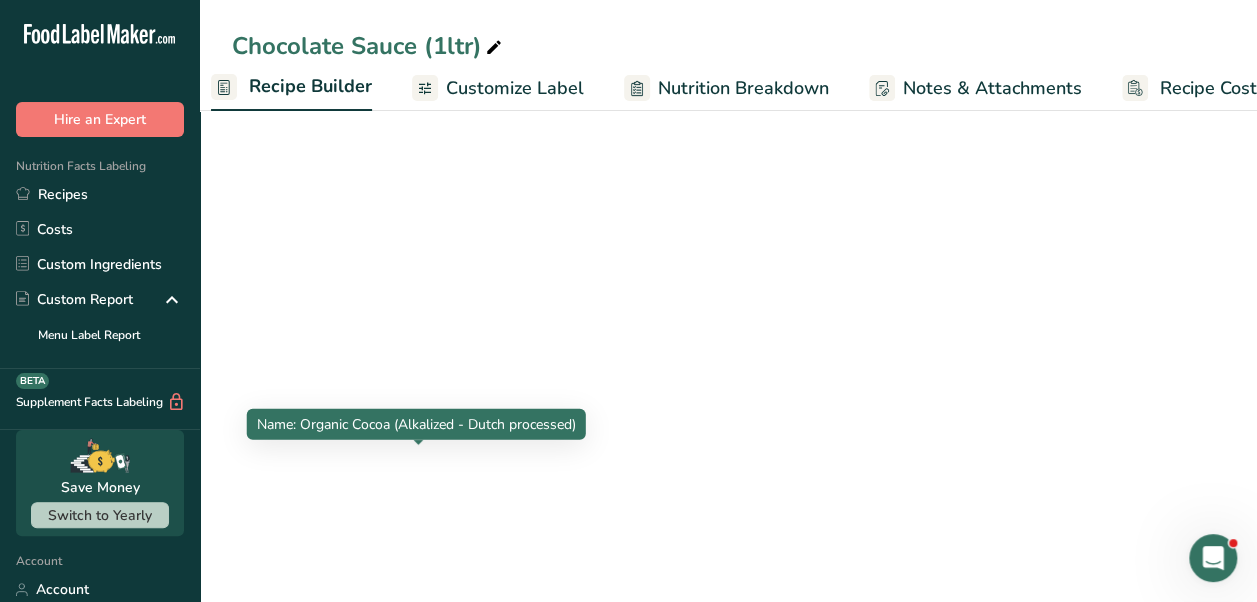 scroll, scrollTop: 0, scrollLeft: 193, axis: horizontal 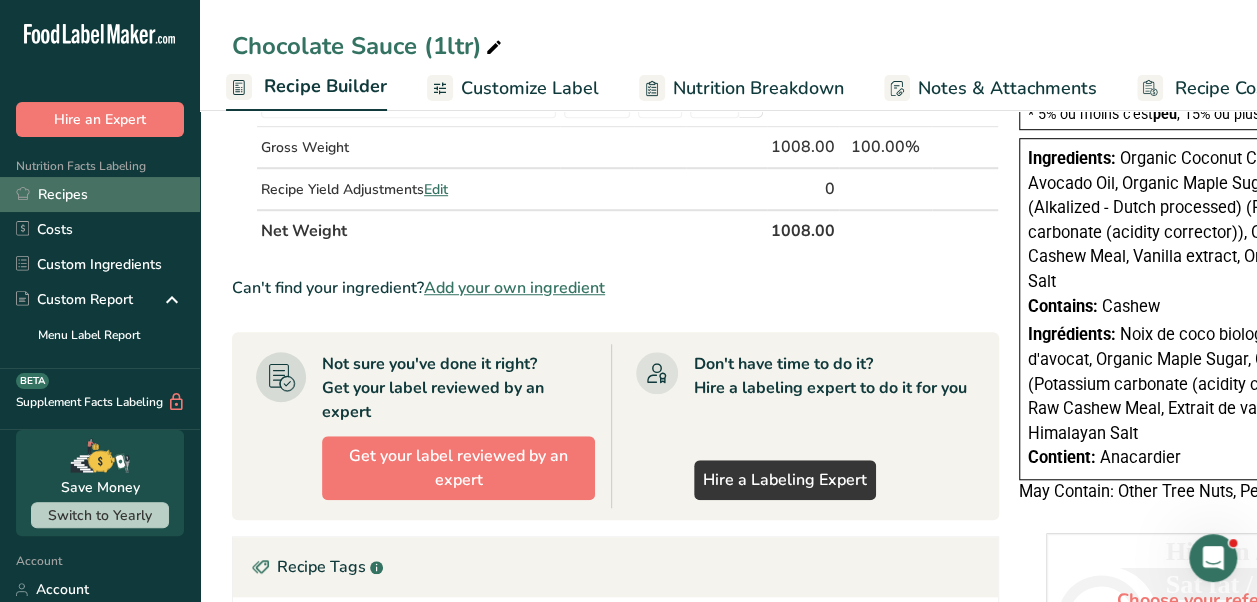 click on "Recipes" at bounding box center (100, 194) 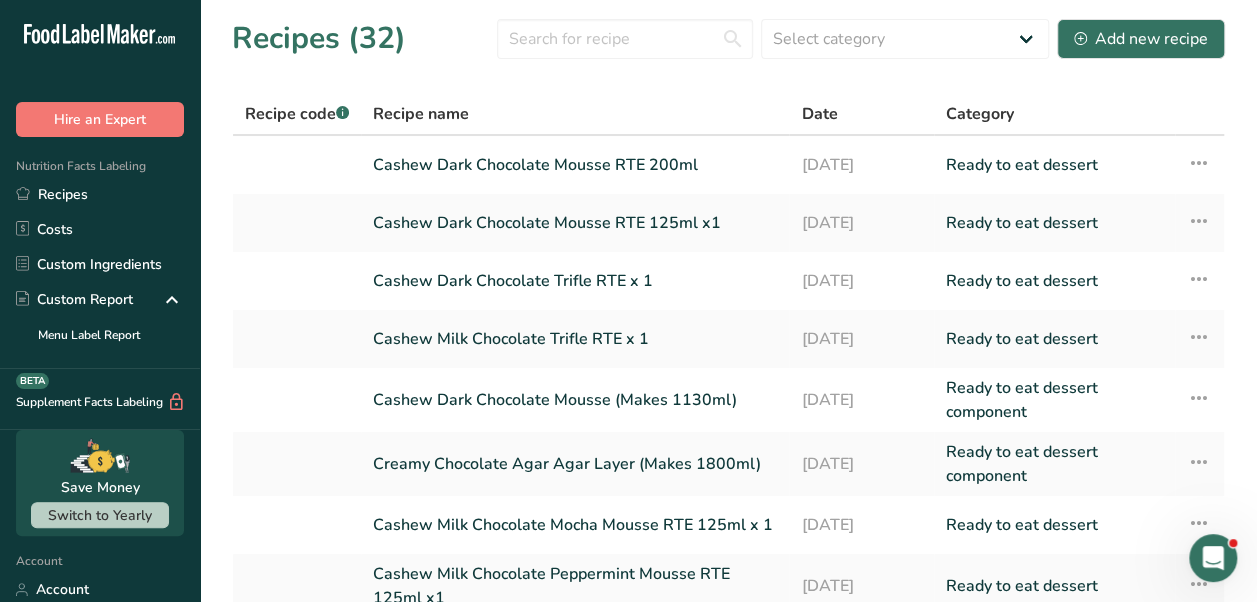 scroll, scrollTop: 292, scrollLeft: 0, axis: vertical 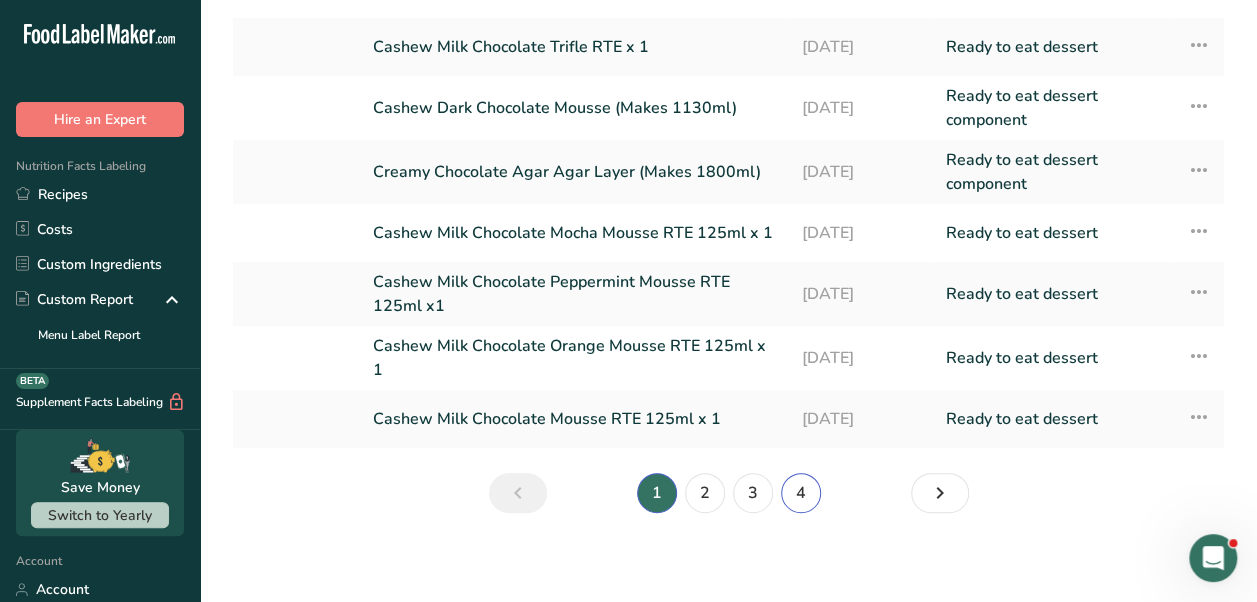 click on "4" at bounding box center (801, 493) 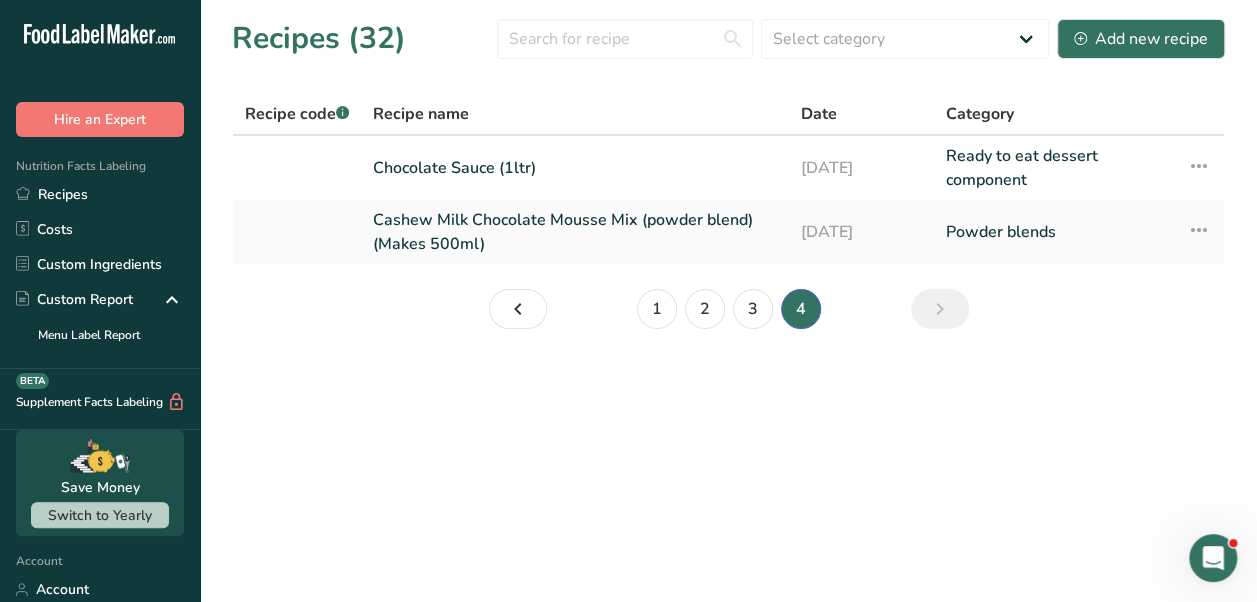 scroll, scrollTop: 0, scrollLeft: 0, axis: both 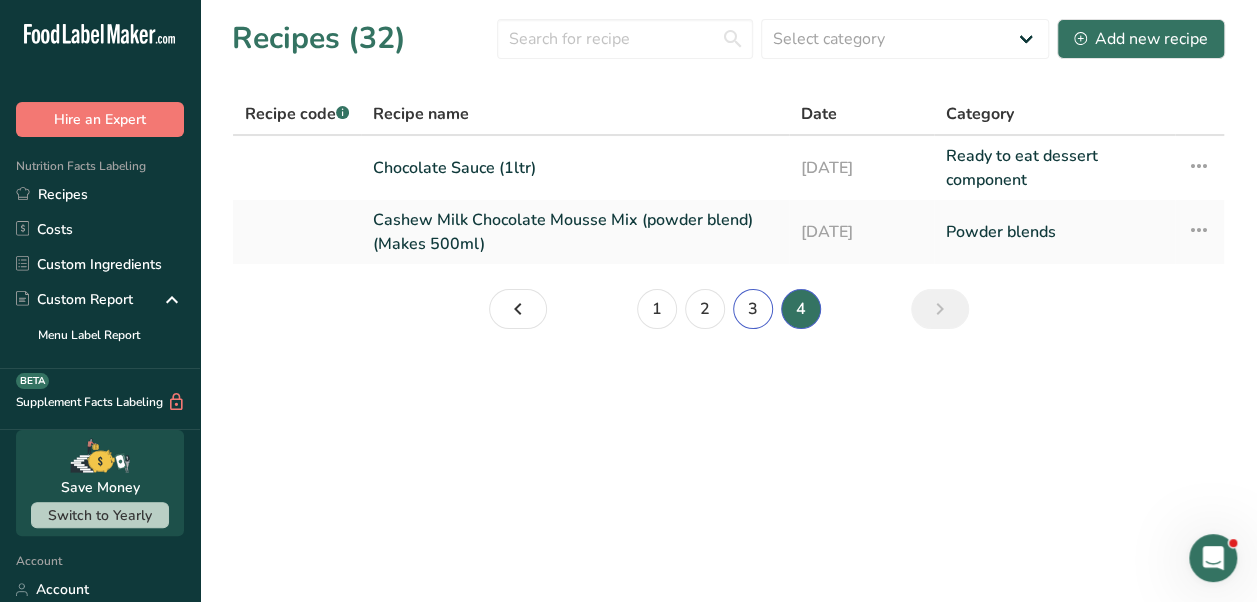 click on "3" at bounding box center [753, 309] 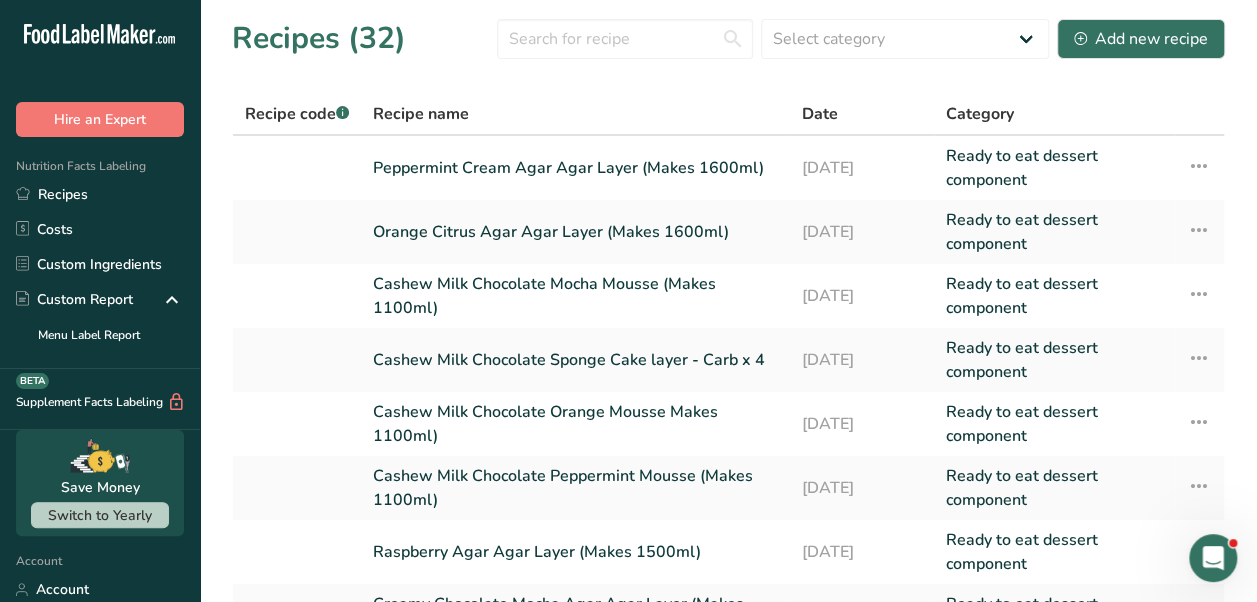 scroll, scrollTop: 334, scrollLeft: 0, axis: vertical 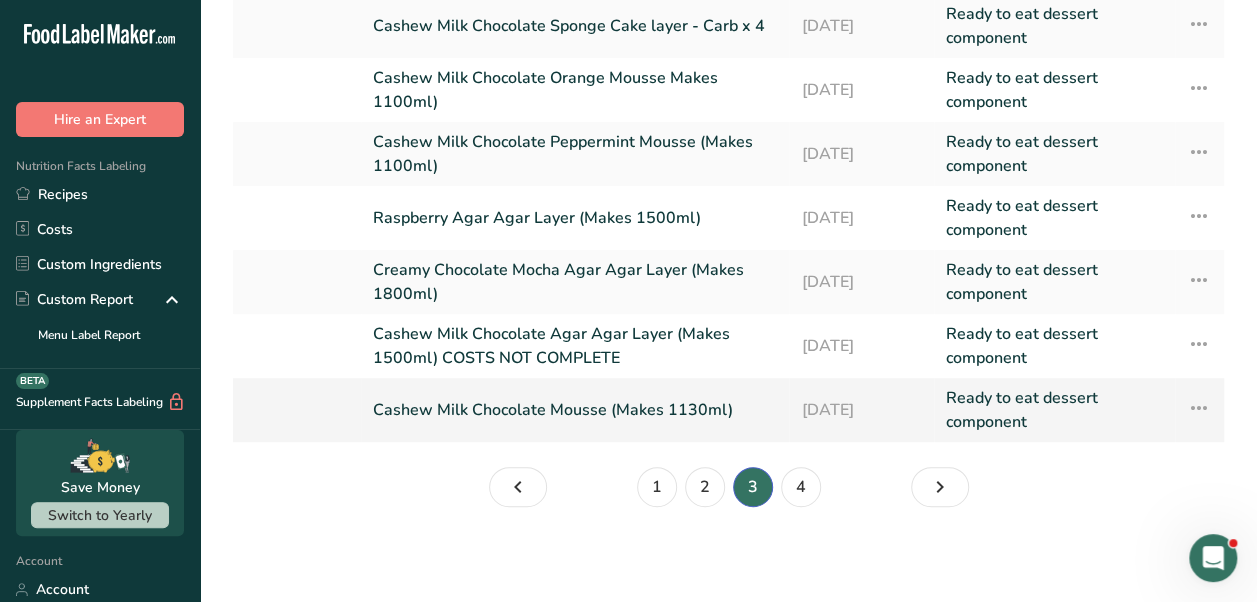 click on "Cashew Milk Chocolate Mousse (Makes 1130ml)" at bounding box center [575, 410] 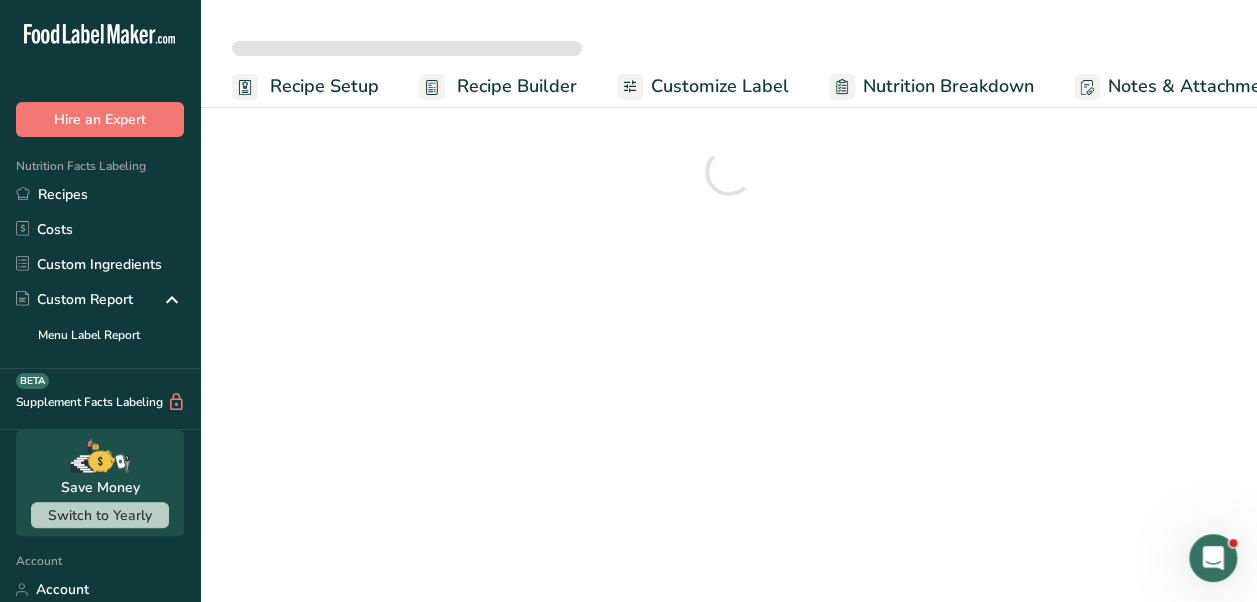 scroll, scrollTop: 0, scrollLeft: 0, axis: both 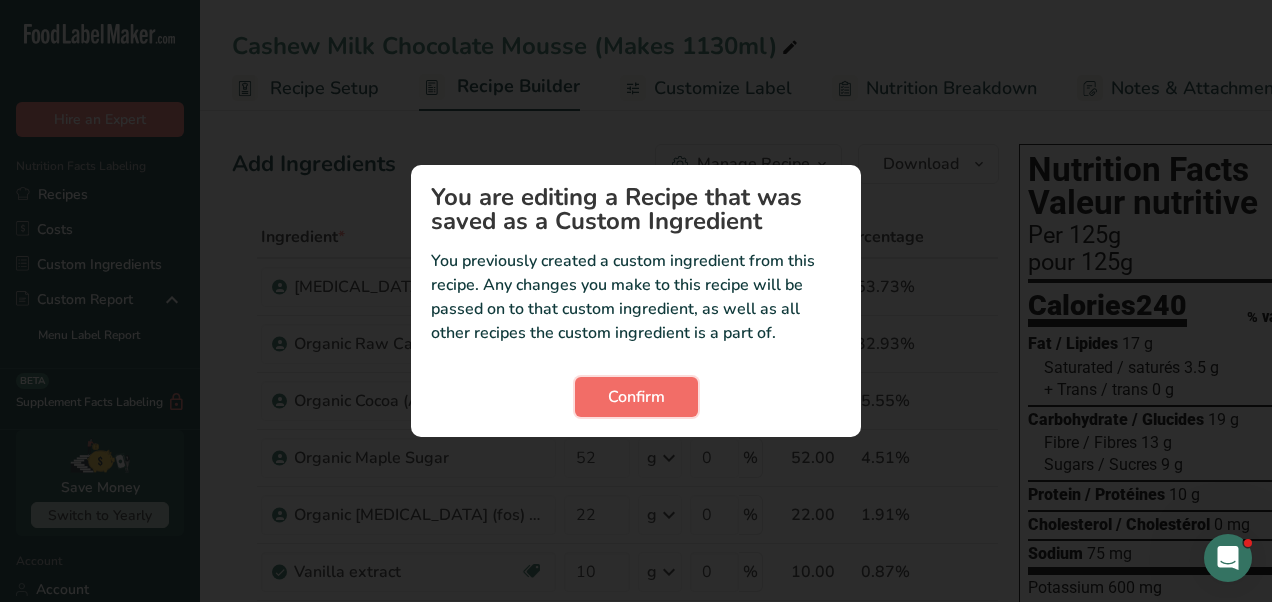 click on "Confirm" at bounding box center [636, 397] 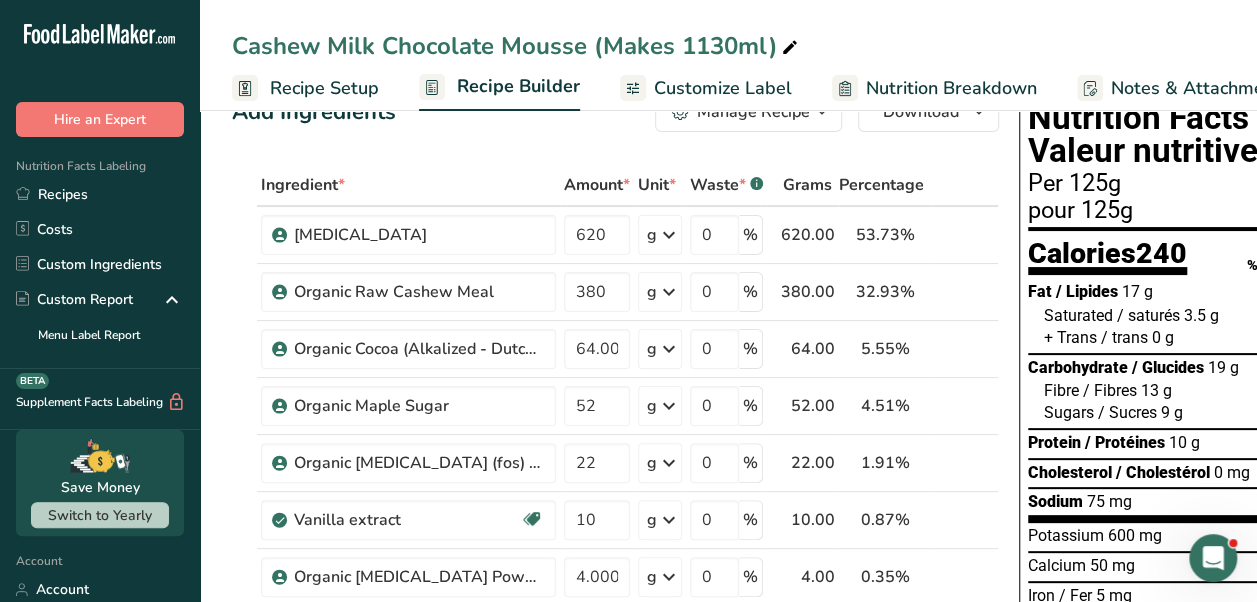 scroll, scrollTop: 0, scrollLeft: 0, axis: both 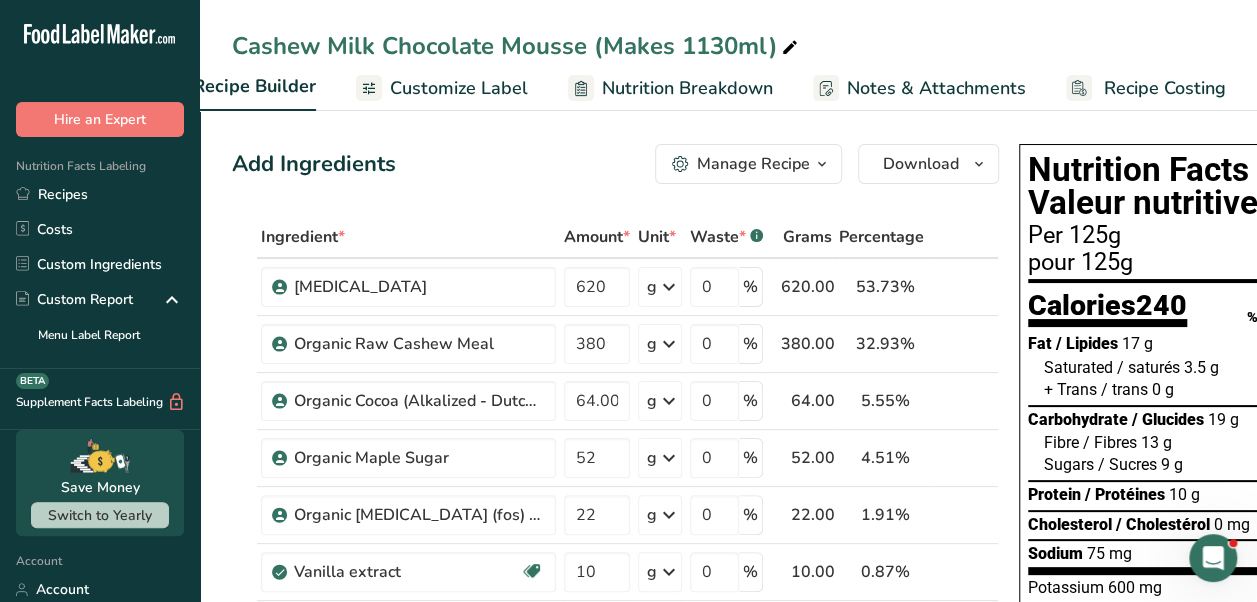 click on "Recipe Costing" at bounding box center [1165, 88] 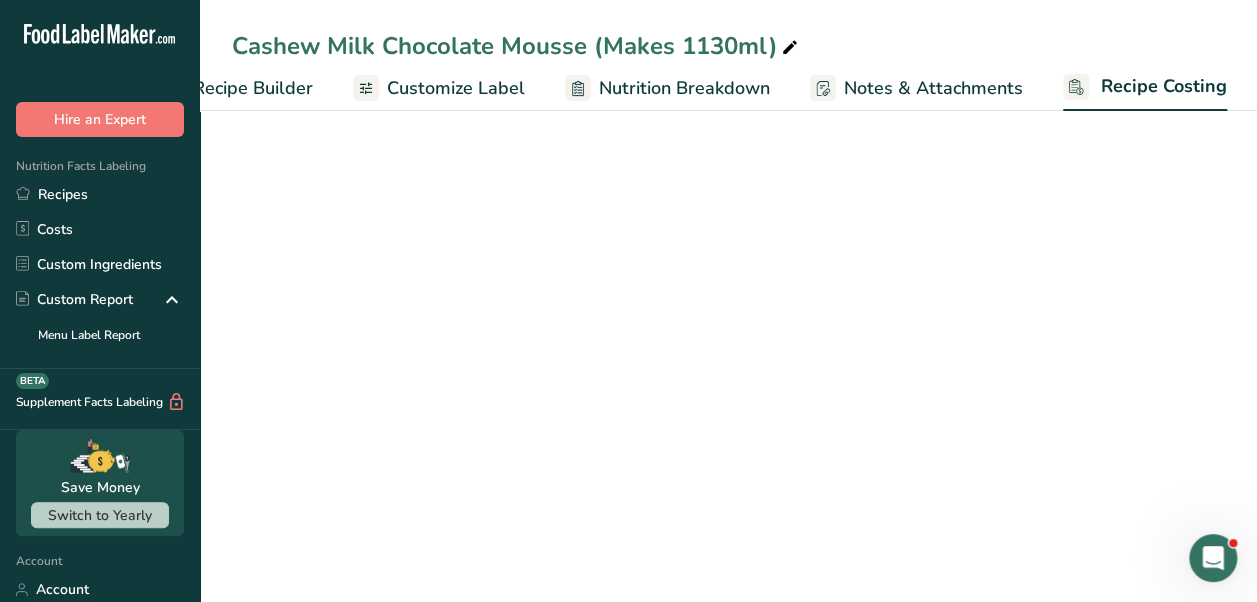 select on "1" 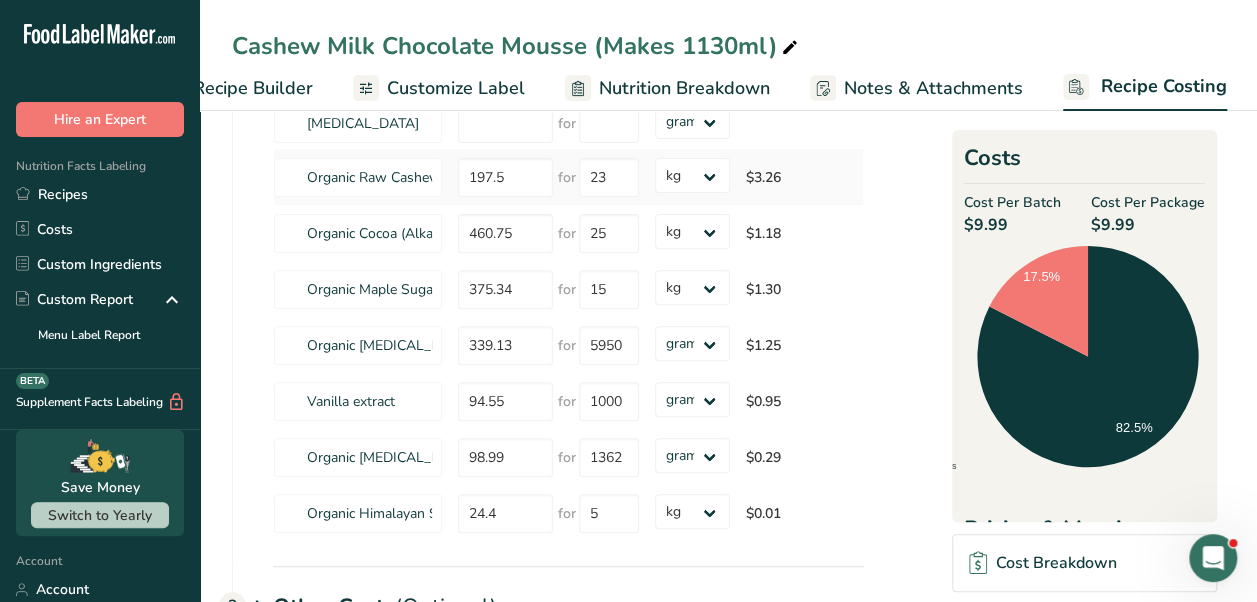 scroll, scrollTop: 0, scrollLeft: 0, axis: both 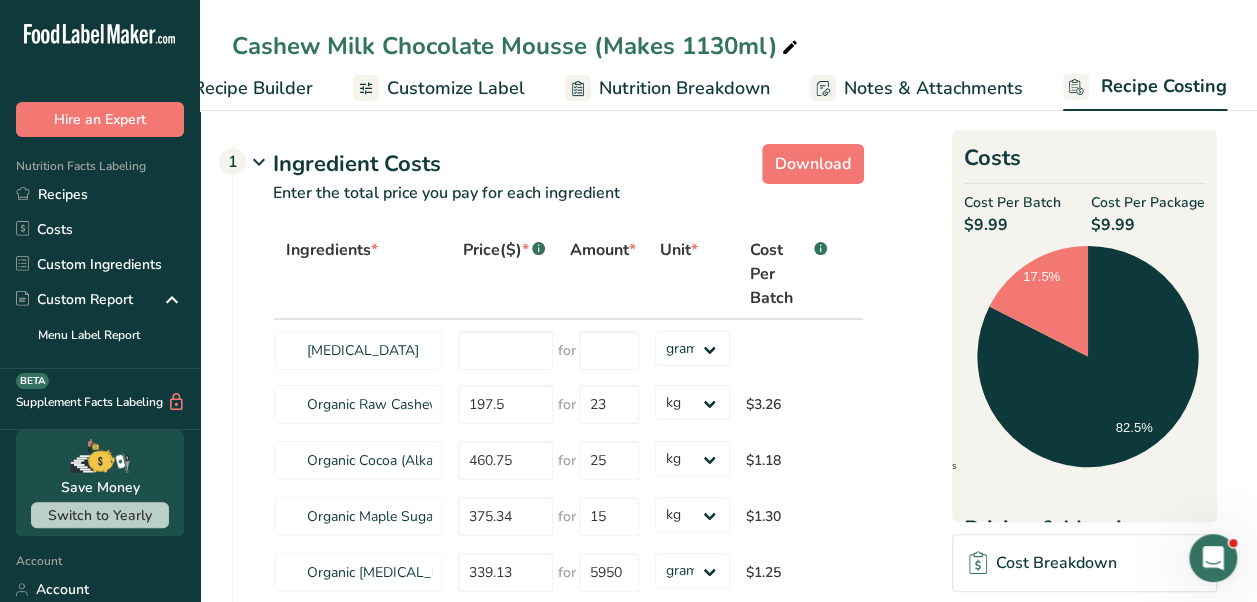 click on "Recipe Builder" at bounding box center [253, 88] 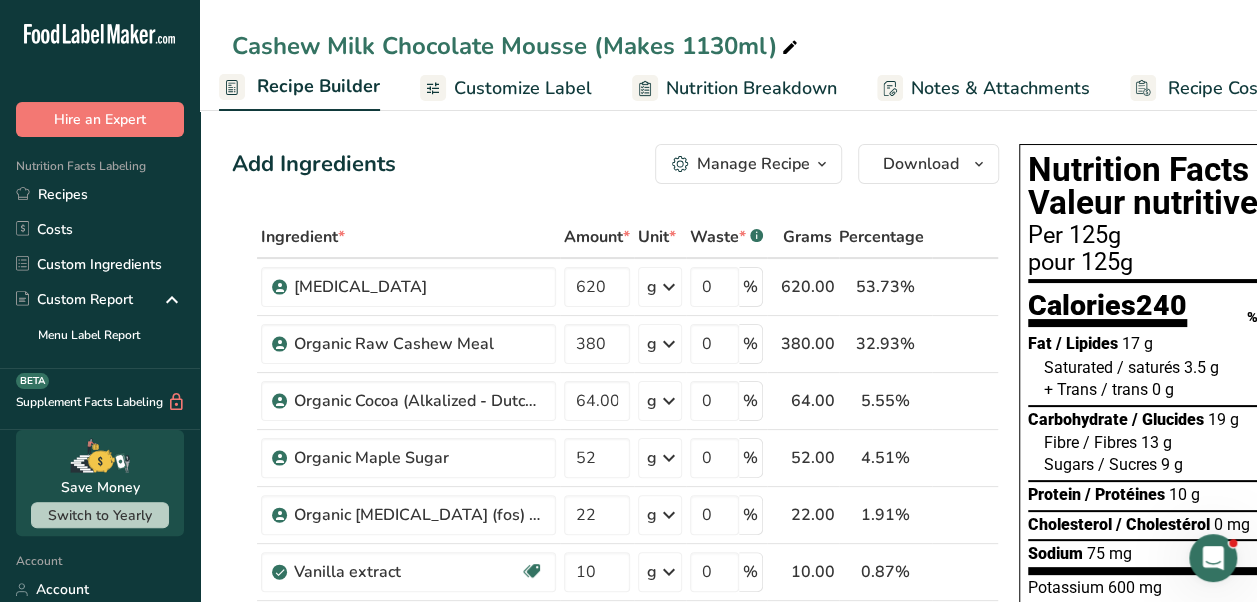 scroll, scrollTop: 0, scrollLeft: 193, axis: horizontal 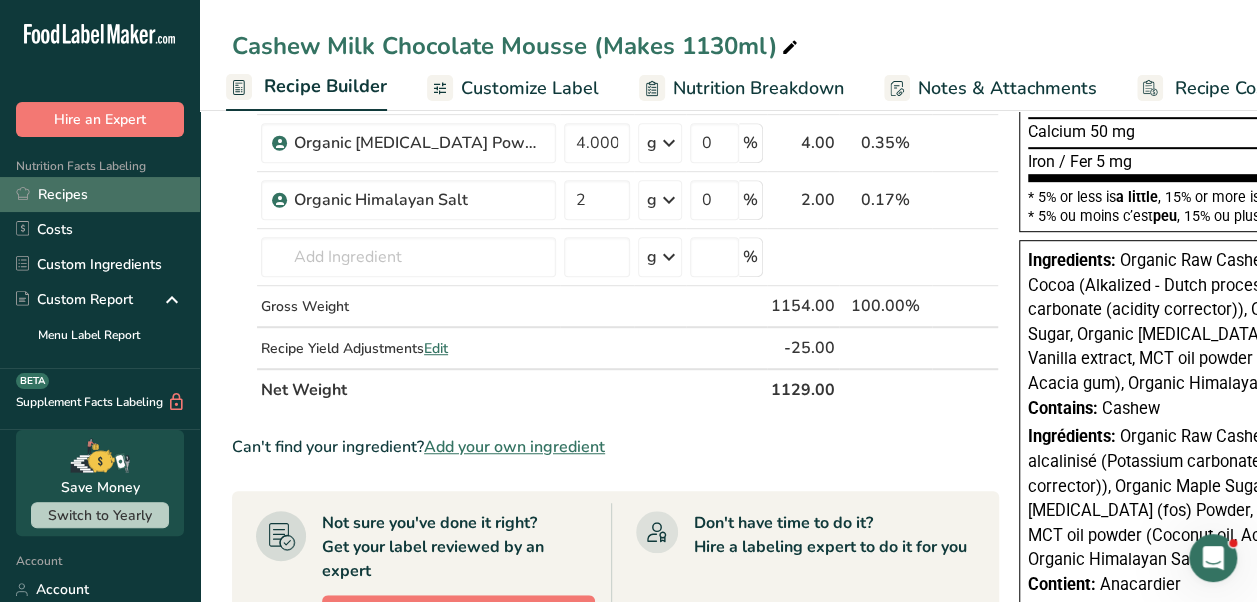 click on "Recipes" at bounding box center (100, 194) 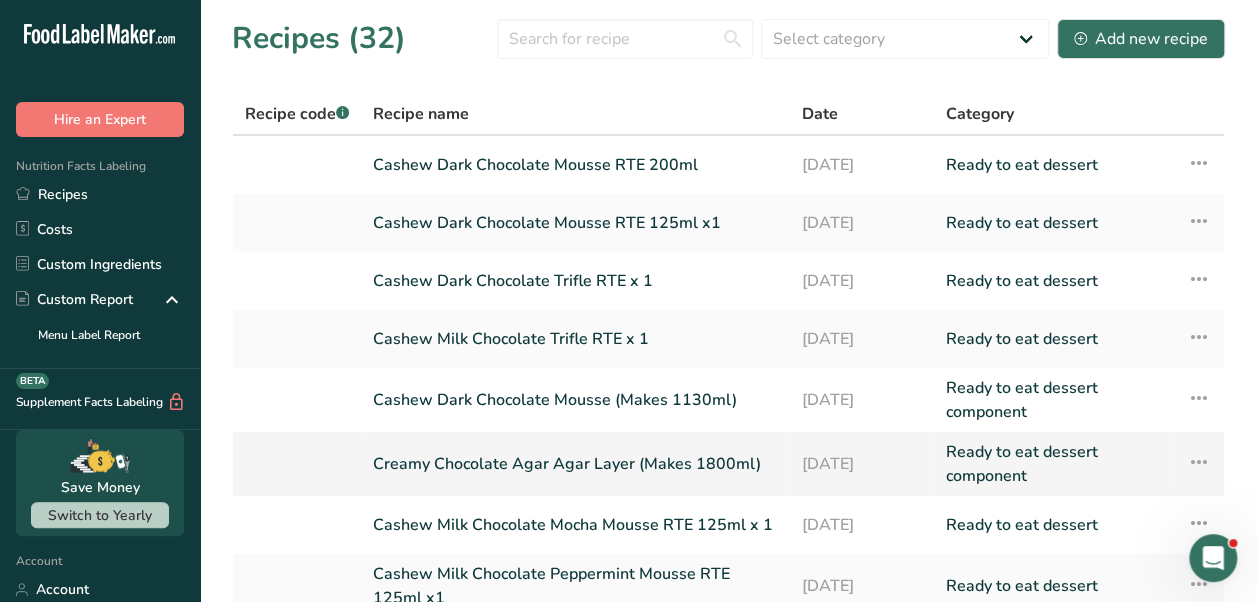scroll, scrollTop: 292, scrollLeft: 0, axis: vertical 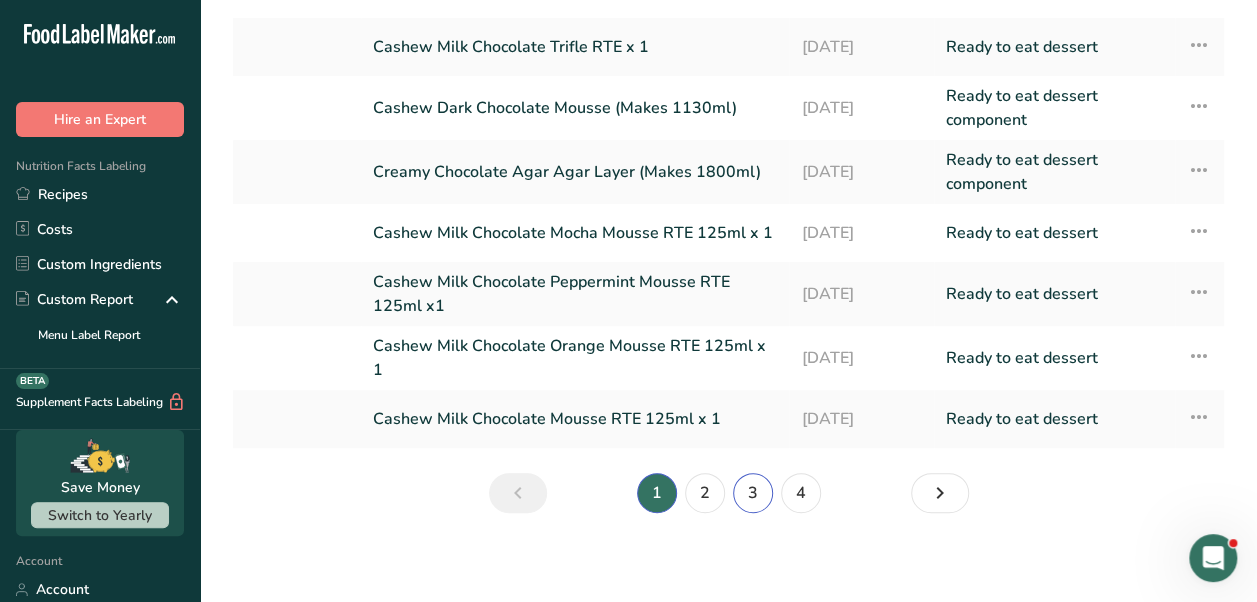 click on "3" at bounding box center (753, 493) 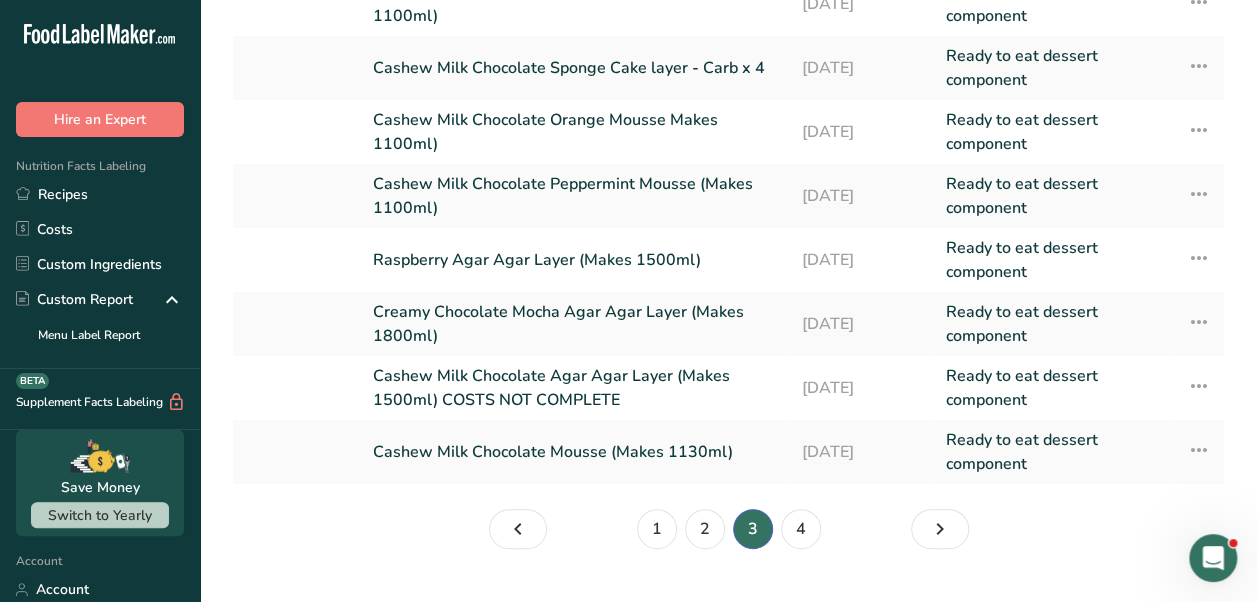 scroll, scrollTop: 304, scrollLeft: 0, axis: vertical 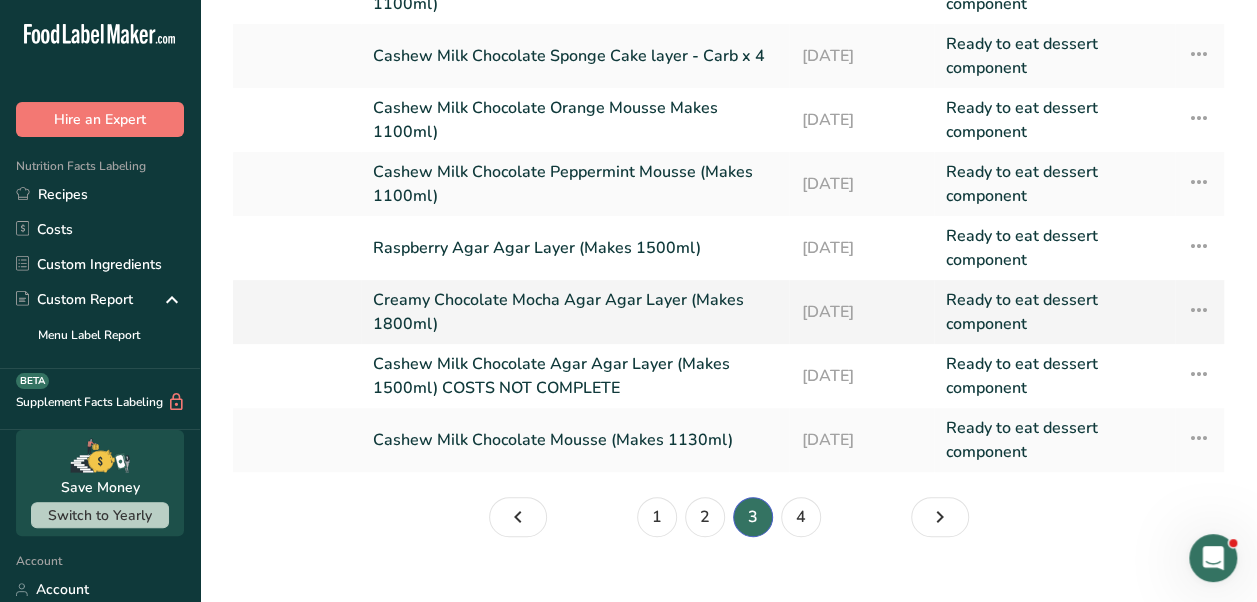 click on "Creamy Chocolate Mocha Agar Agar Layer (Makes 1800ml)" at bounding box center (575, 312) 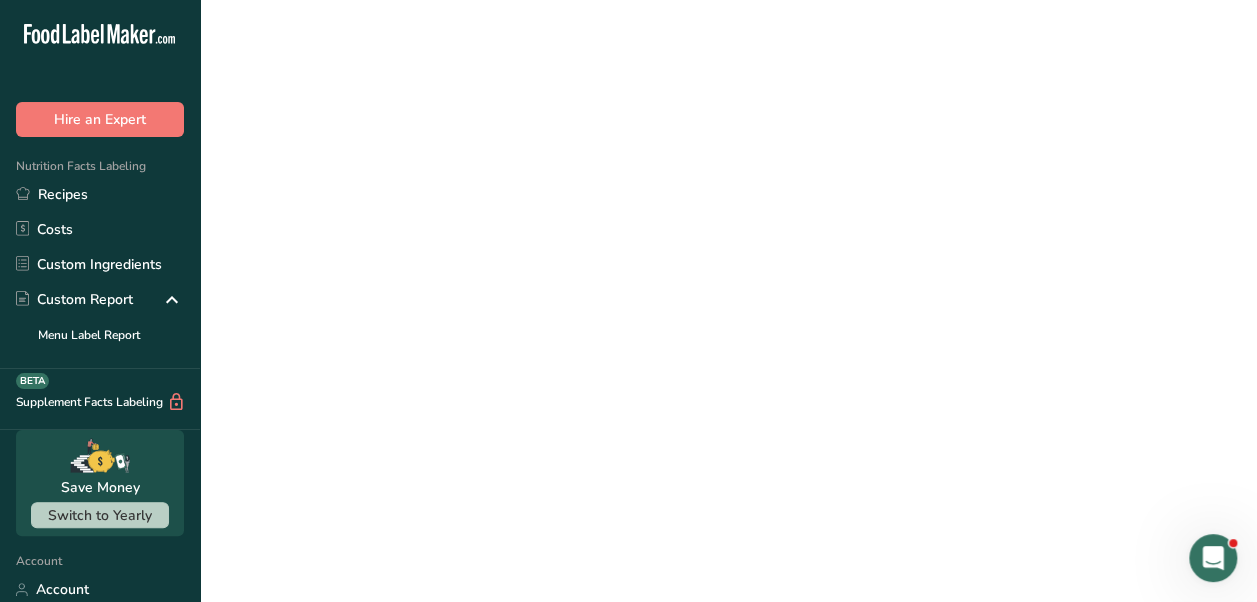 scroll, scrollTop: 0, scrollLeft: 0, axis: both 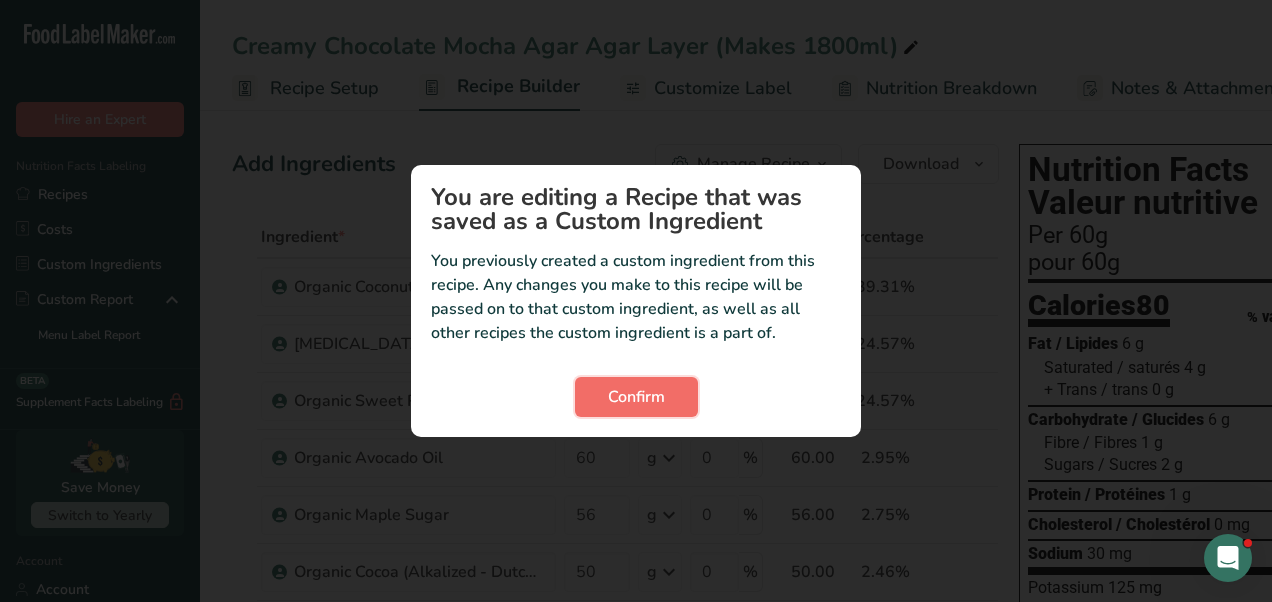 click on "Confirm" at bounding box center (636, 397) 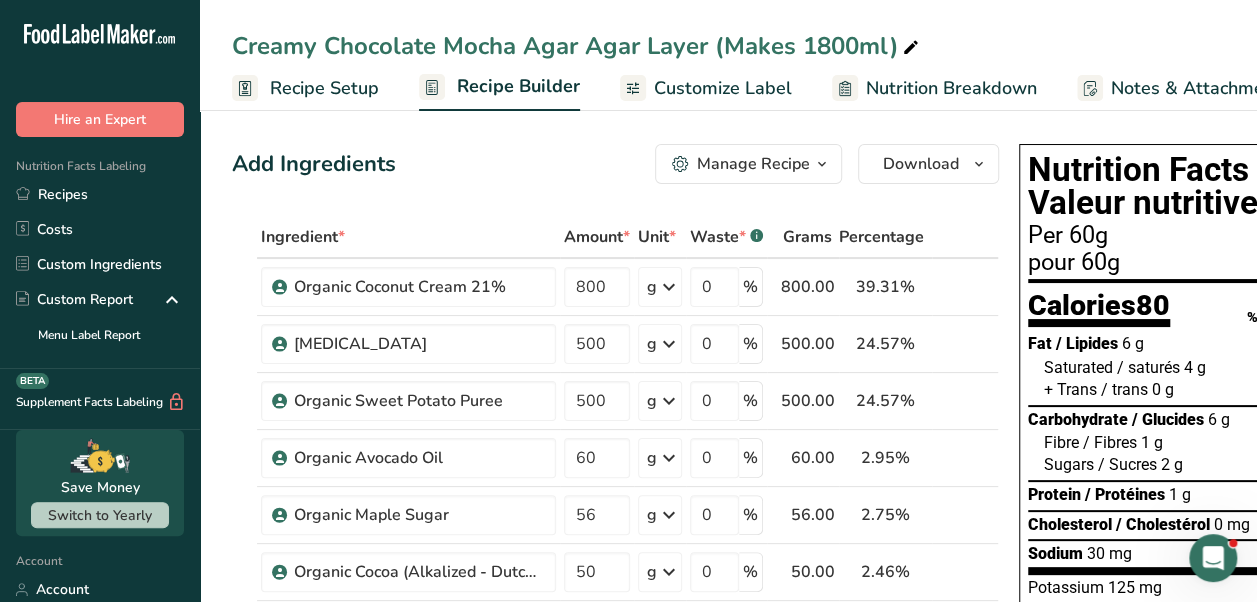 scroll, scrollTop: 0, scrollLeft: 264, axis: horizontal 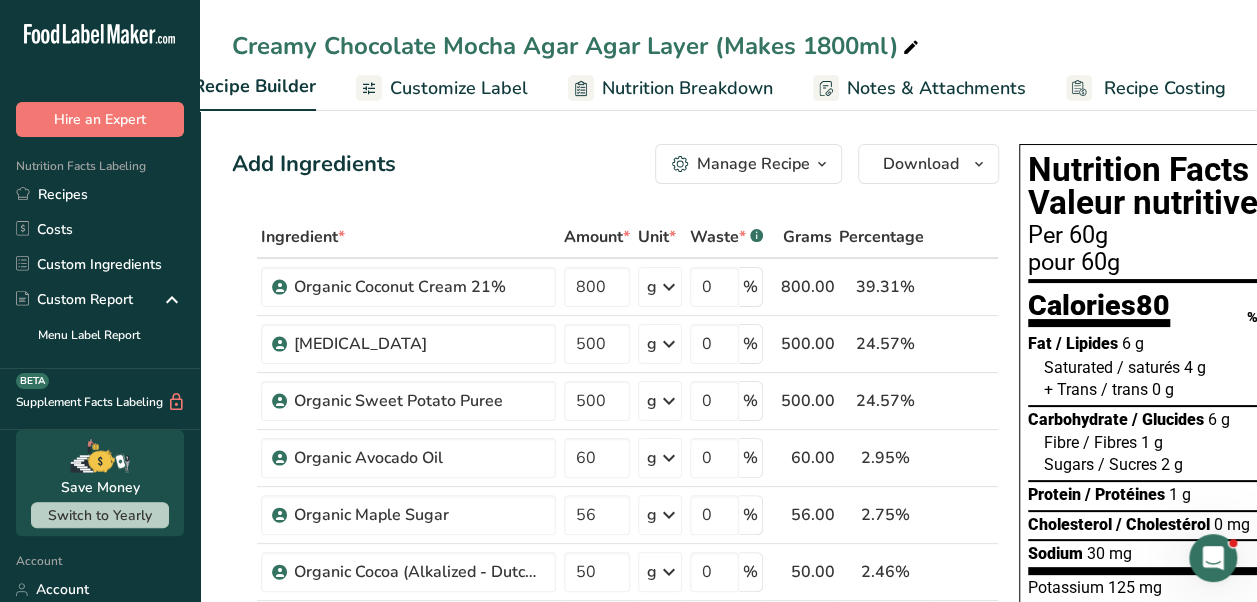 click on "Recipe Costing" at bounding box center [1165, 88] 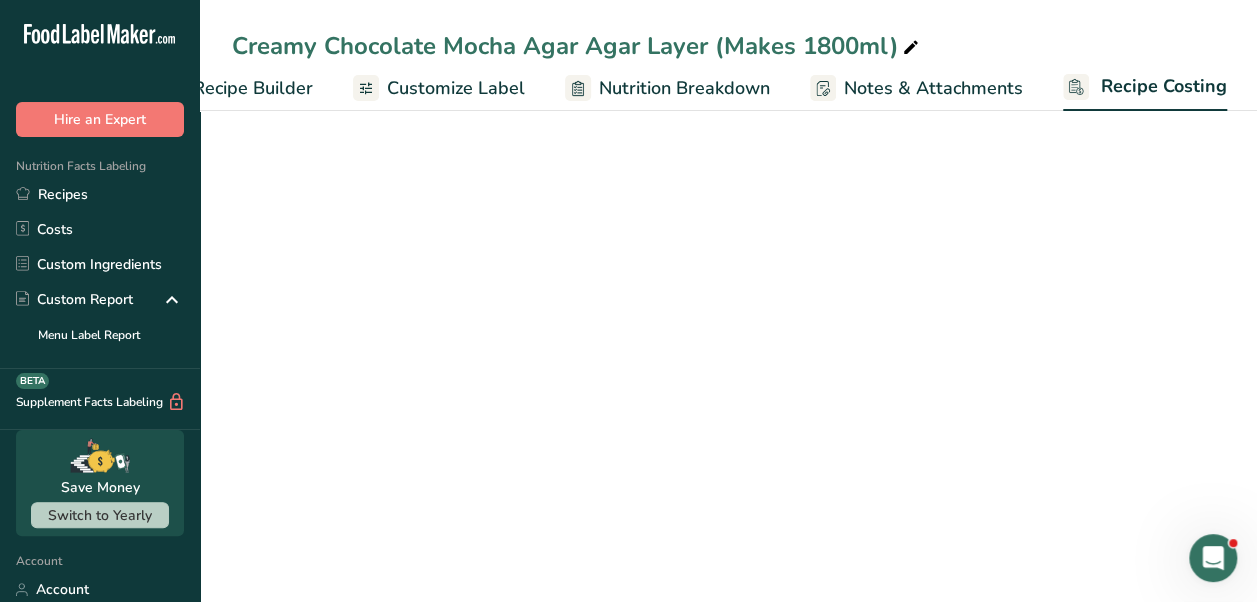select on "1" 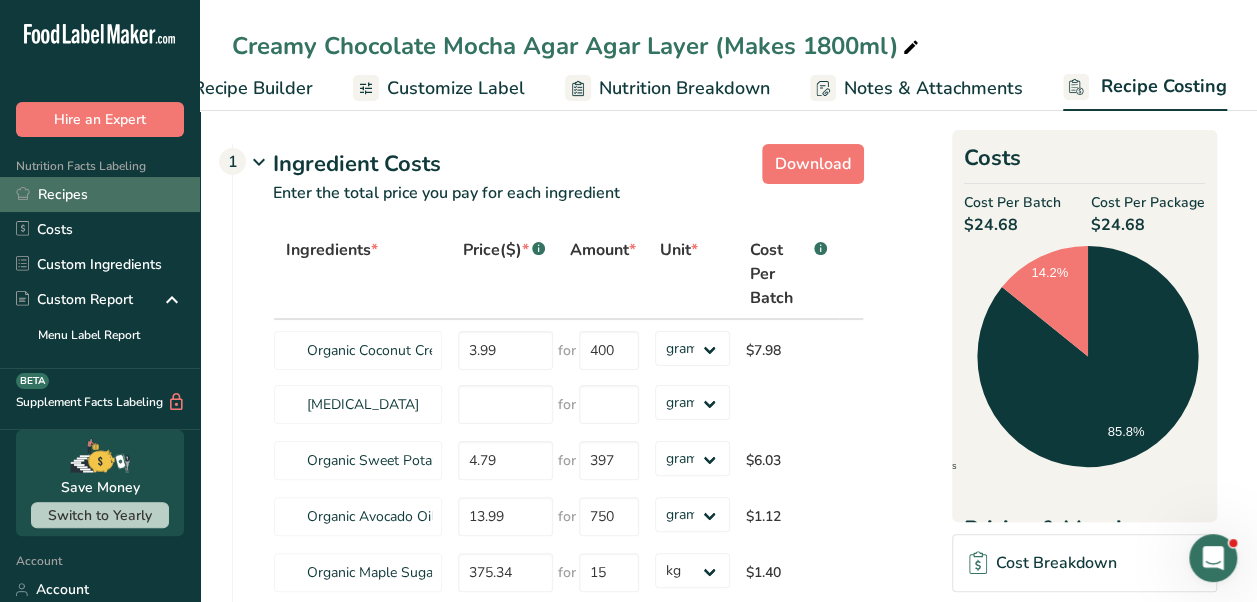 click on "Recipes" at bounding box center [100, 194] 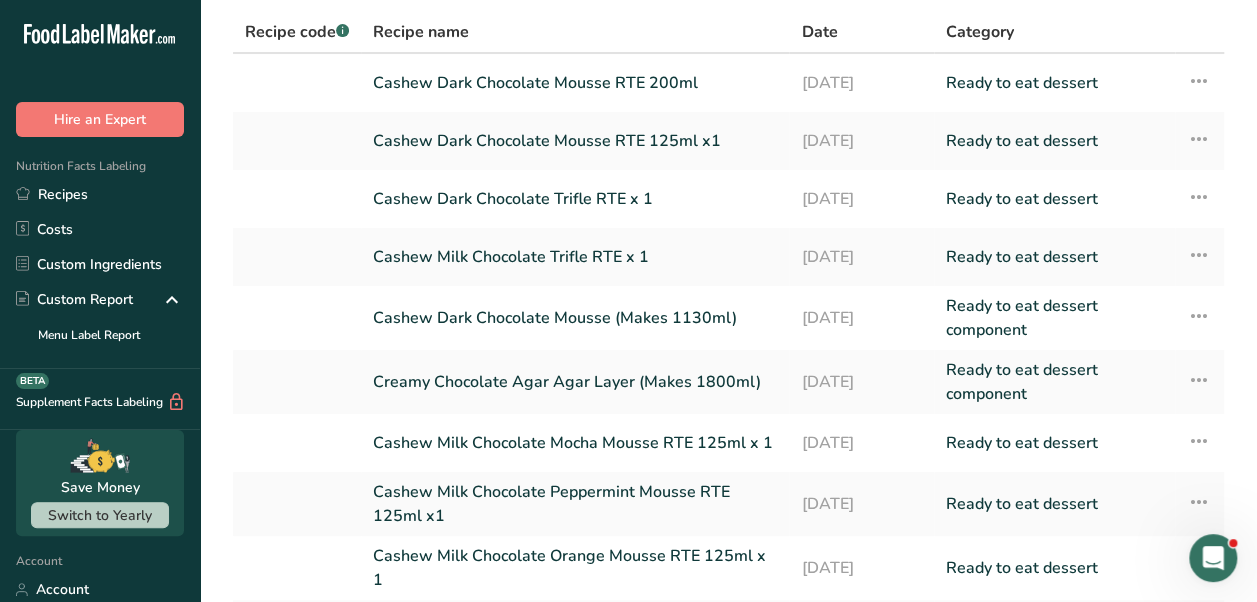 scroll, scrollTop: 292, scrollLeft: 0, axis: vertical 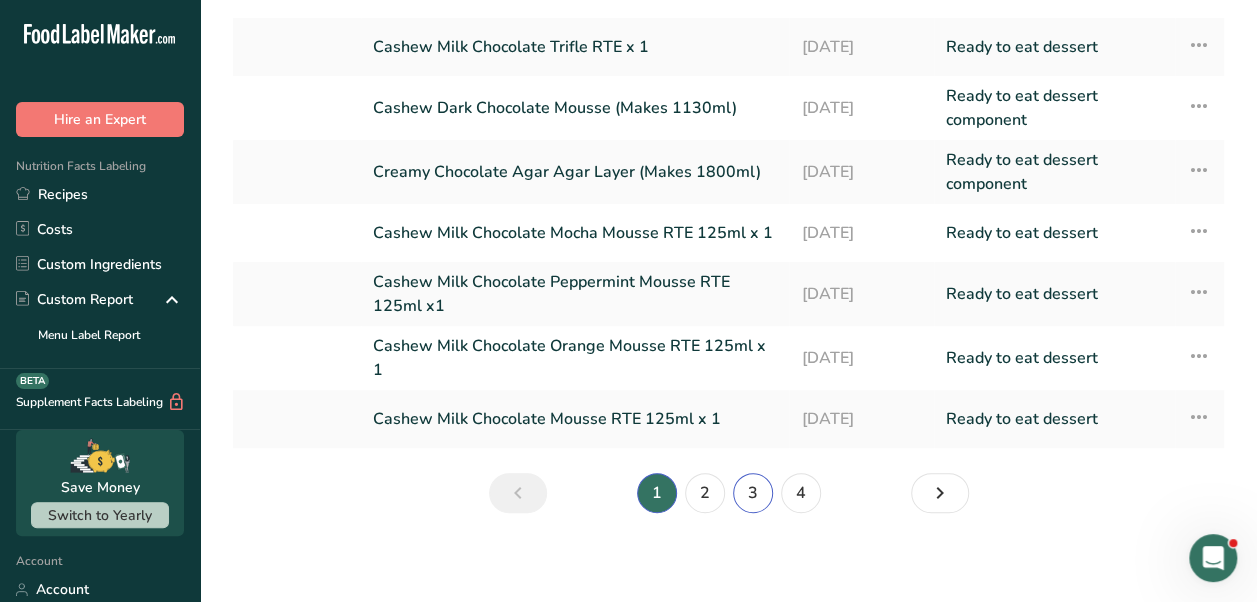 click on "3" at bounding box center [753, 493] 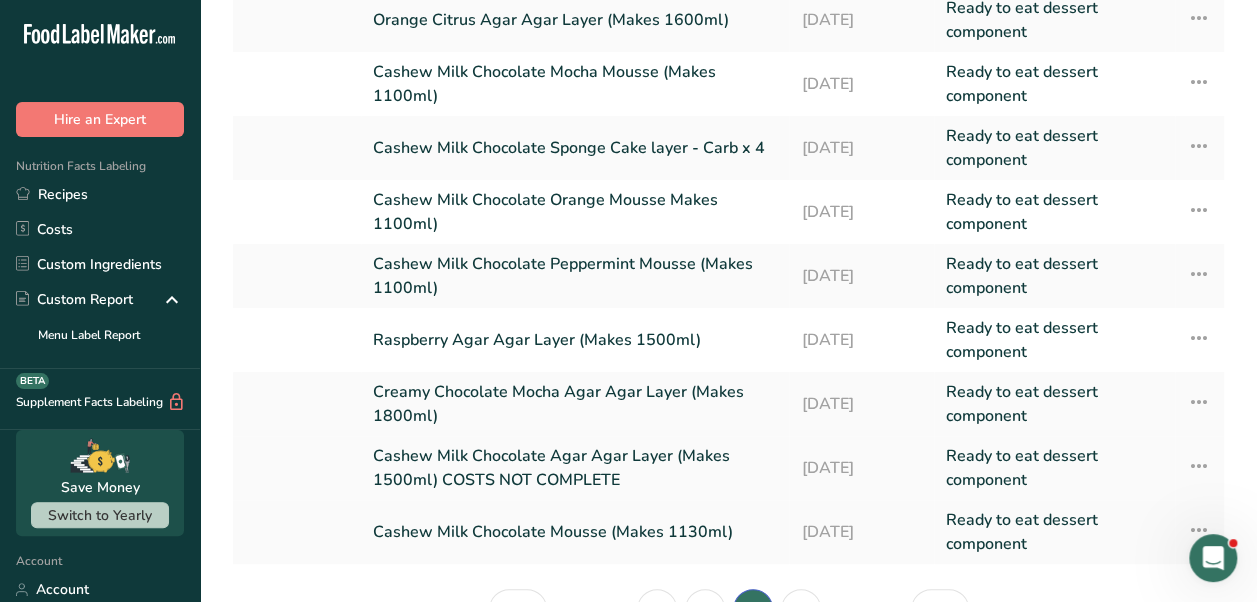 scroll, scrollTop: 206, scrollLeft: 0, axis: vertical 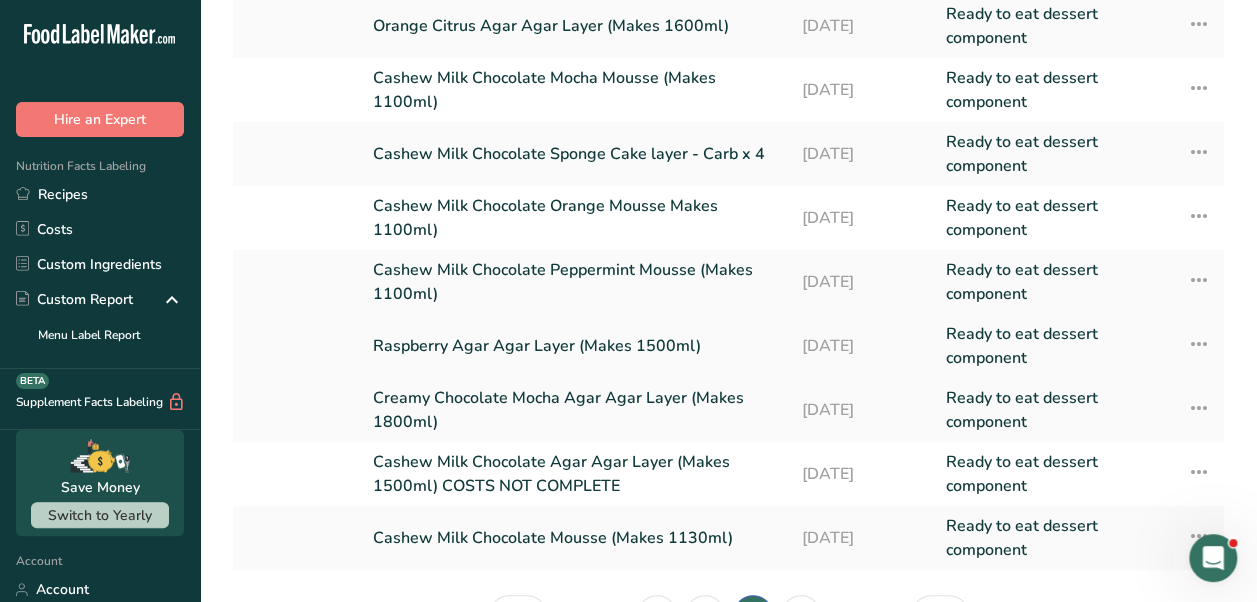 click on "Raspberry Agar Agar Layer (Makes 1500ml)" at bounding box center (575, 346) 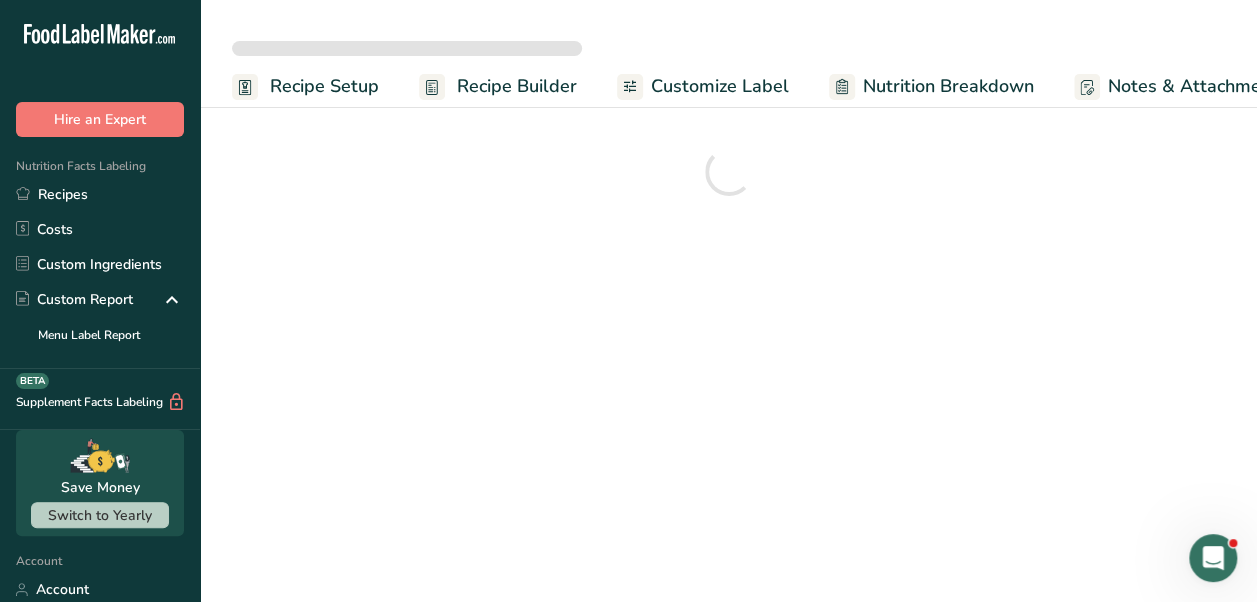 scroll, scrollTop: 0, scrollLeft: 0, axis: both 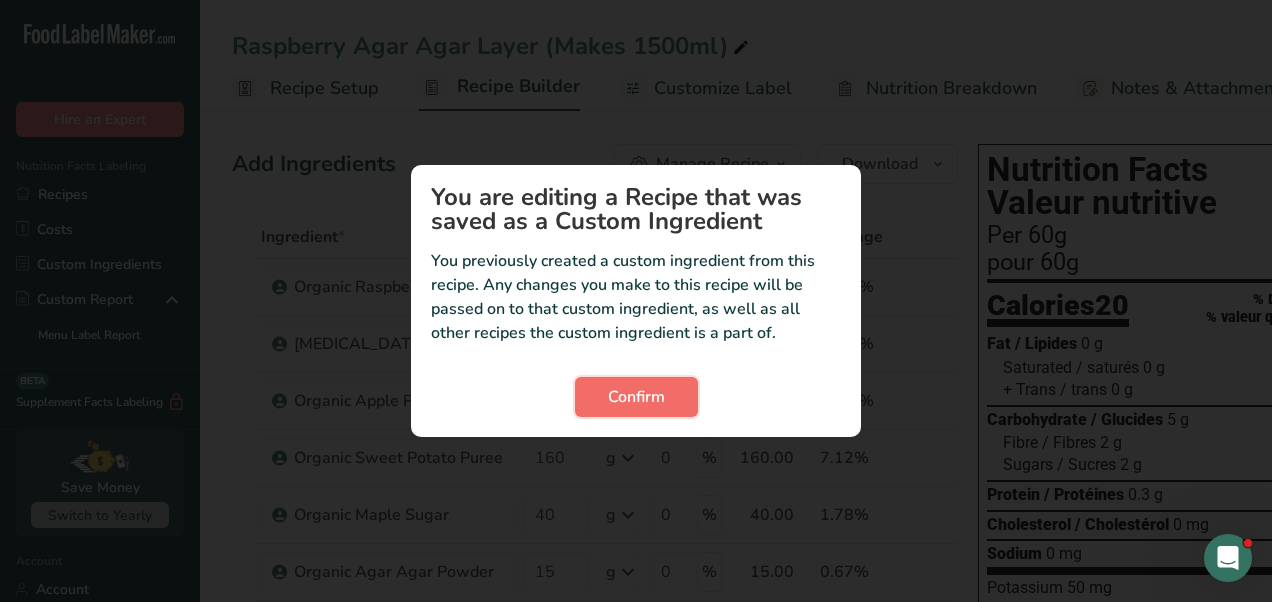 click on "Confirm" at bounding box center [636, 397] 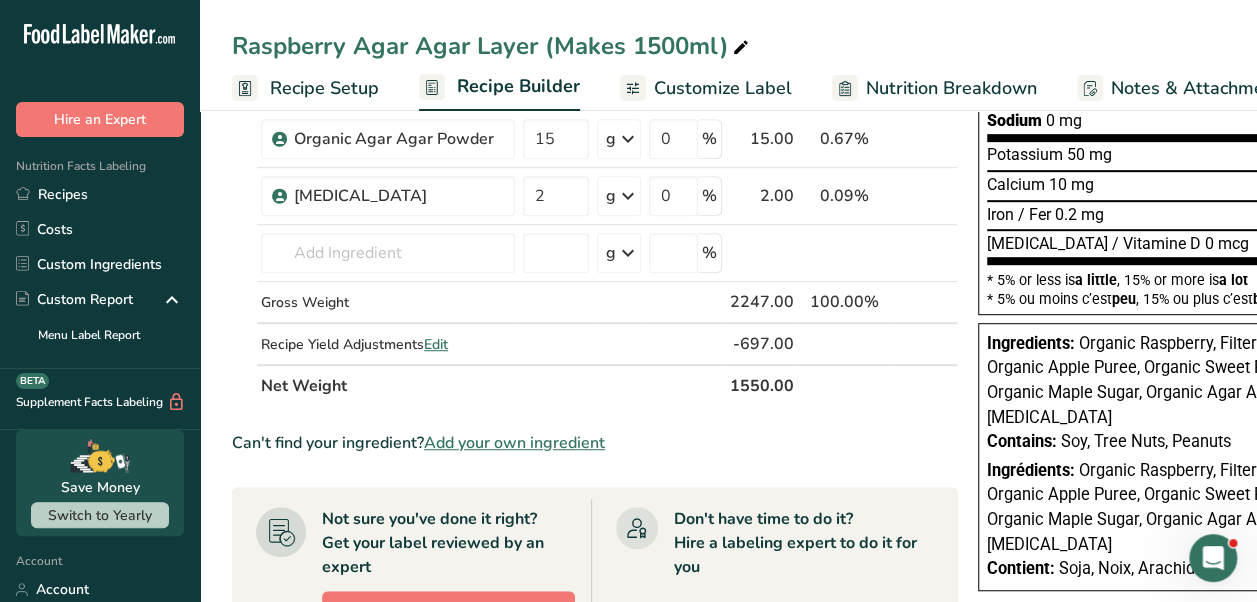 scroll, scrollTop: 0, scrollLeft: 0, axis: both 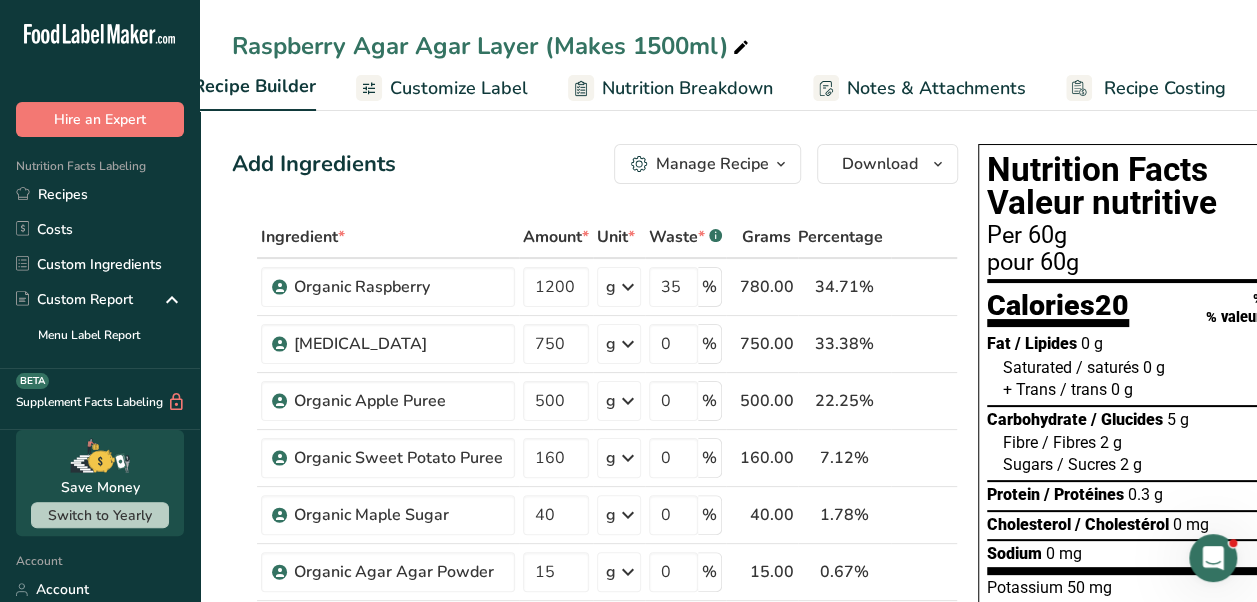 click on "Recipe Costing" at bounding box center (1165, 88) 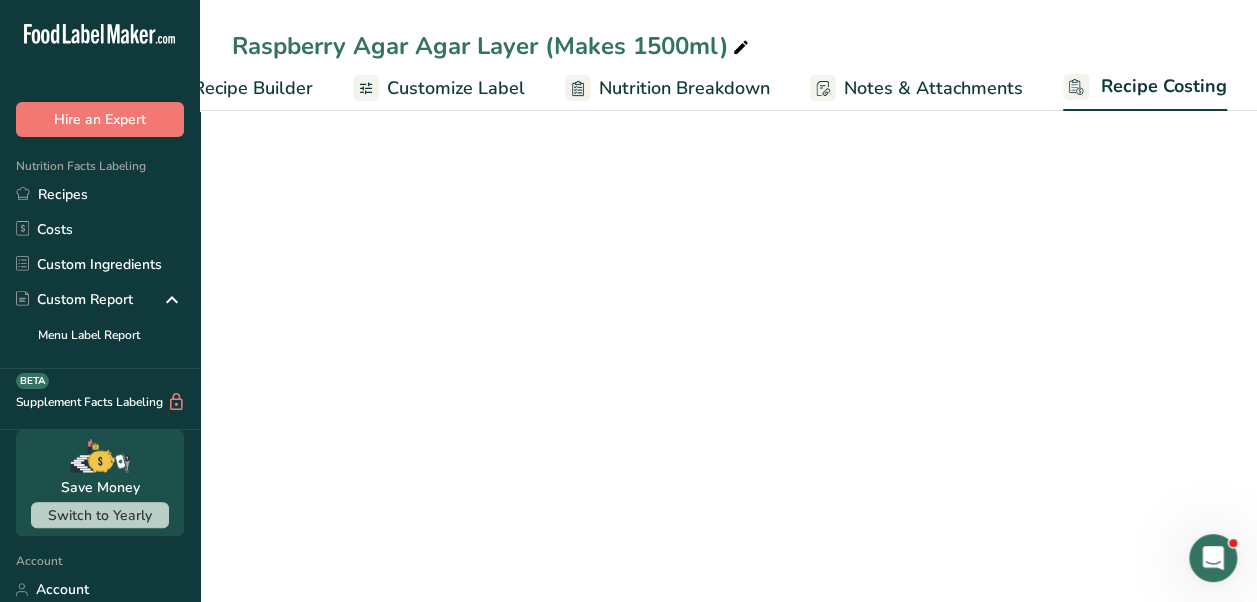 select on "1" 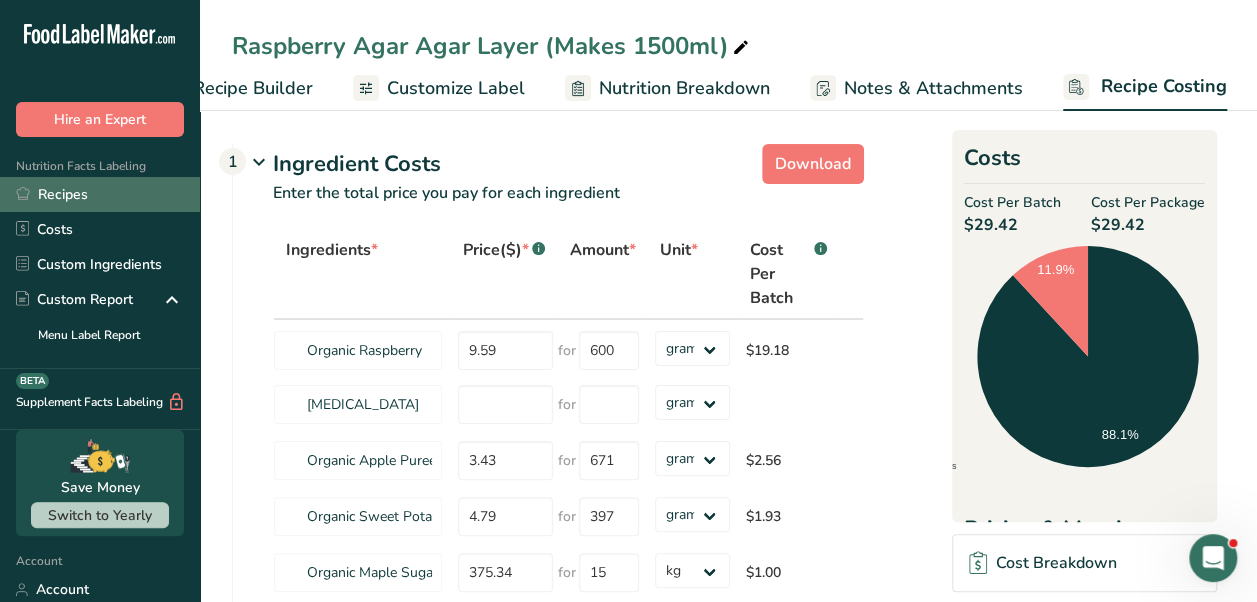 click on "Recipes" at bounding box center (100, 194) 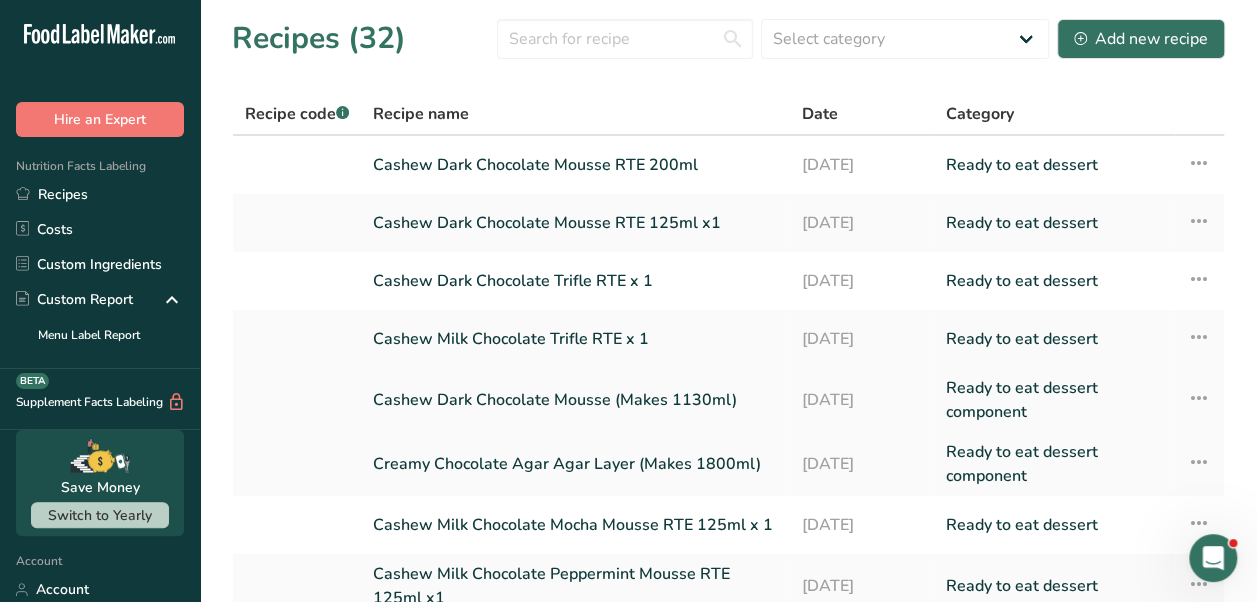 scroll, scrollTop: 292, scrollLeft: 0, axis: vertical 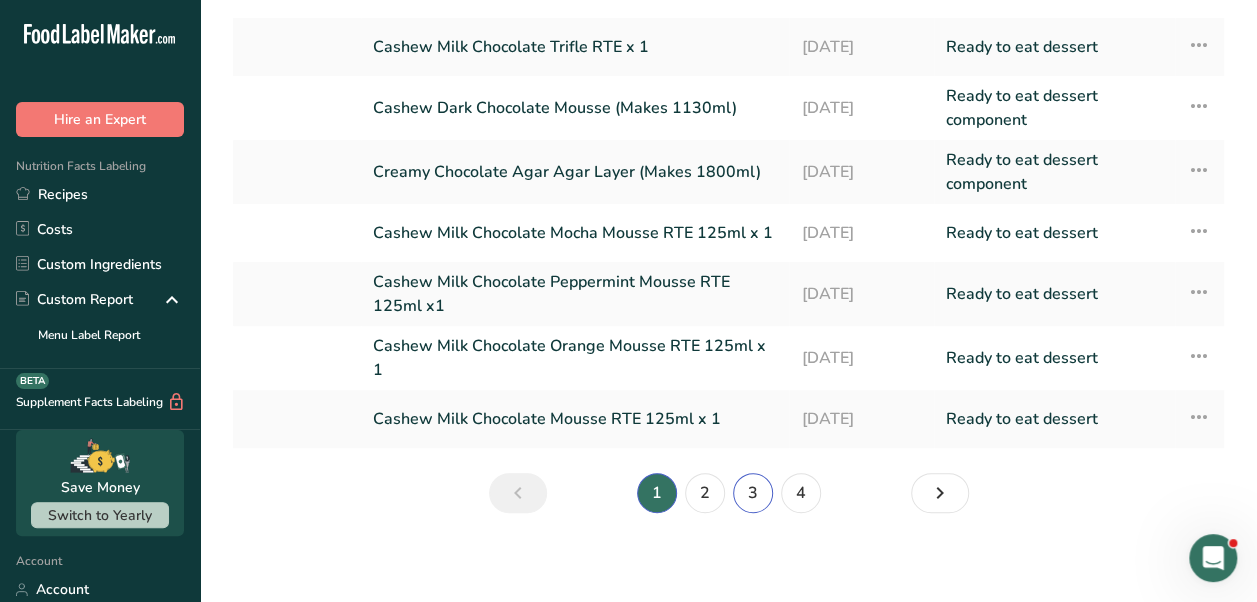 click on "3" at bounding box center (753, 493) 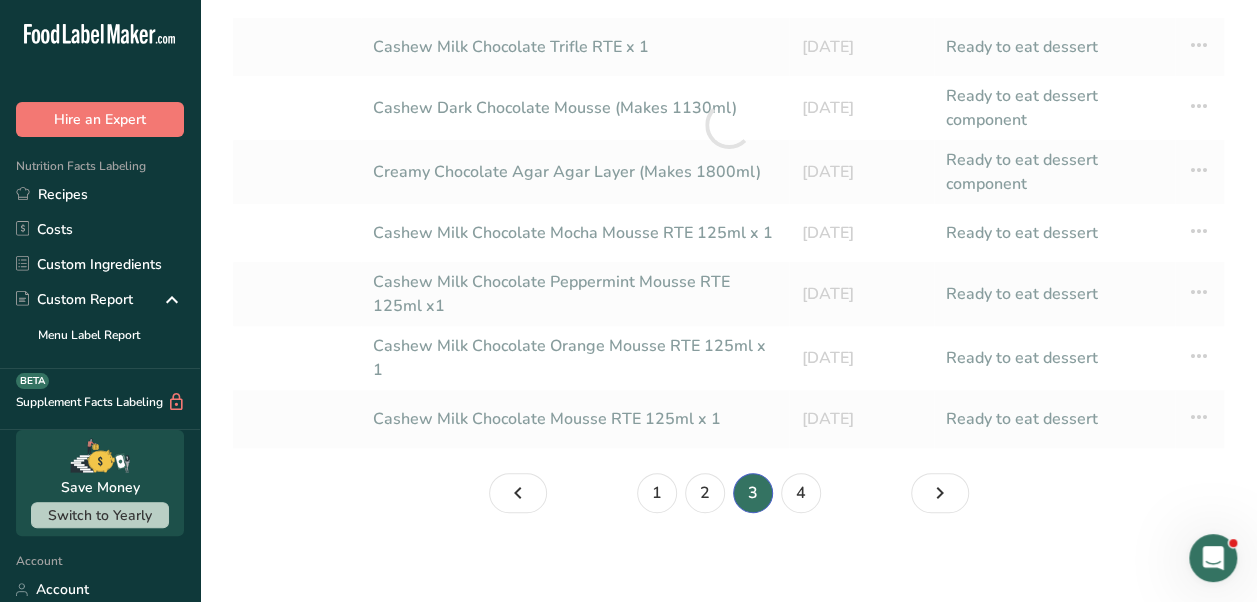 scroll, scrollTop: 304, scrollLeft: 0, axis: vertical 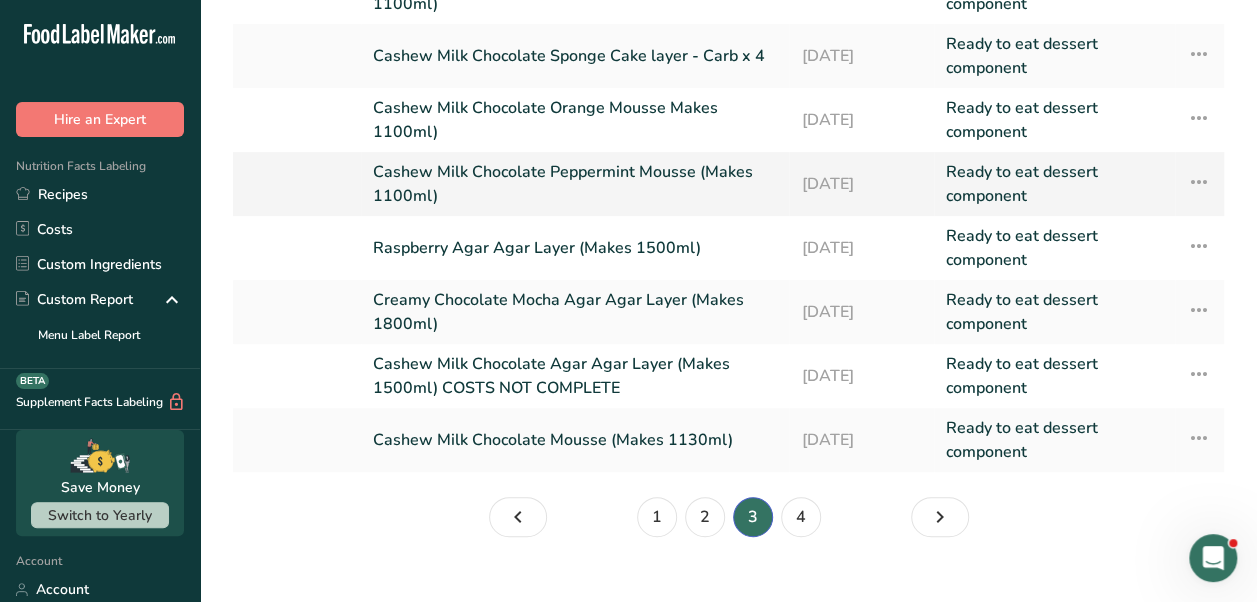 click on "Cashew Milk Chocolate Peppermint Mousse (Makes 1100ml)" at bounding box center [575, 184] 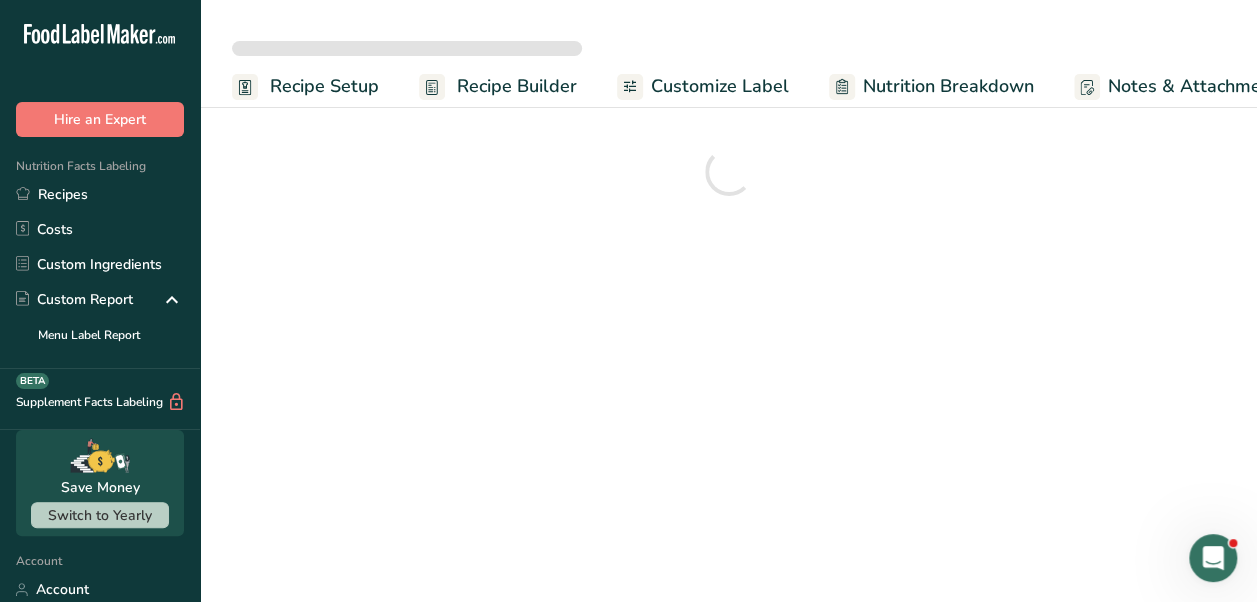 scroll, scrollTop: 0, scrollLeft: 0, axis: both 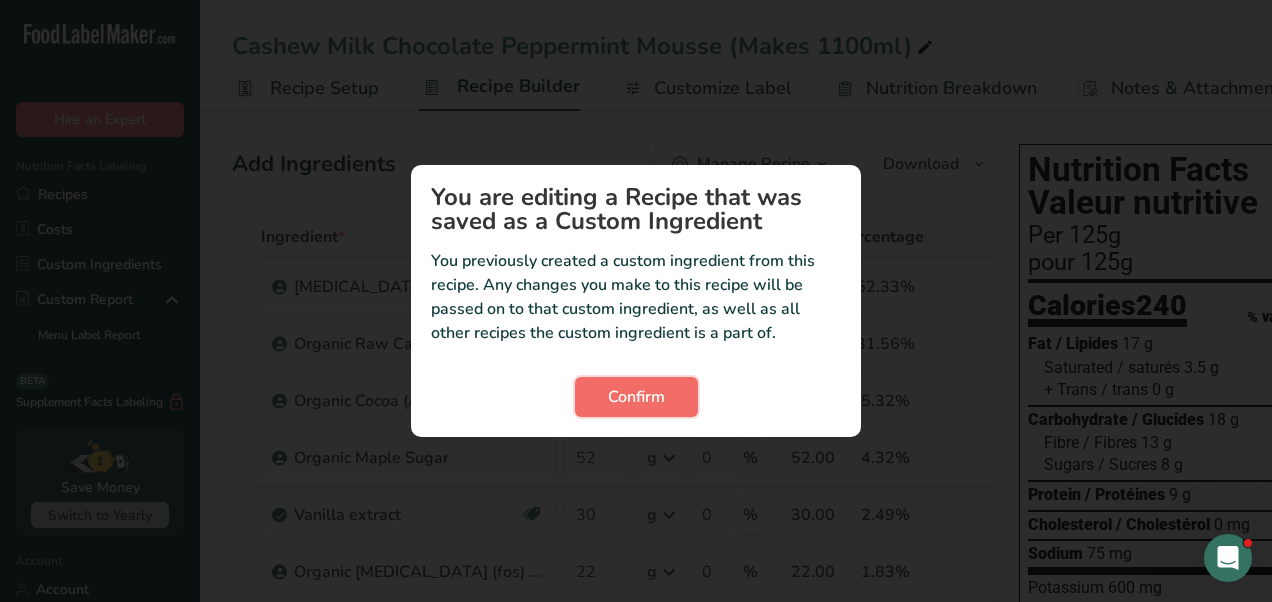 click on "Confirm" at bounding box center (636, 397) 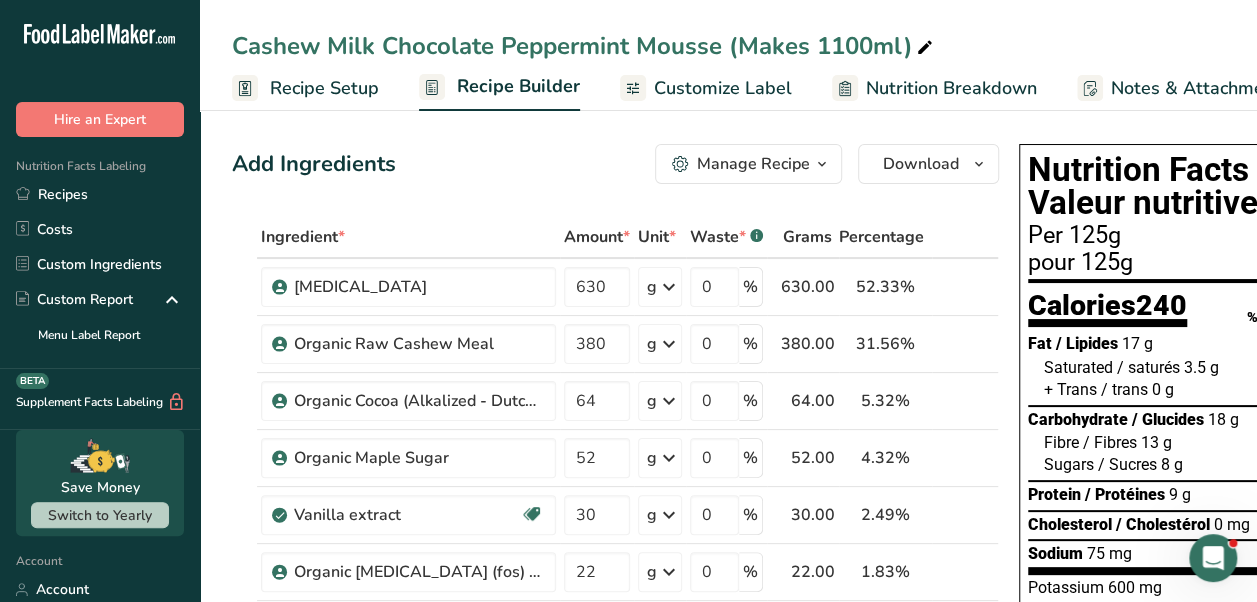 scroll, scrollTop: 0, scrollLeft: 264, axis: horizontal 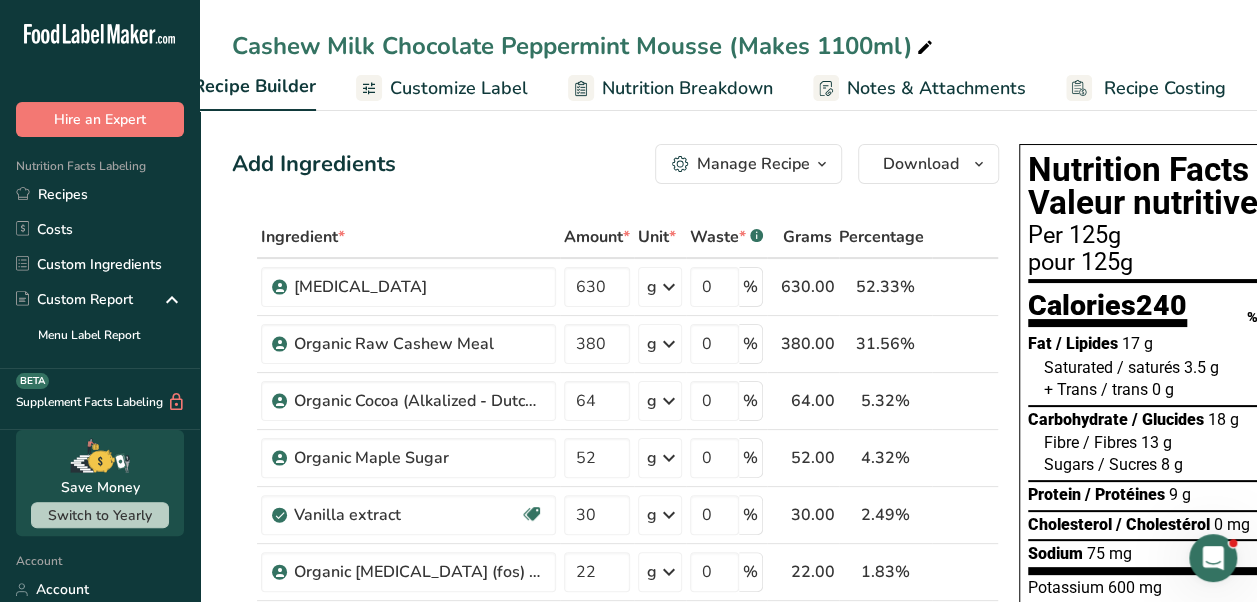 click on "Recipe Costing" at bounding box center (1165, 88) 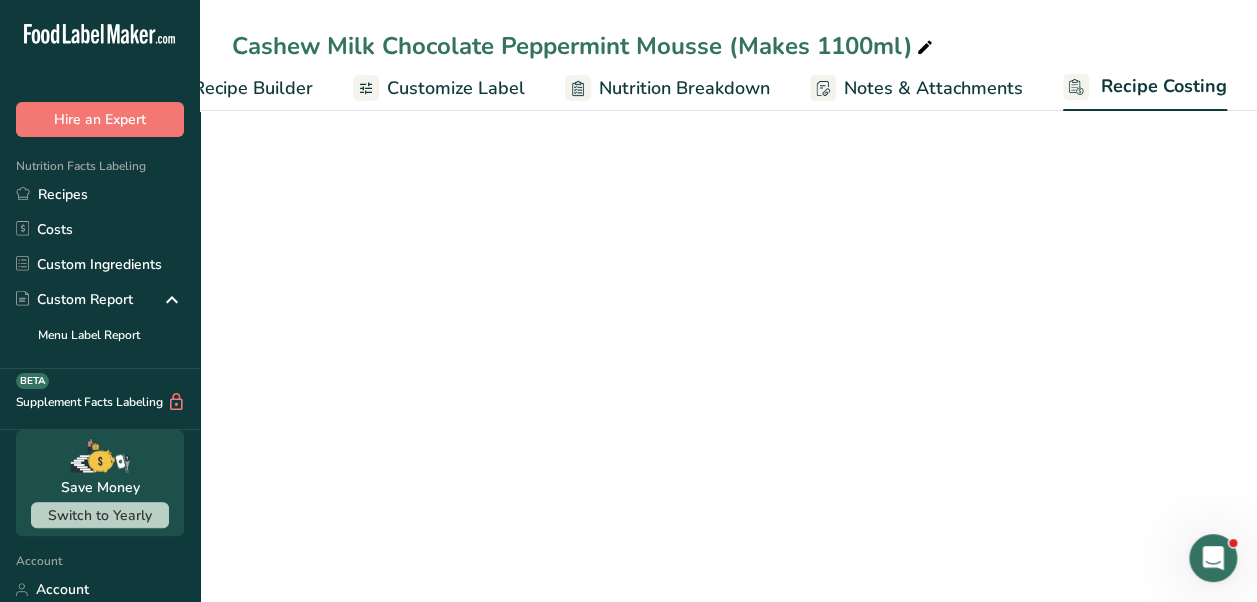 select on "1" 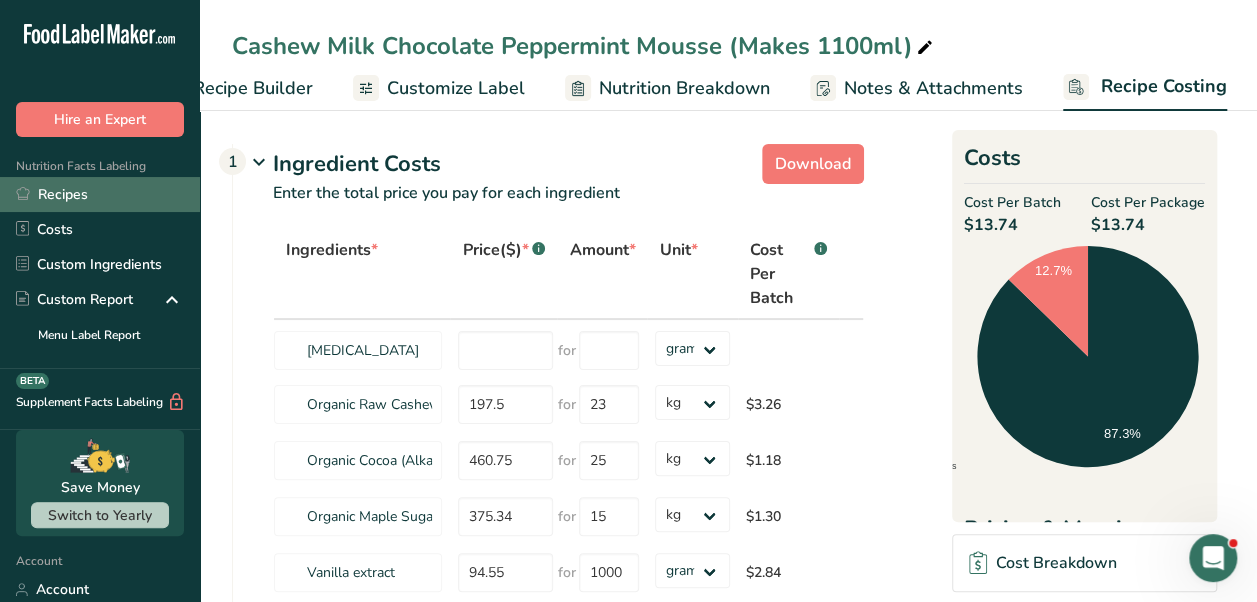 click on "Recipes" at bounding box center [100, 194] 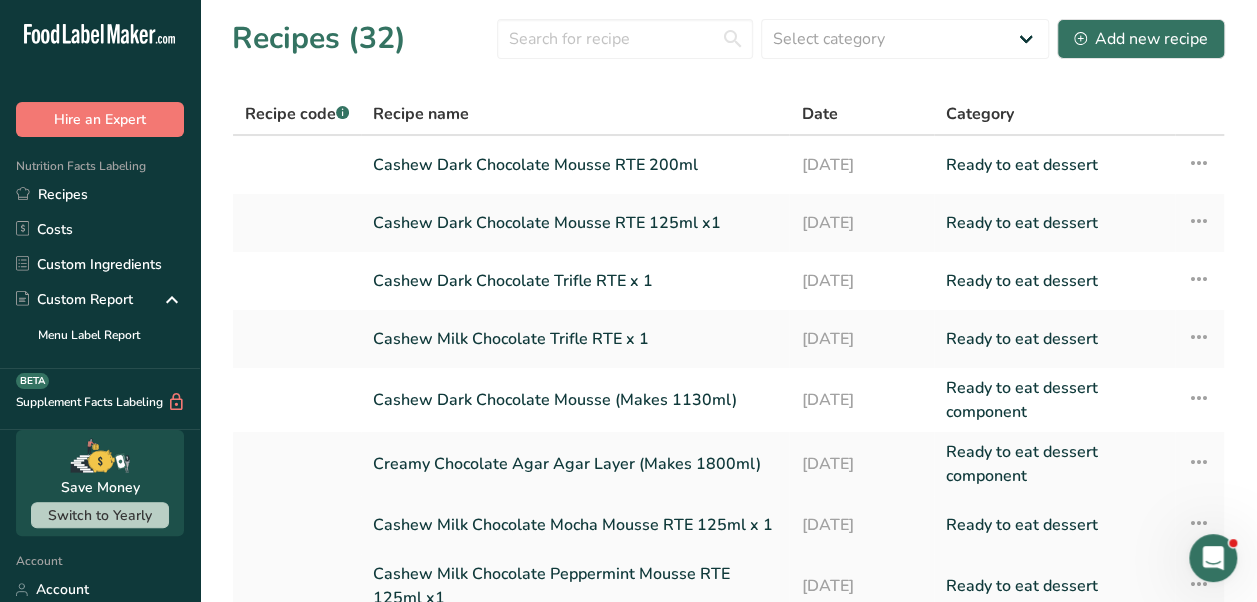 scroll, scrollTop: 292, scrollLeft: 0, axis: vertical 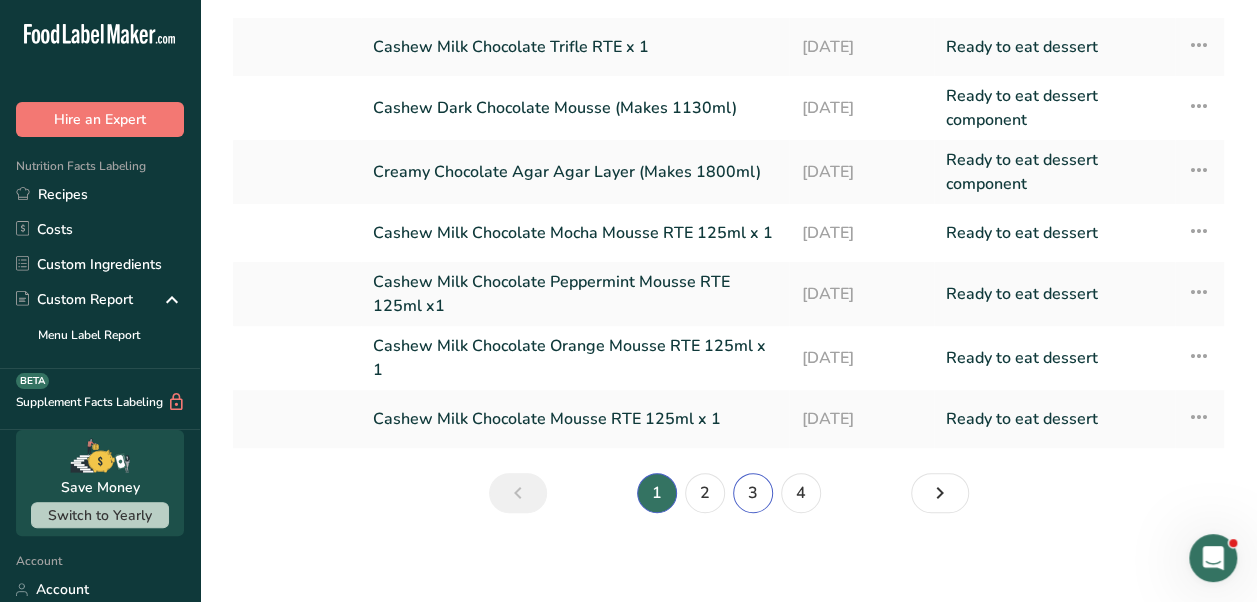 click on "3" at bounding box center [753, 493] 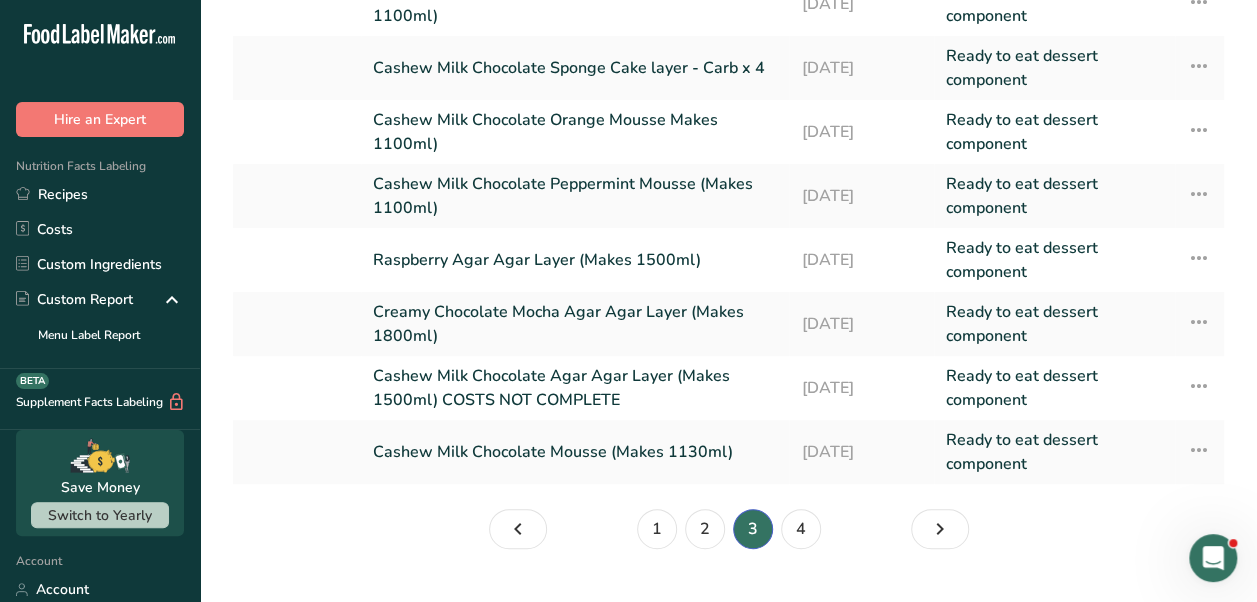 scroll, scrollTop: 304, scrollLeft: 0, axis: vertical 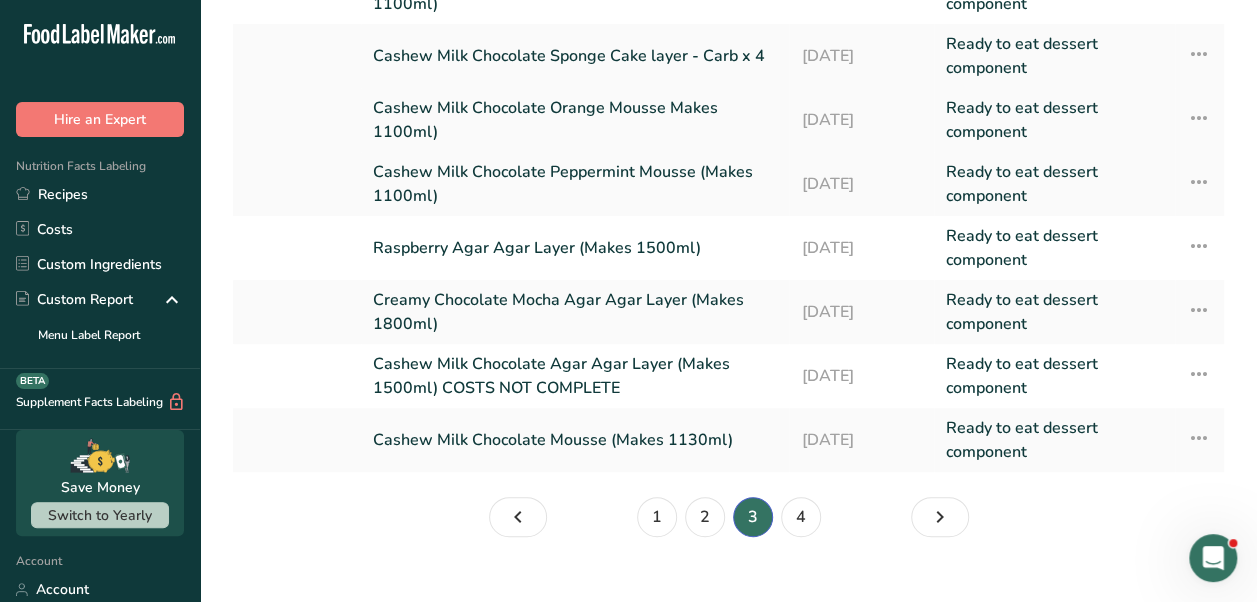 click on "Cashew Milk Chocolate Orange Mousse Makes 1100ml)" at bounding box center [575, 120] 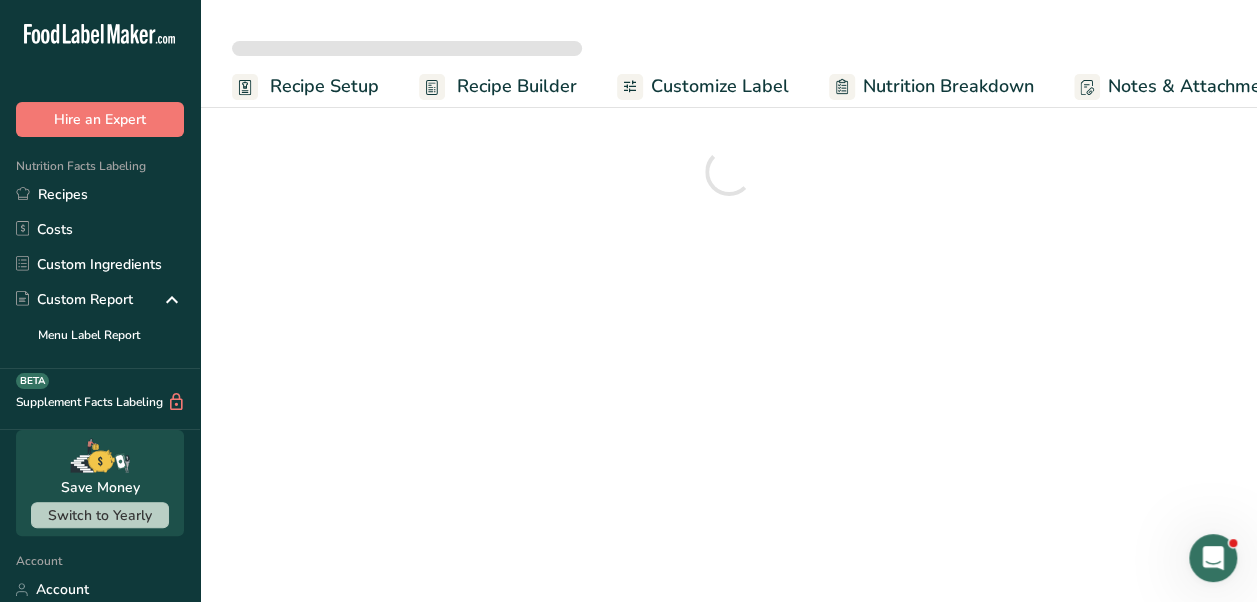 scroll, scrollTop: 0, scrollLeft: 0, axis: both 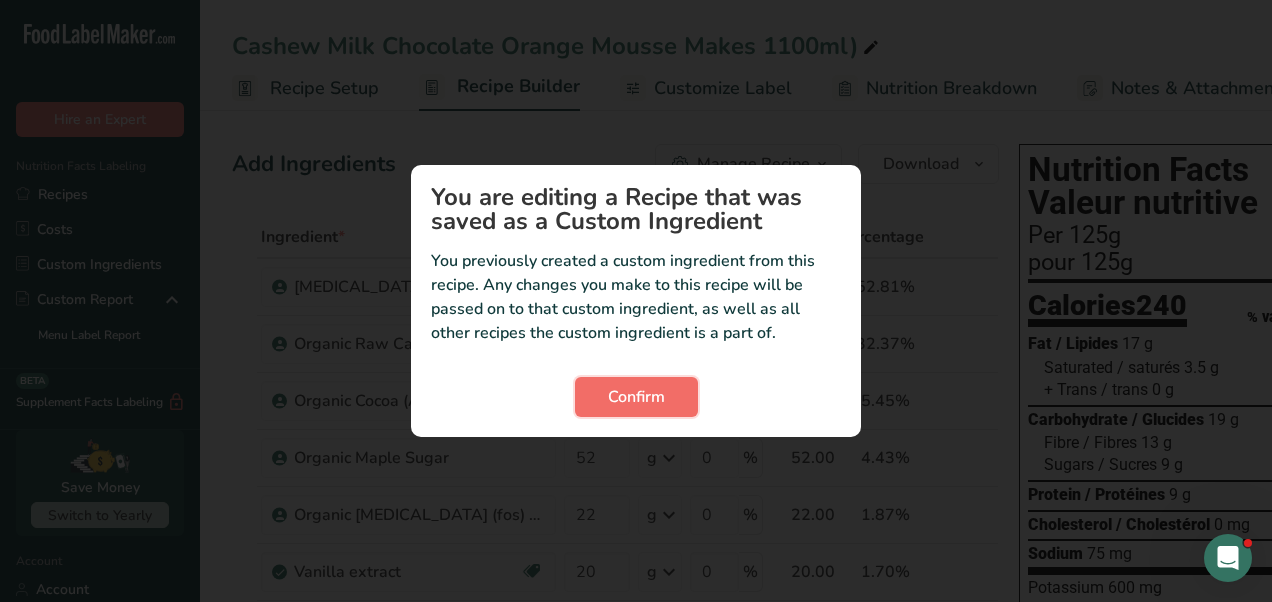 click on "Confirm" at bounding box center [636, 397] 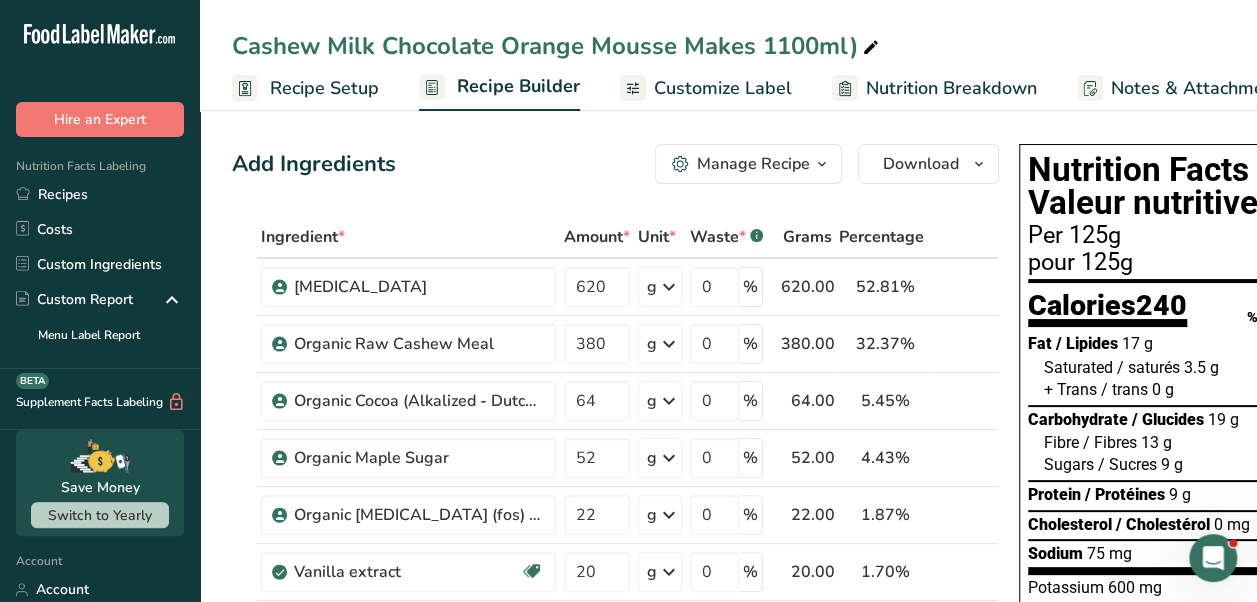 scroll, scrollTop: 0, scrollLeft: 264, axis: horizontal 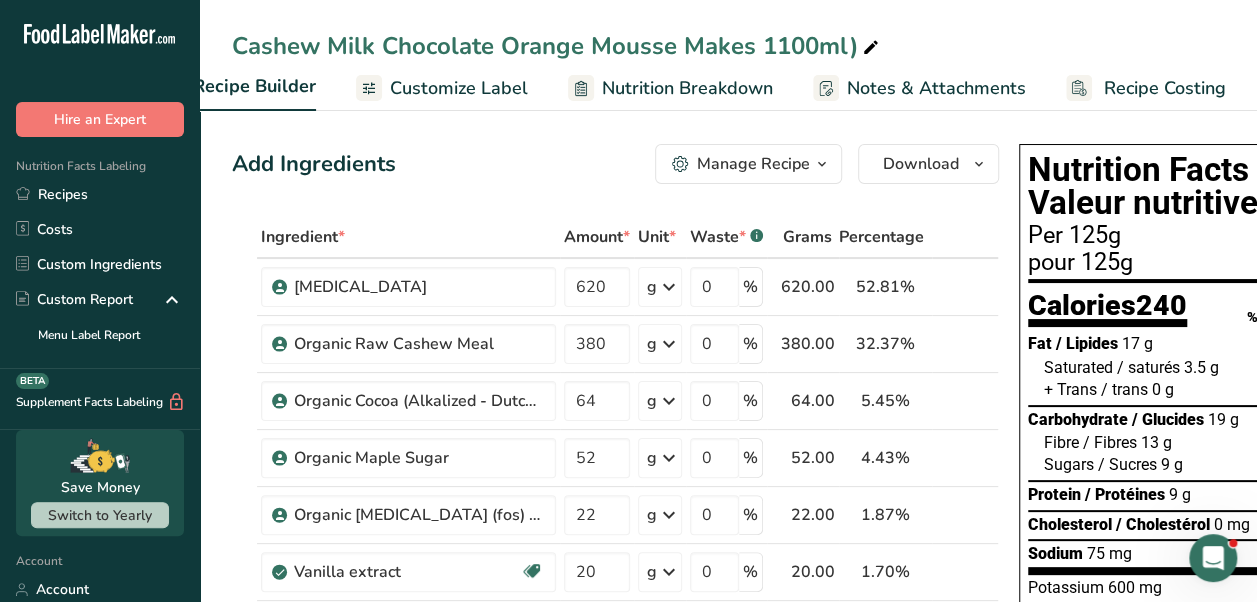click on "Recipe Costing" at bounding box center (1165, 88) 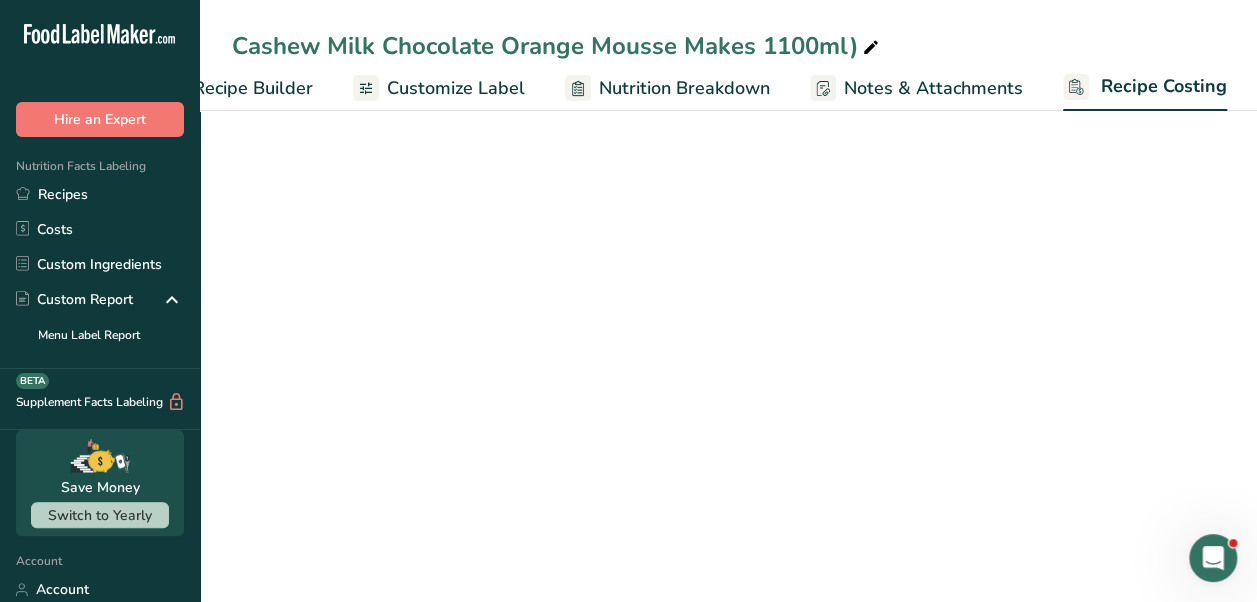 select on "1" 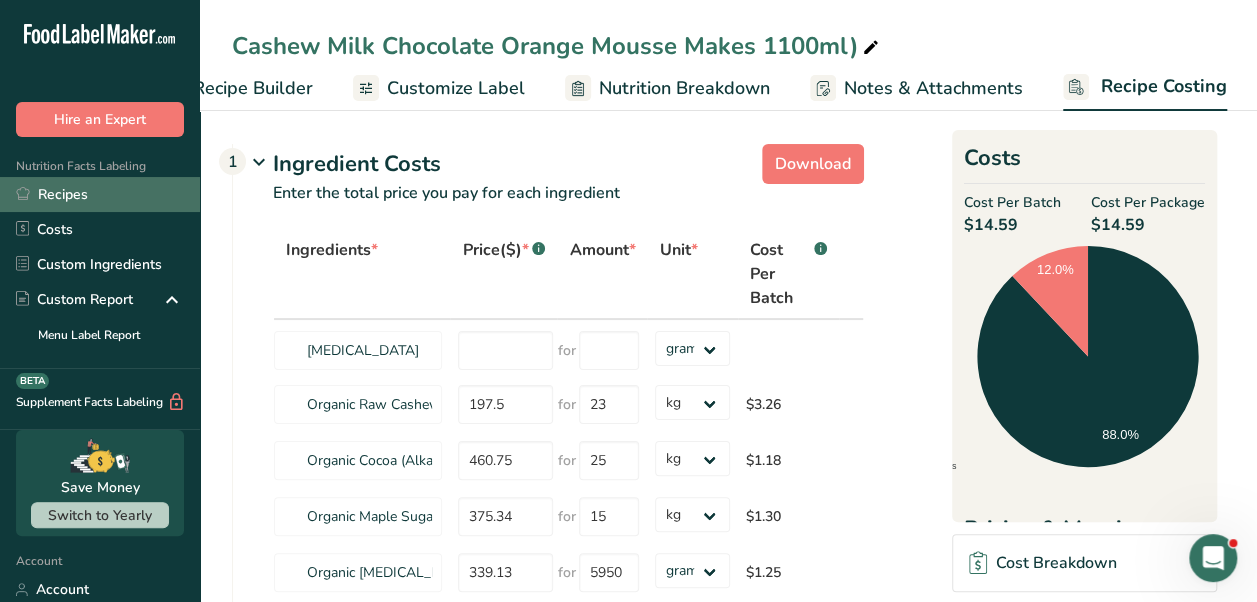 click on "Recipes" at bounding box center (100, 194) 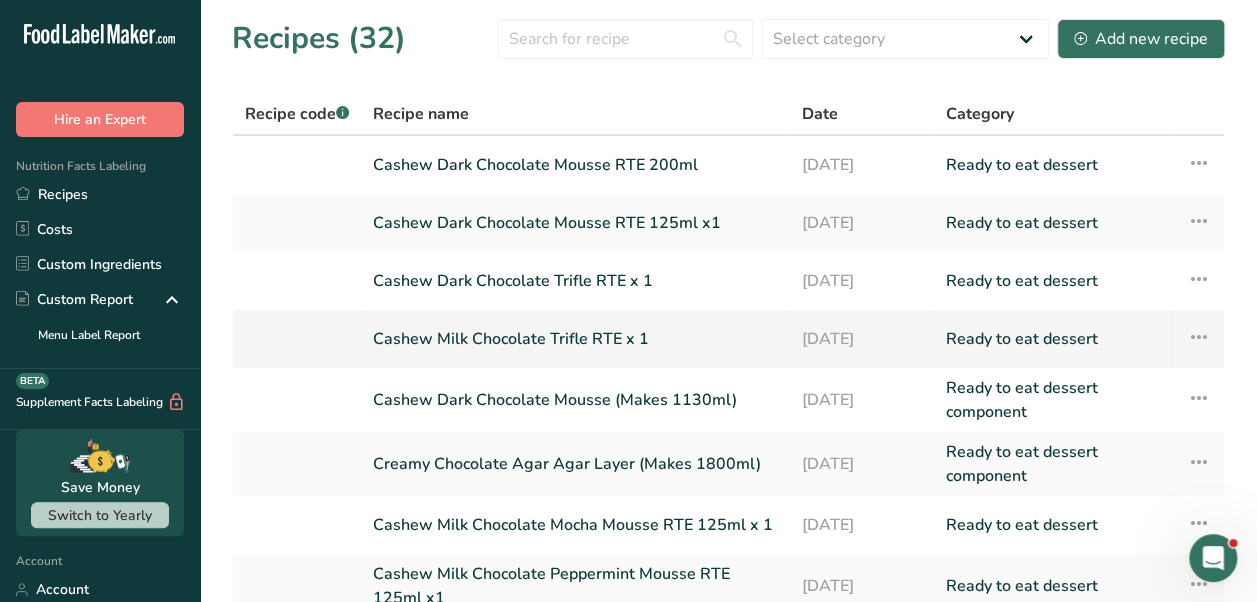 scroll, scrollTop: 292, scrollLeft: 0, axis: vertical 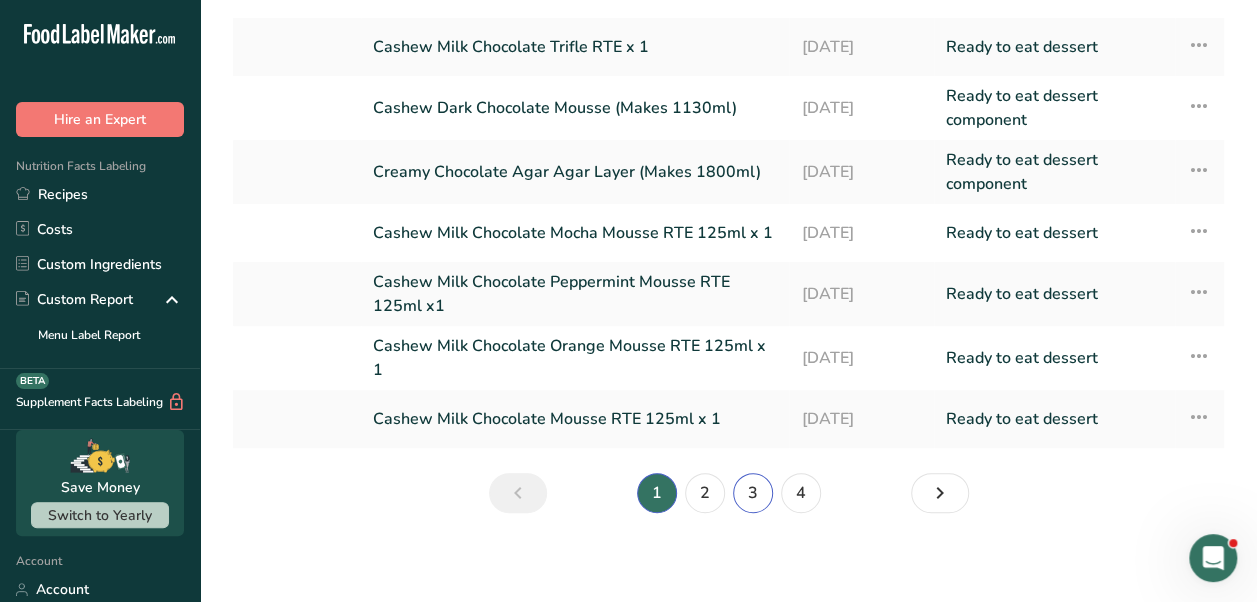 click on "3" at bounding box center [753, 493] 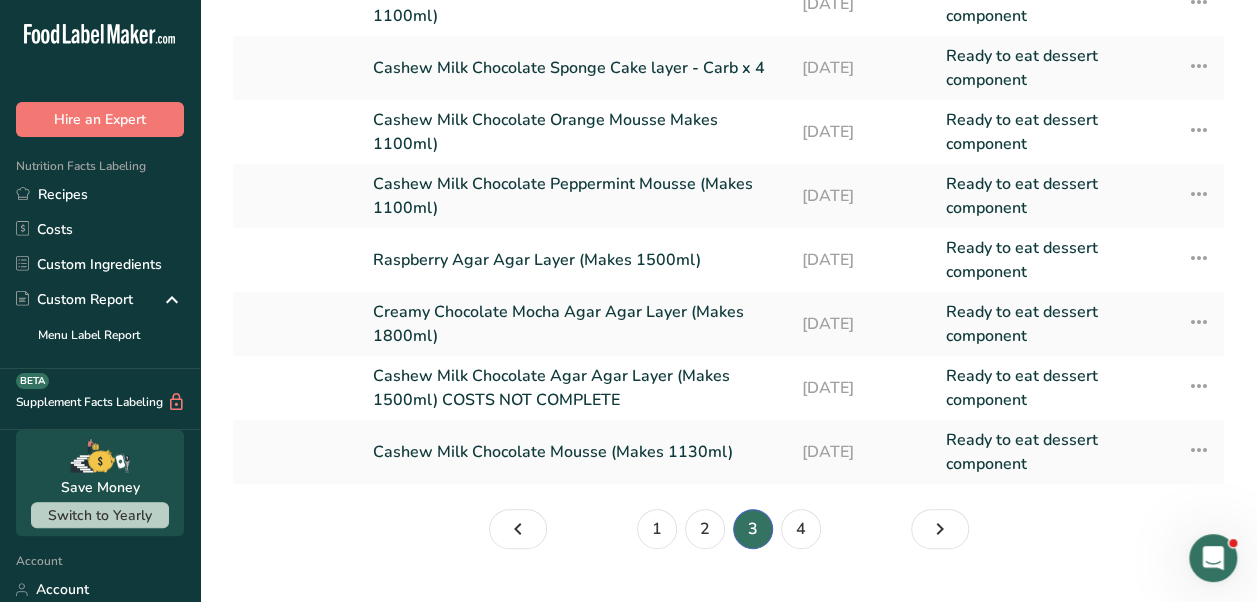 scroll, scrollTop: 304, scrollLeft: 0, axis: vertical 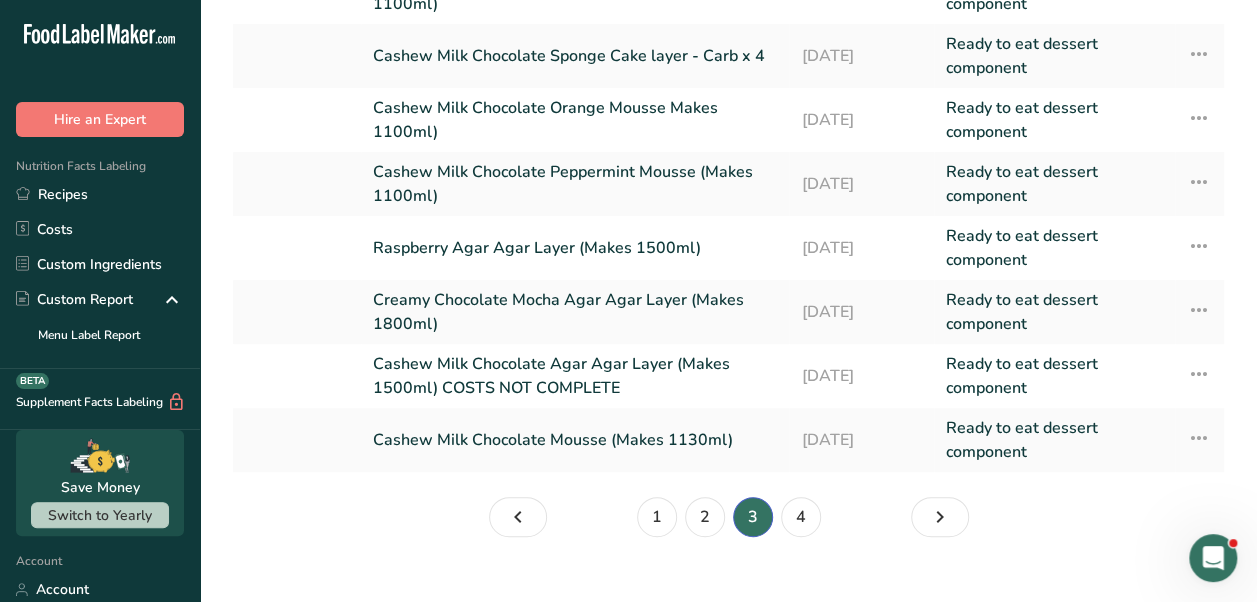 click on "3" at bounding box center (753, 517) 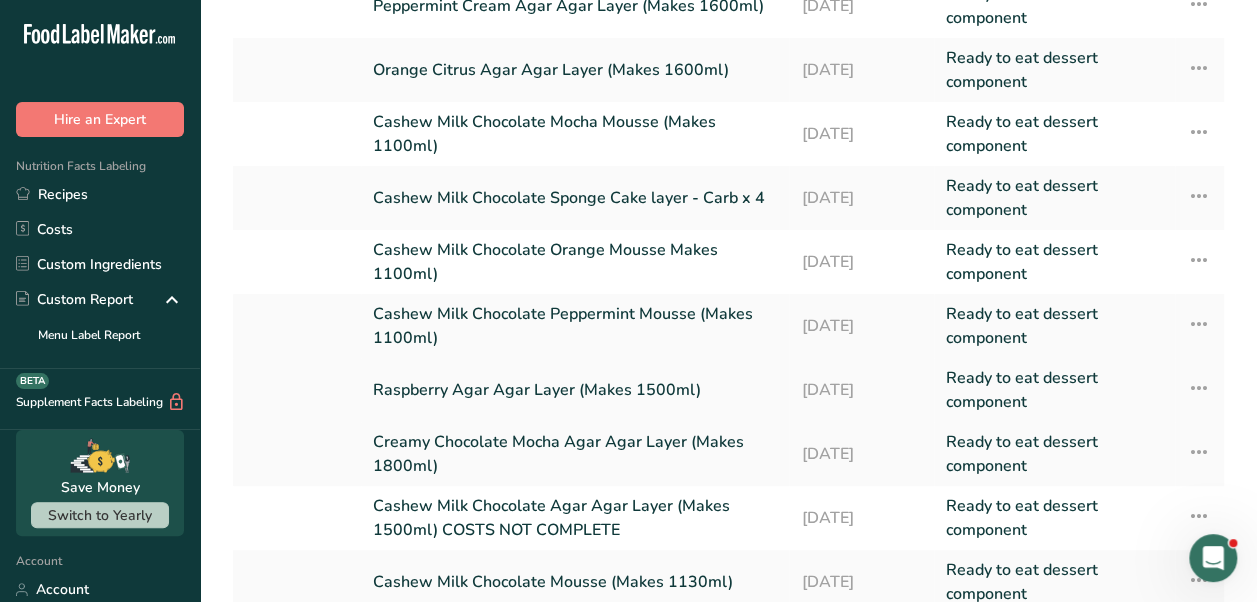 scroll, scrollTop: 162, scrollLeft: 0, axis: vertical 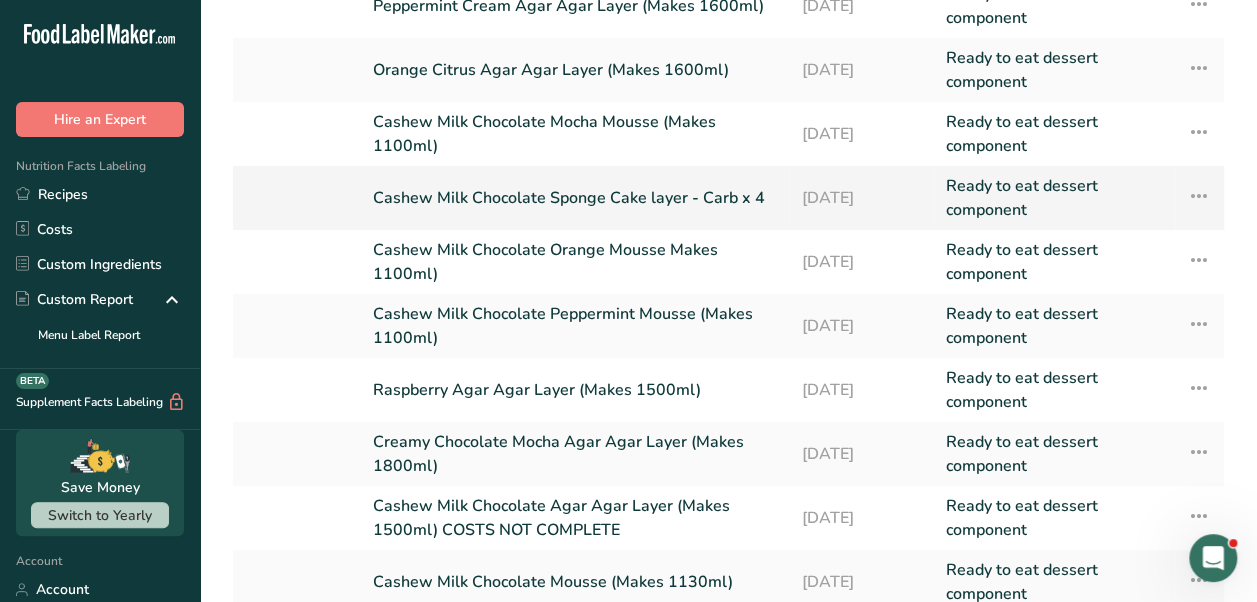 click on "Cashew Milk Chocolate Sponge Cake layer - Carb x 4" at bounding box center [575, 198] 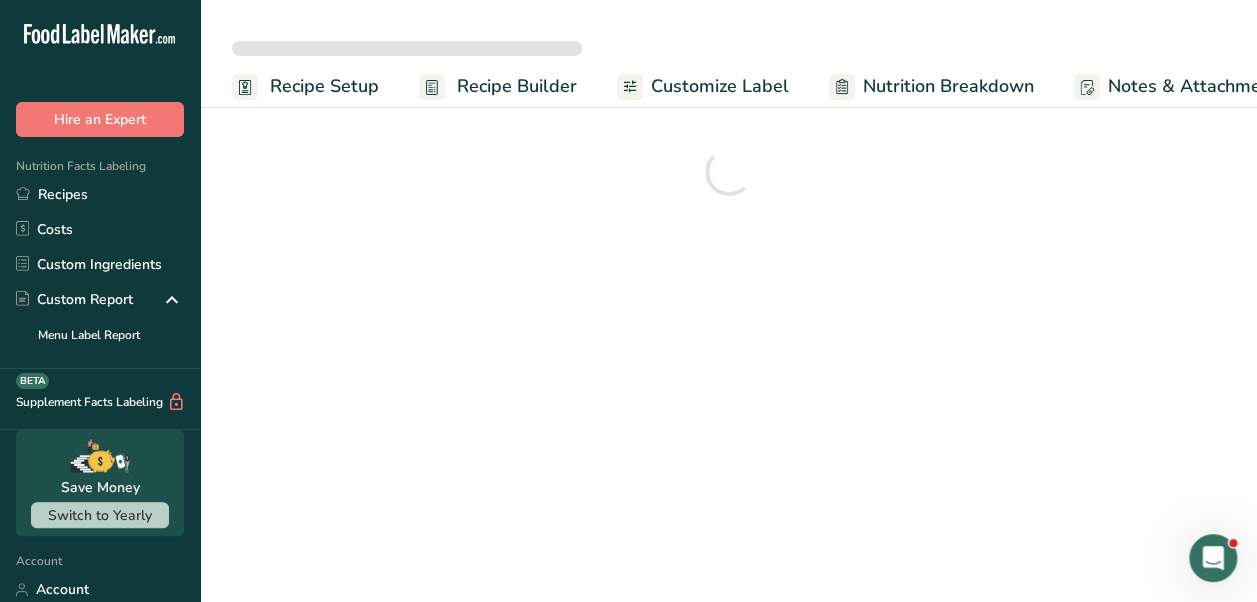 scroll, scrollTop: 0, scrollLeft: 0, axis: both 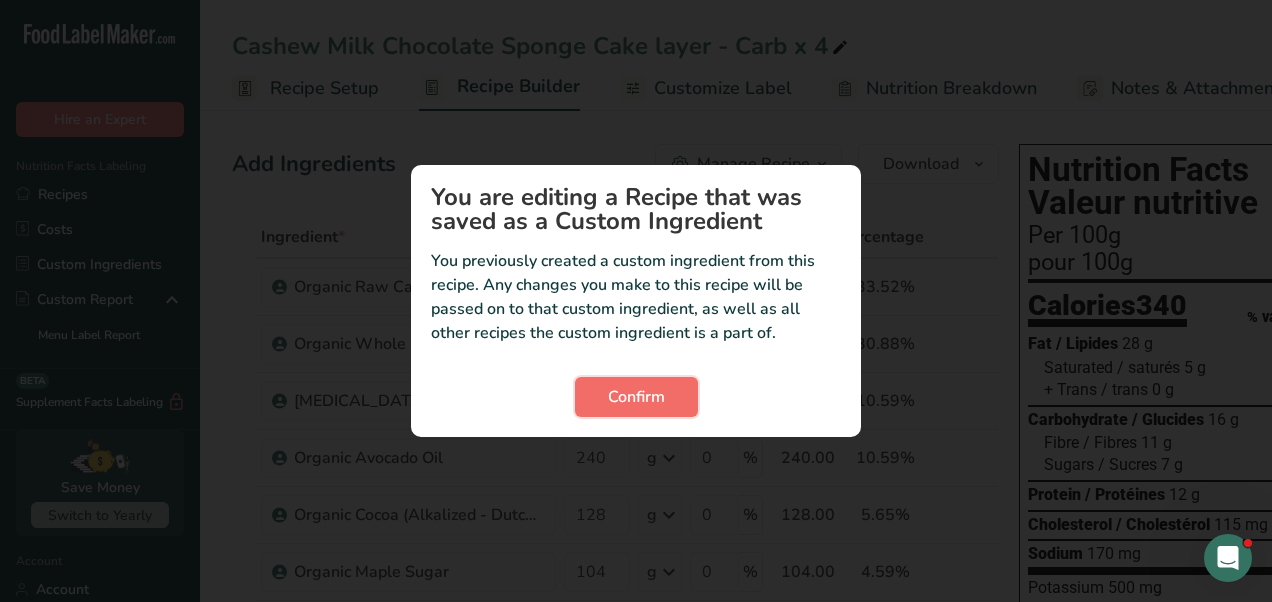 click on "Confirm" at bounding box center (636, 397) 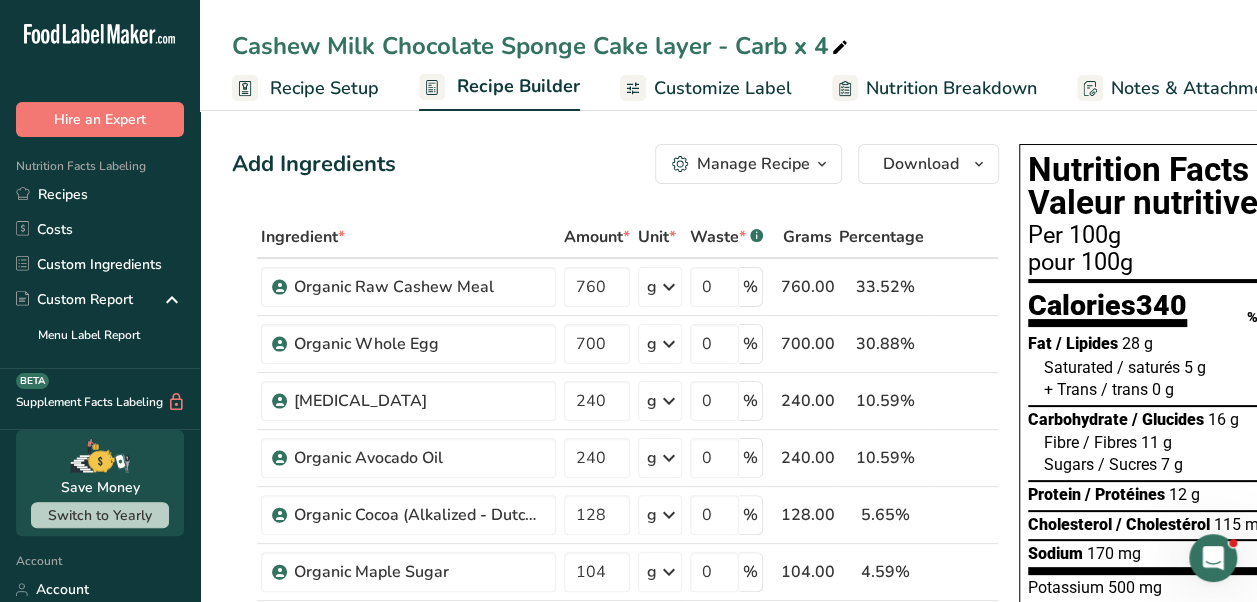 scroll, scrollTop: 0, scrollLeft: 264, axis: horizontal 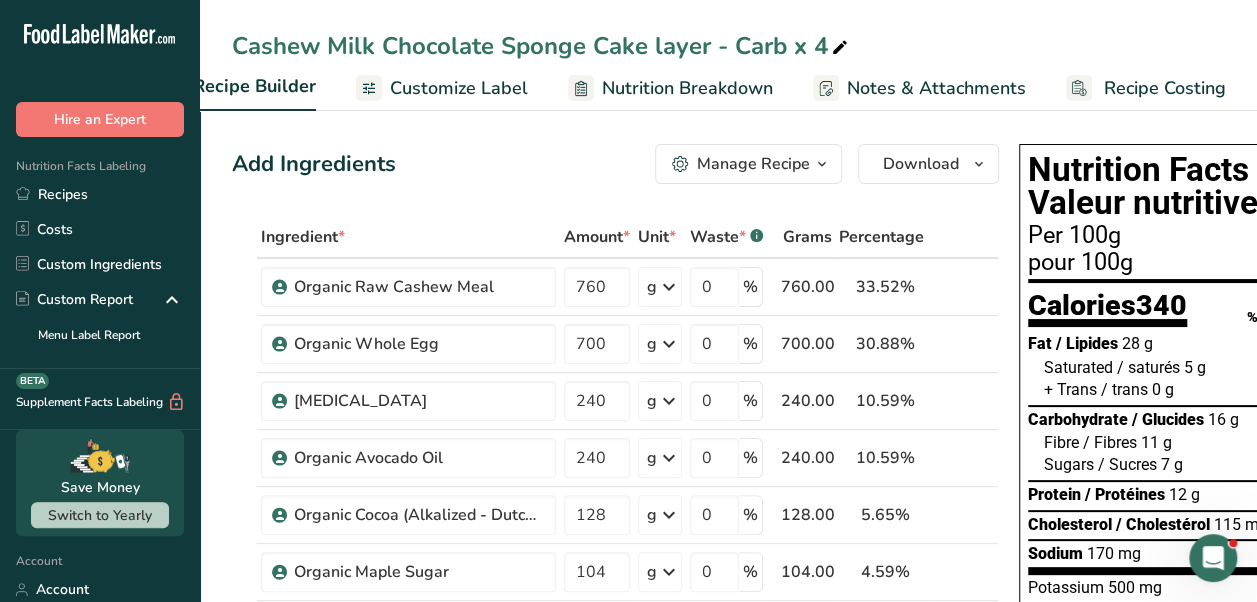 click on "Recipe Costing" at bounding box center (1165, 88) 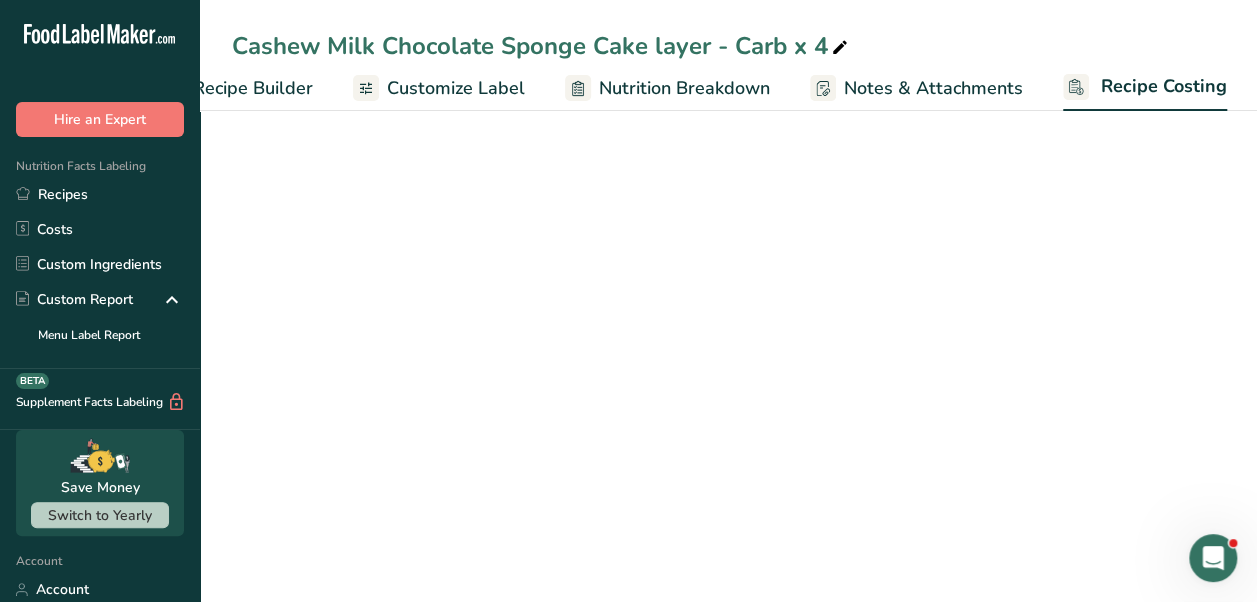 select on "1" 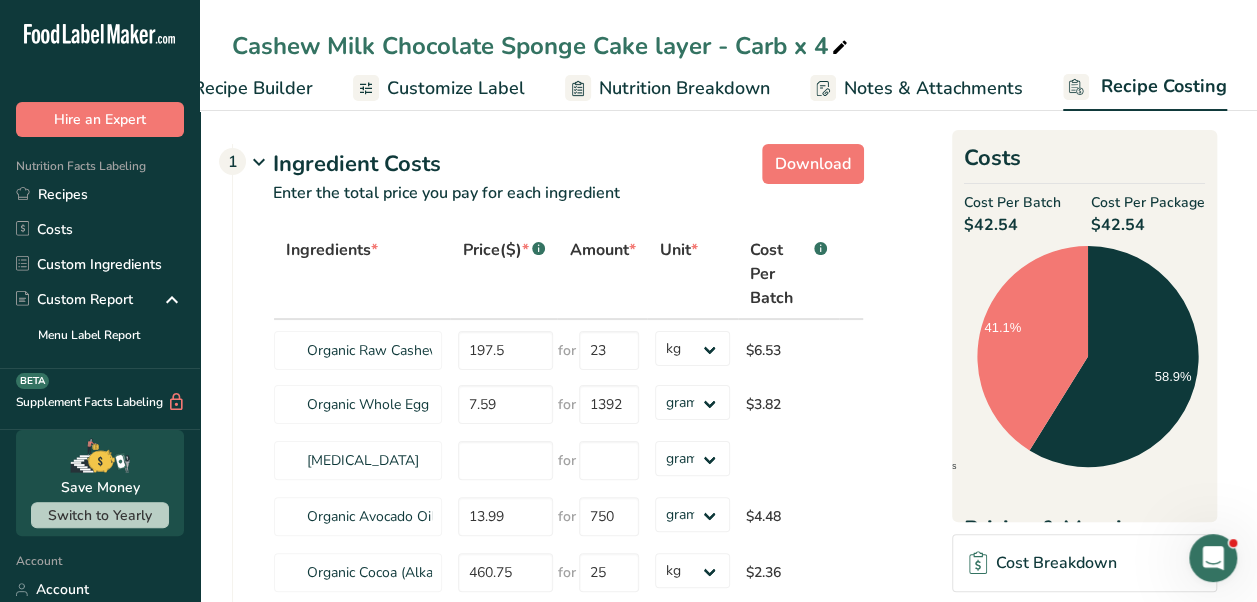 click on "Recipe Builder" at bounding box center (234, 88) 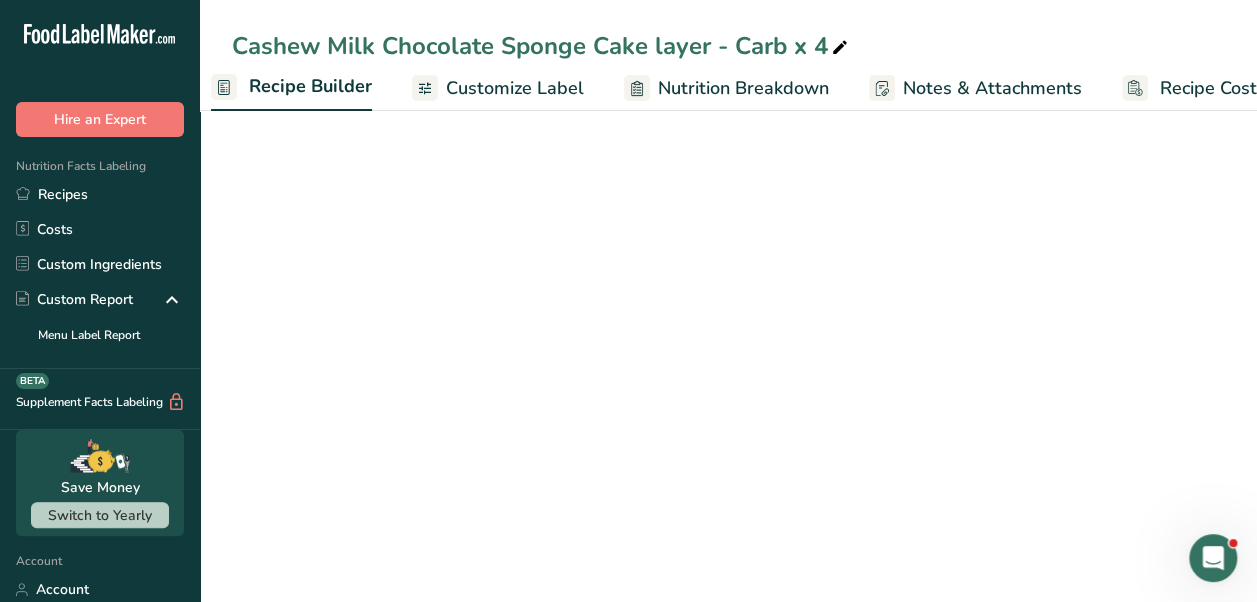 scroll, scrollTop: 0, scrollLeft: 193, axis: horizontal 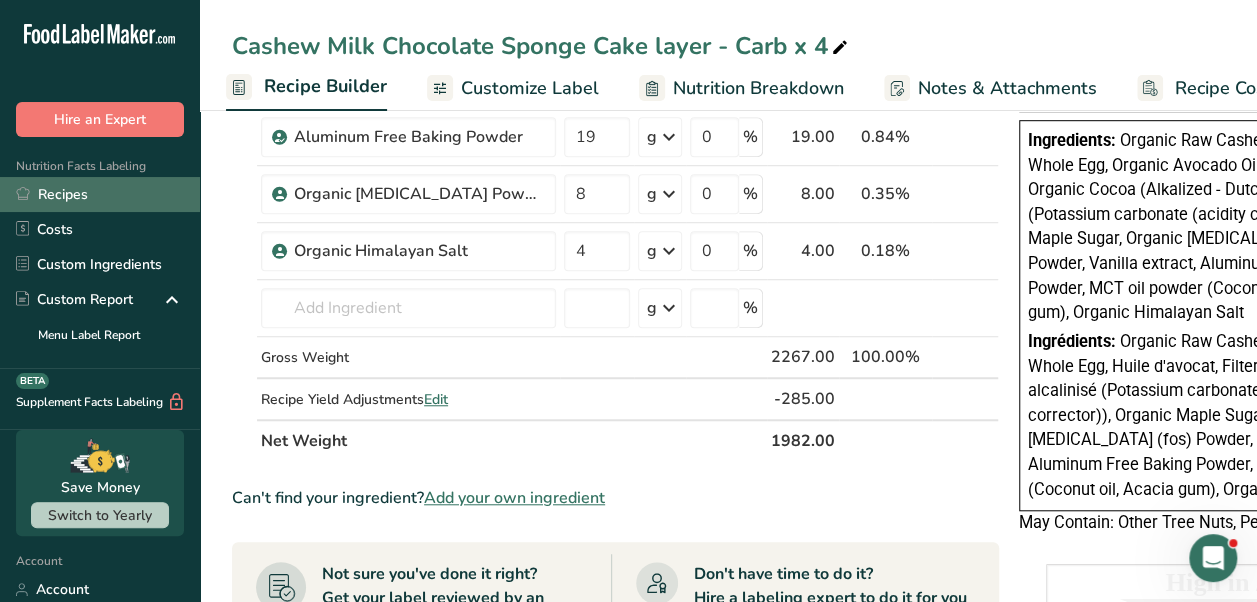 click on "Recipes" at bounding box center (100, 194) 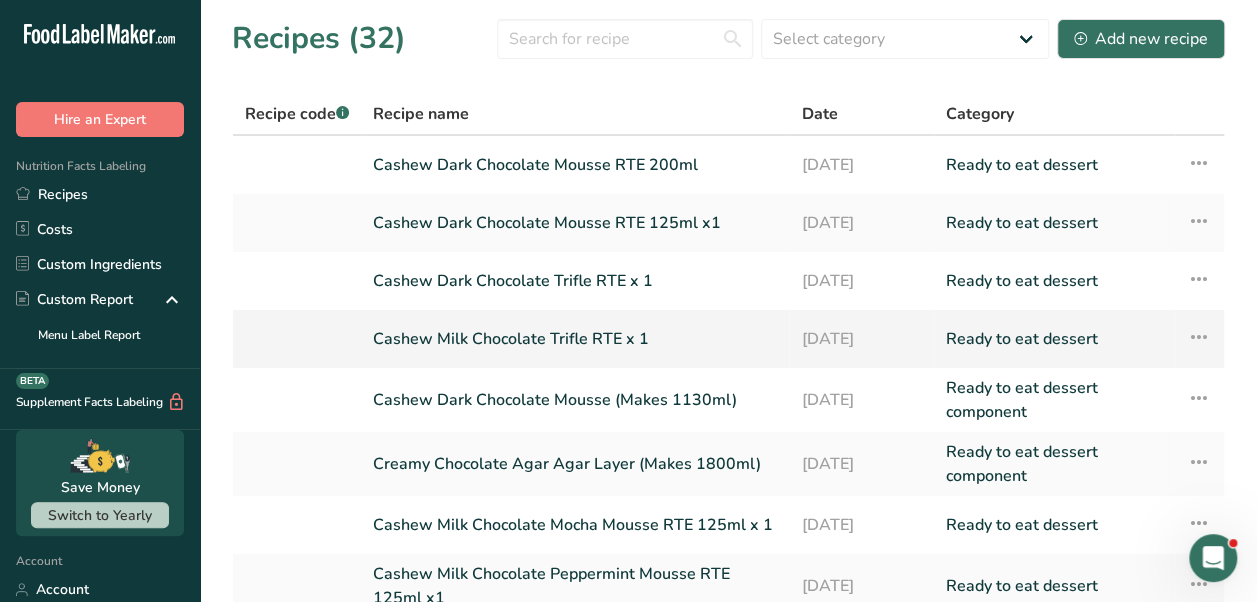 scroll, scrollTop: 292, scrollLeft: 0, axis: vertical 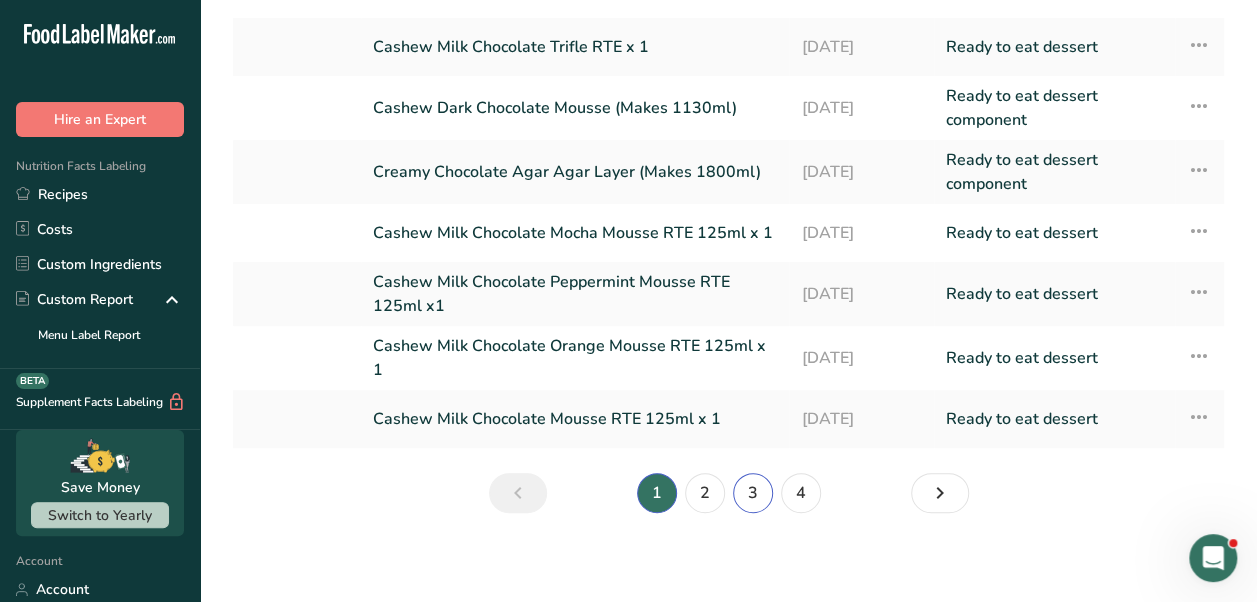 click on "3" at bounding box center (753, 493) 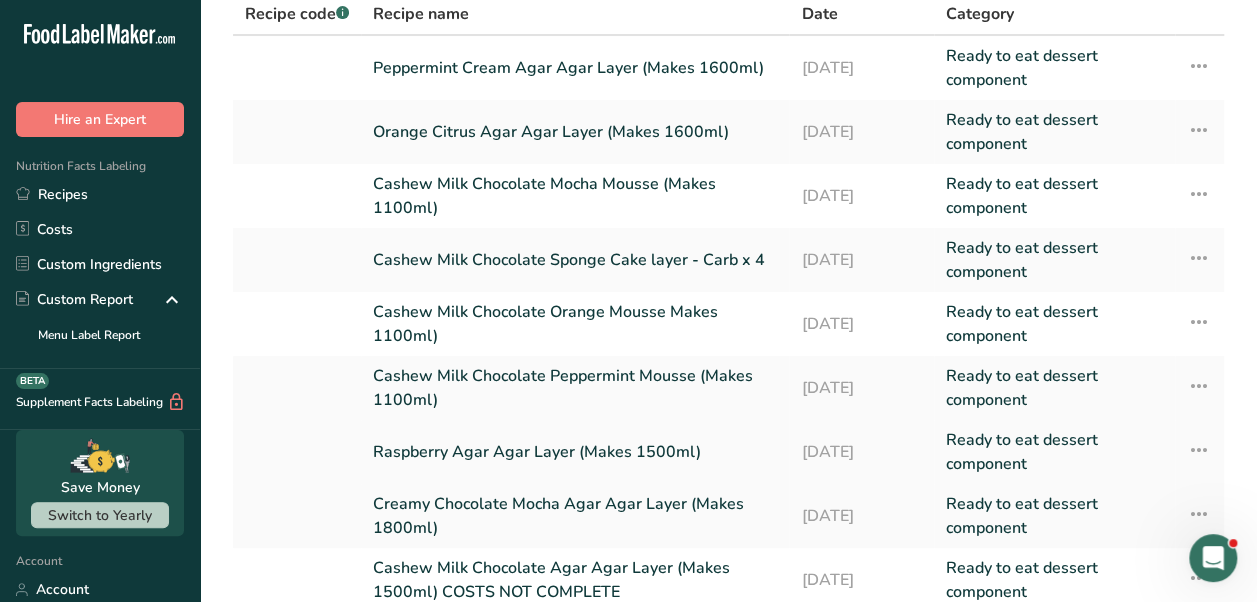 scroll, scrollTop: 98, scrollLeft: 0, axis: vertical 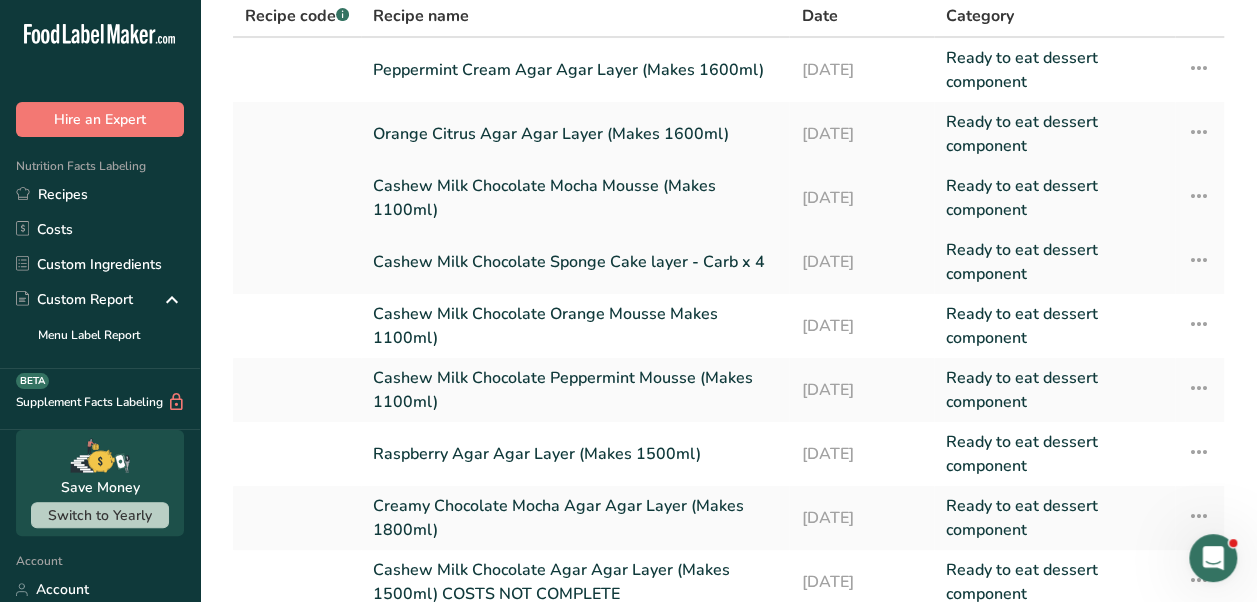 click on "Cashew Milk Chocolate Mocha Mousse (Makes 1100ml)" at bounding box center (575, 198) 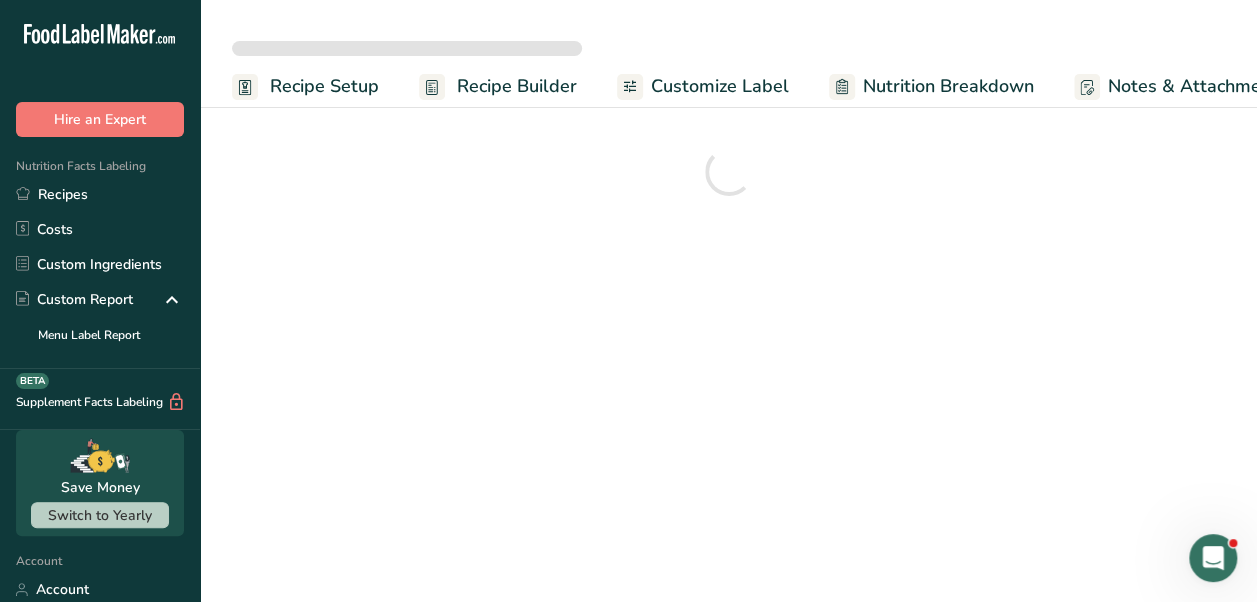 scroll, scrollTop: 0, scrollLeft: 0, axis: both 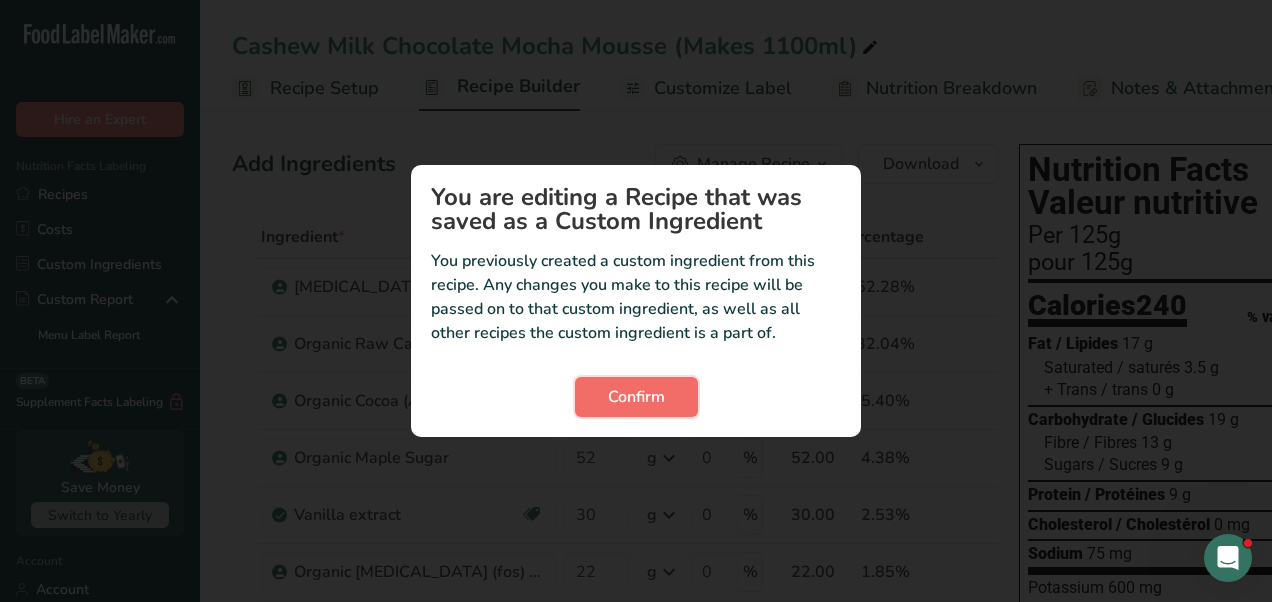 click on "Confirm" at bounding box center (636, 397) 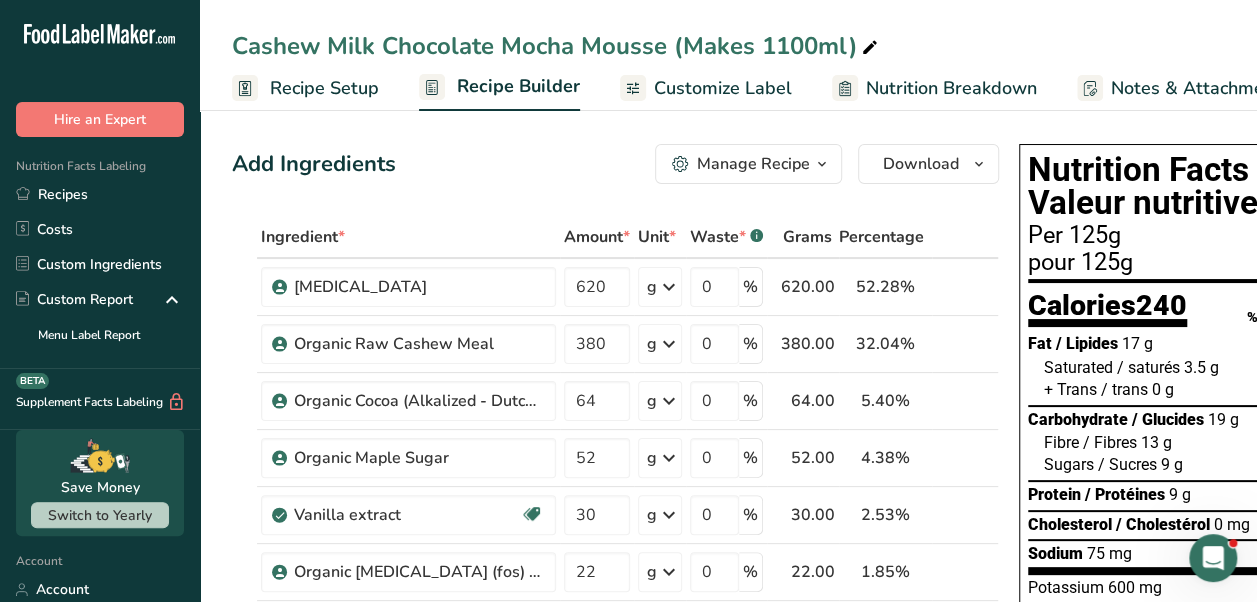scroll, scrollTop: 0, scrollLeft: 264, axis: horizontal 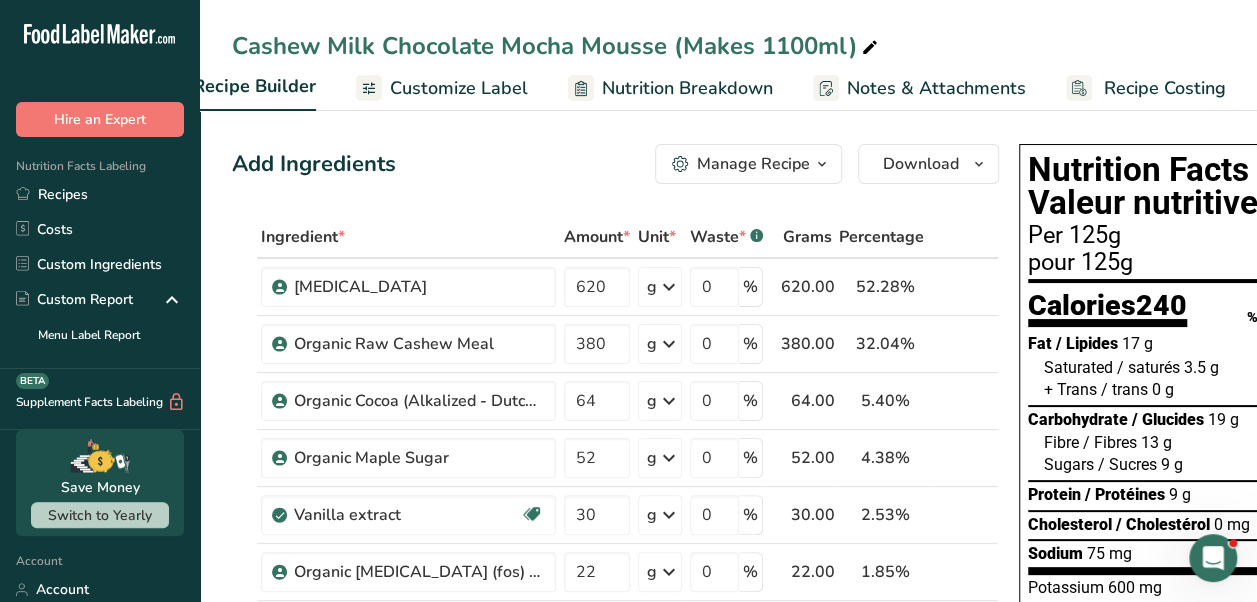 click on "Recipe Costing" at bounding box center [1165, 88] 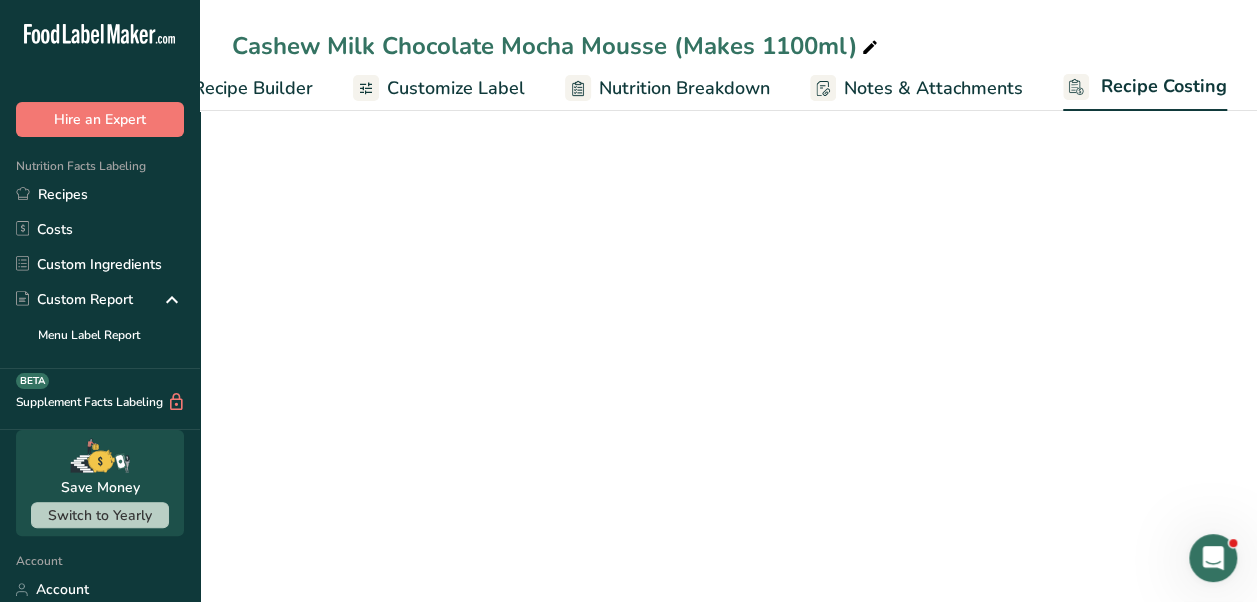 select on "1" 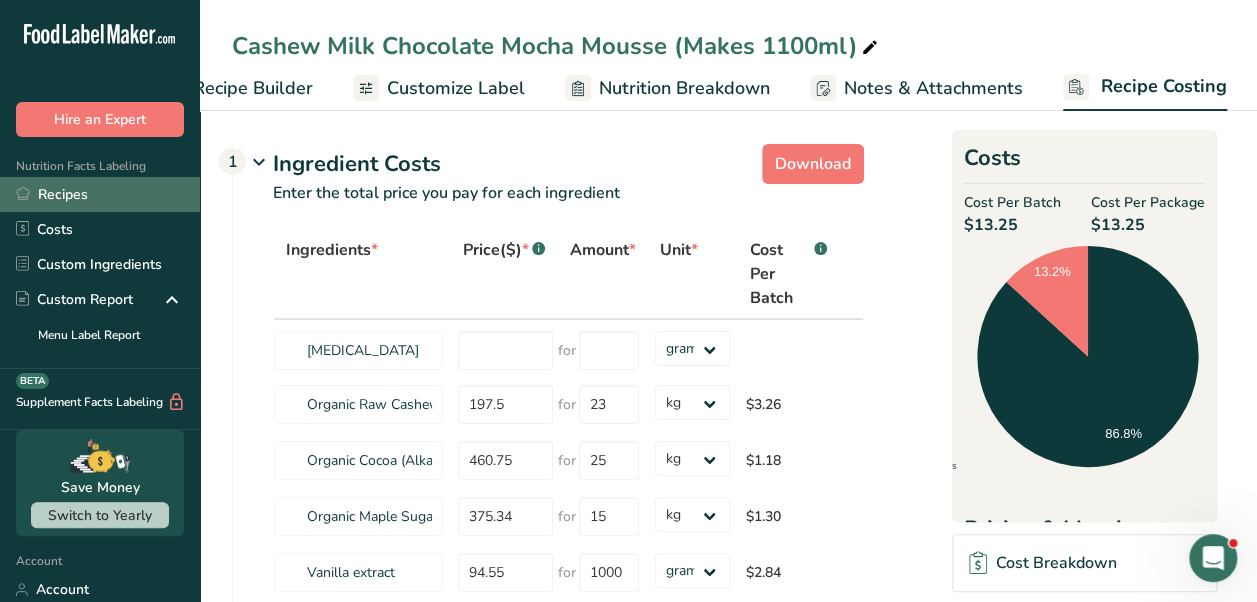 click on "Recipes" at bounding box center (100, 194) 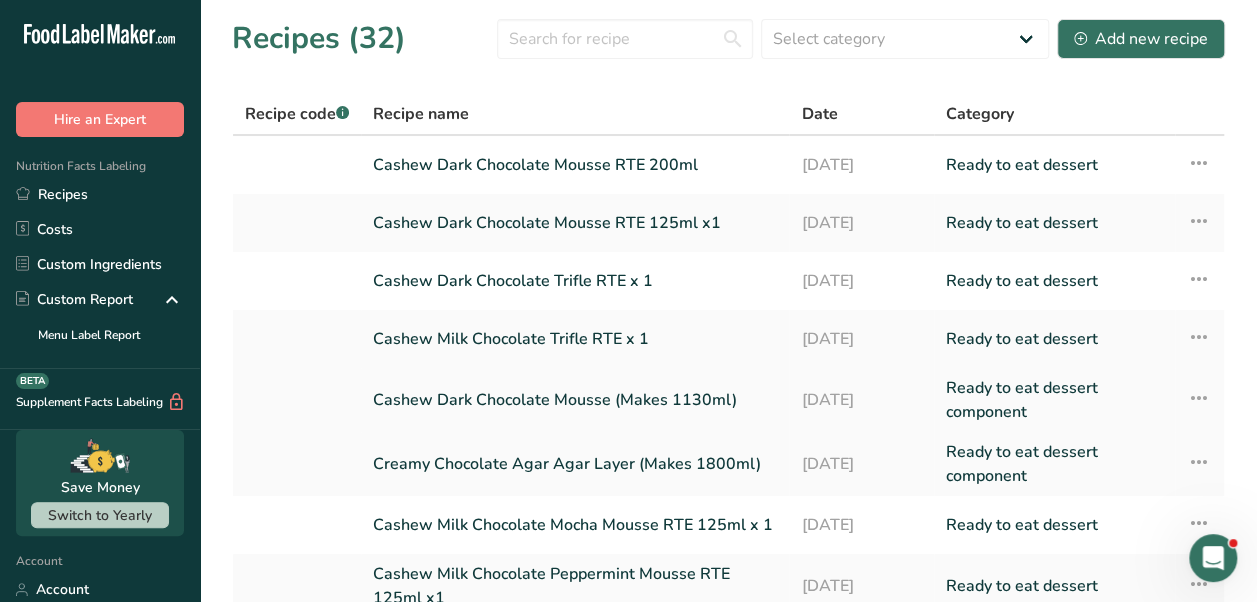 scroll, scrollTop: 292, scrollLeft: 0, axis: vertical 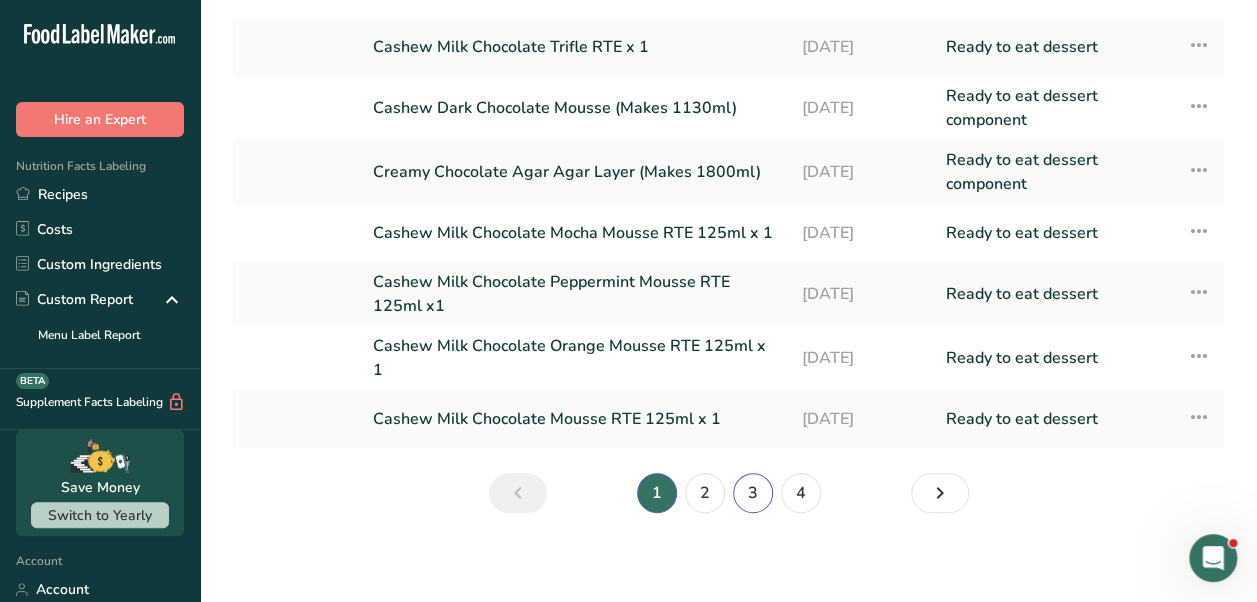 click on "3" at bounding box center (753, 493) 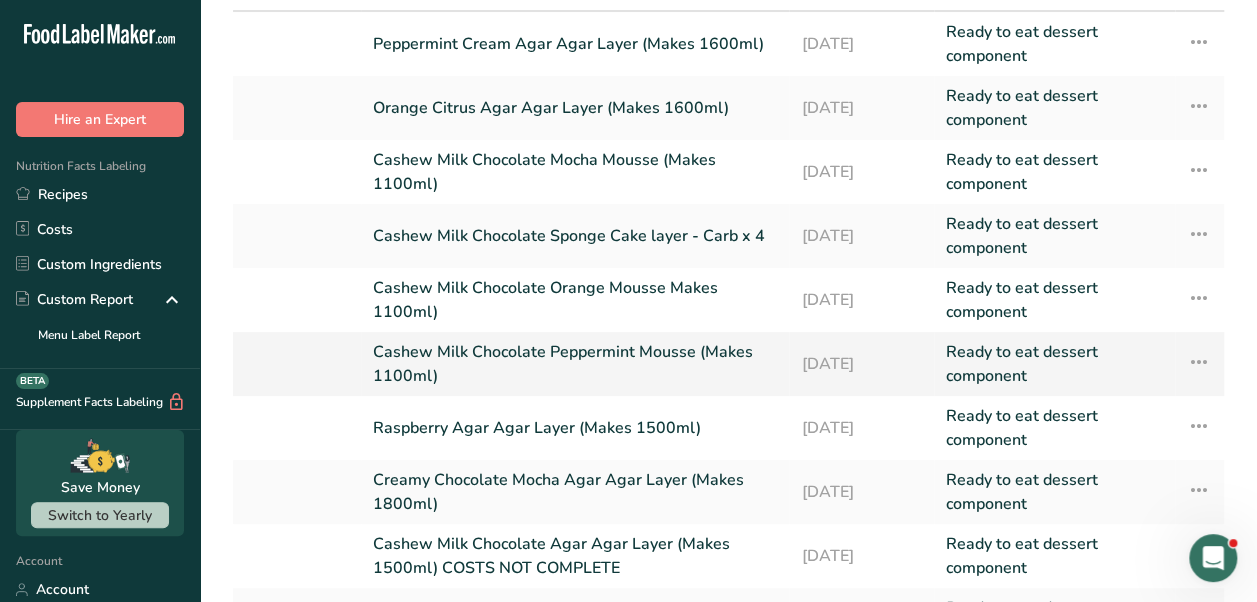 scroll, scrollTop: 116, scrollLeft: 0, axis: vertical 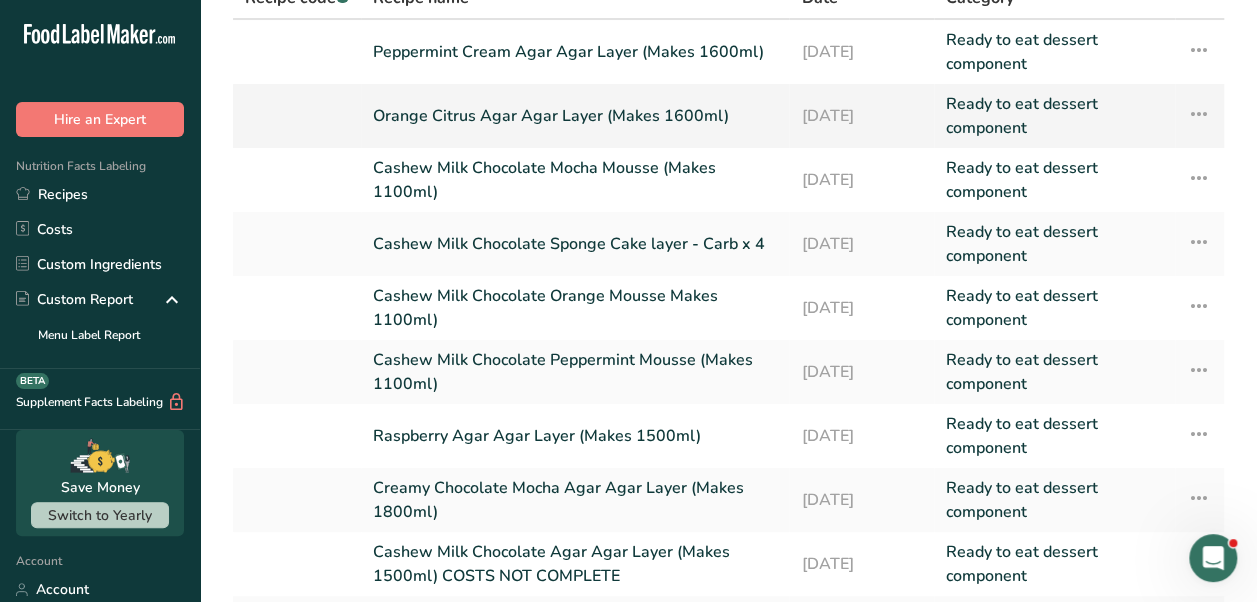 click on "Orange Citrus Agar Agar Layer (Makes 1600ml)" at bounding box center (575, 116) 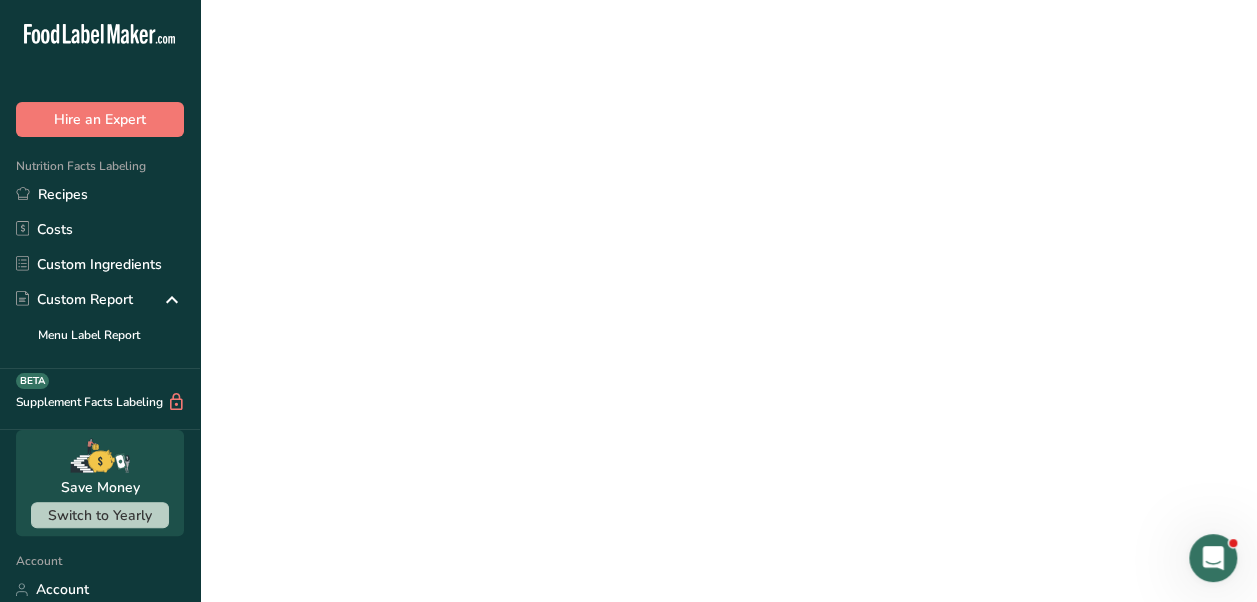 scroll, scrollTop: 0, scrollLeft: 0, axis: both 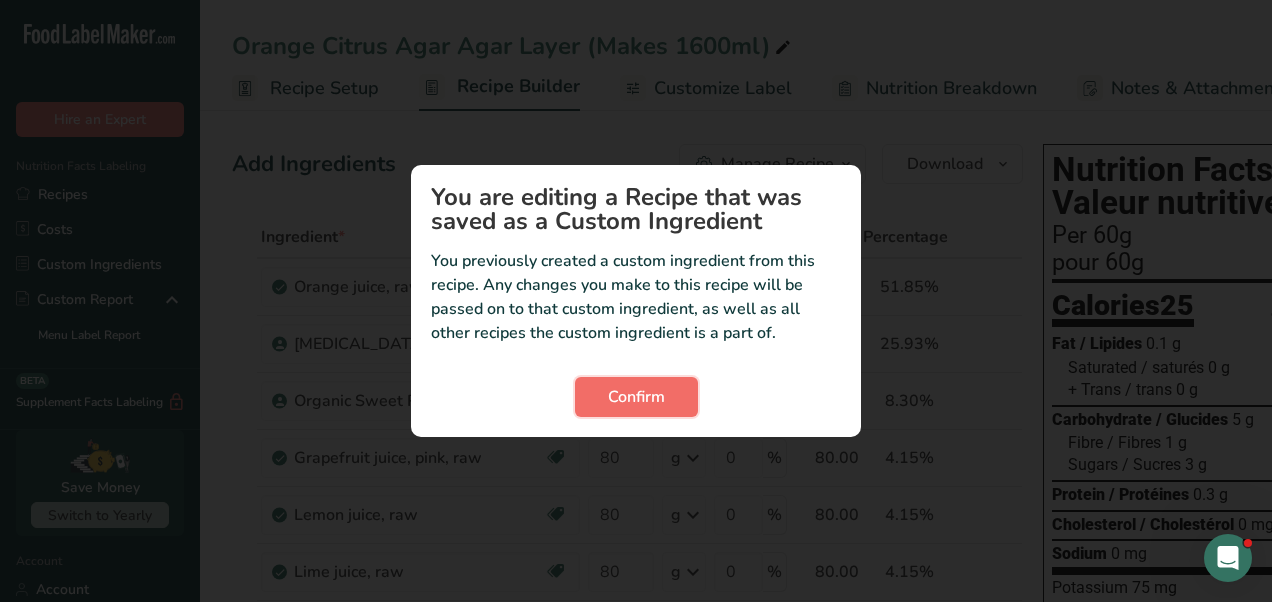click on "Confirm" at bounding box center (636, 397) 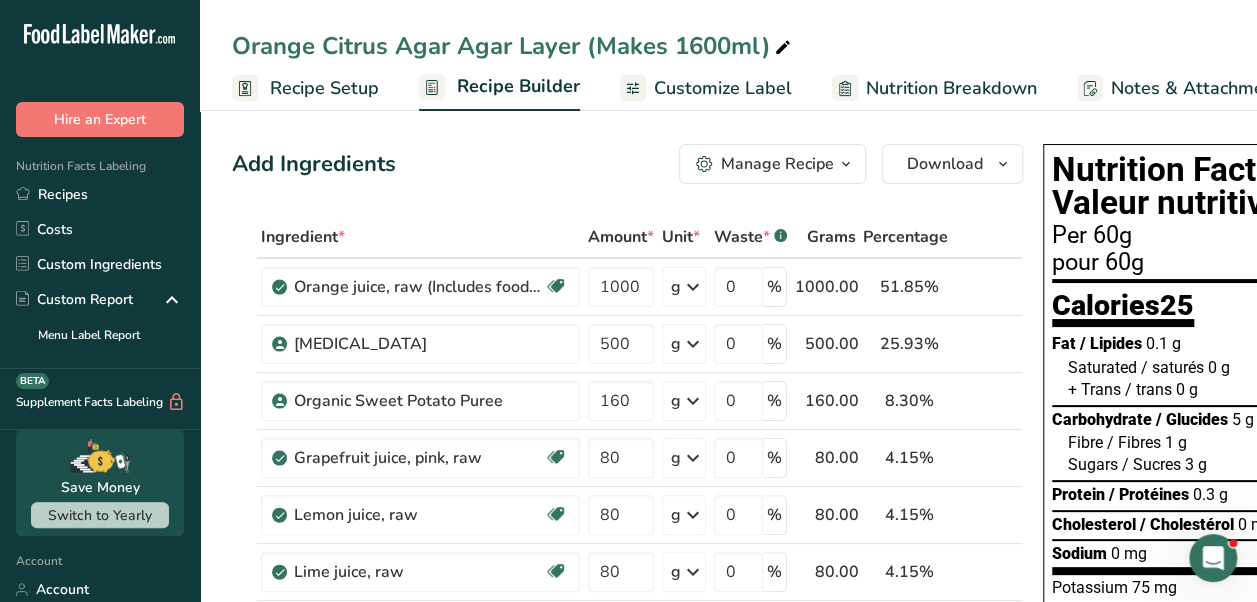 scroll, scrollTop: 0, scrollLeft: 264, axis: horizontal 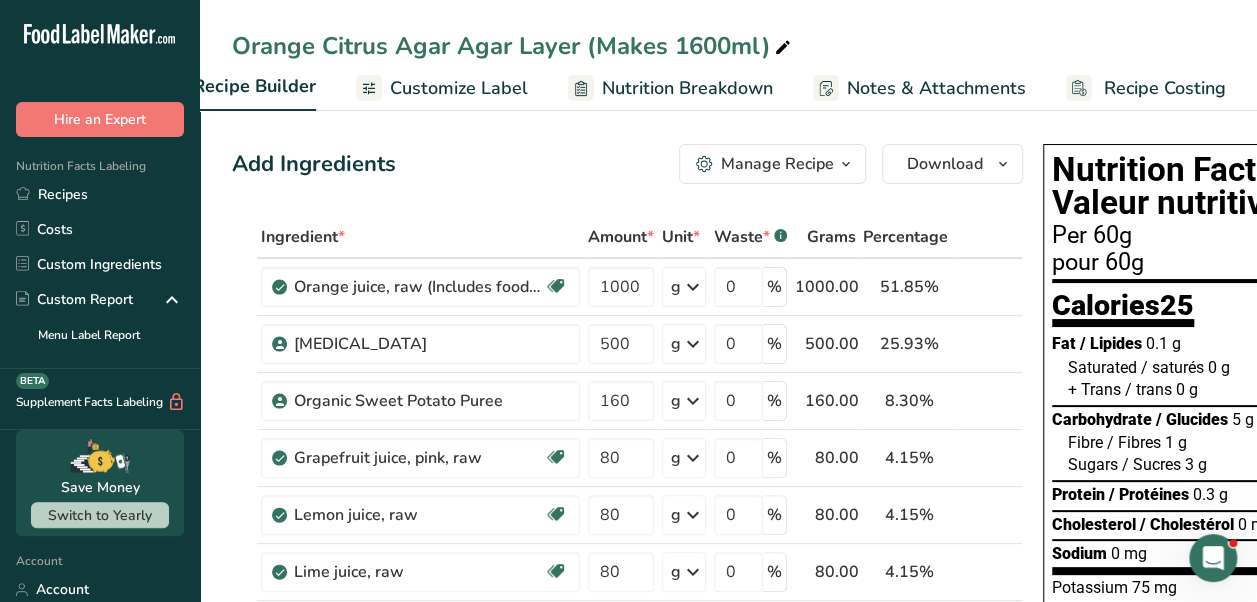 click on "Recipe Costing" at bounding box center [1165, 88] 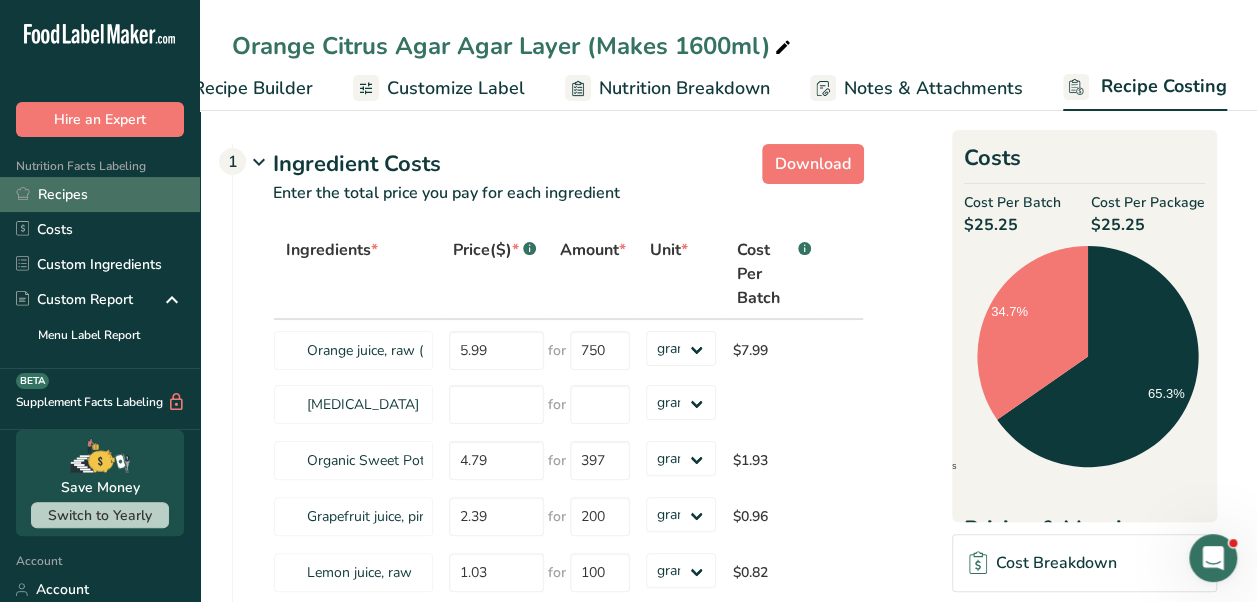 click on "Recipes" at bounding box center [100, 194] 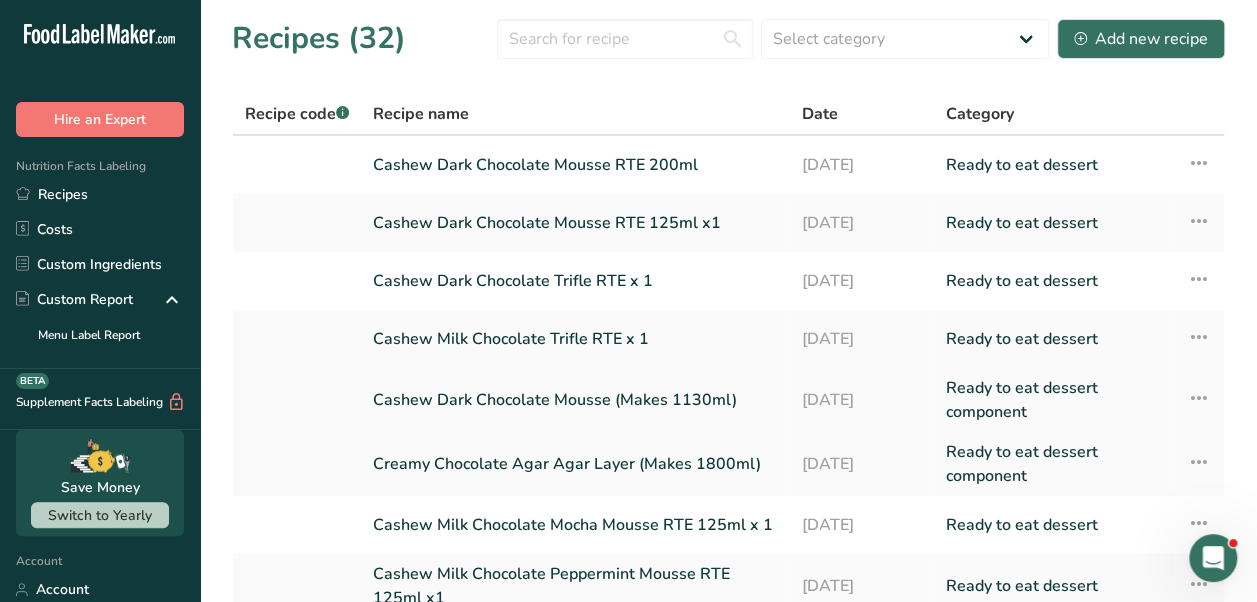 scroll, scrollTop: 292, scrollLeft: 0, axis: vertical 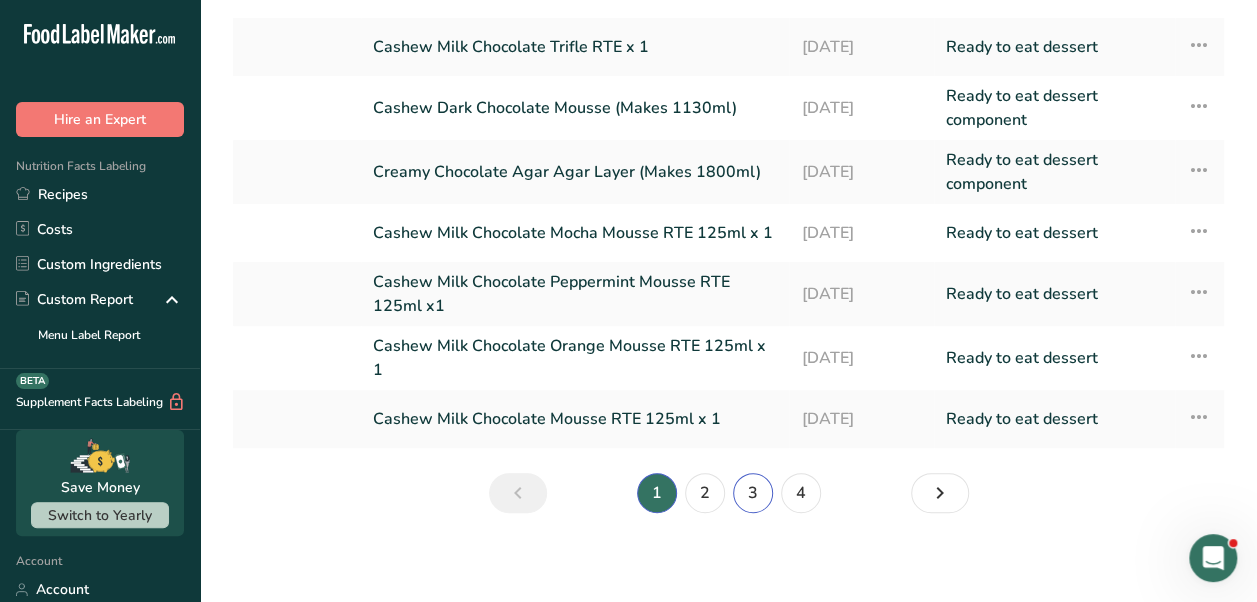 click on "3" at bounding box center [753, 493] 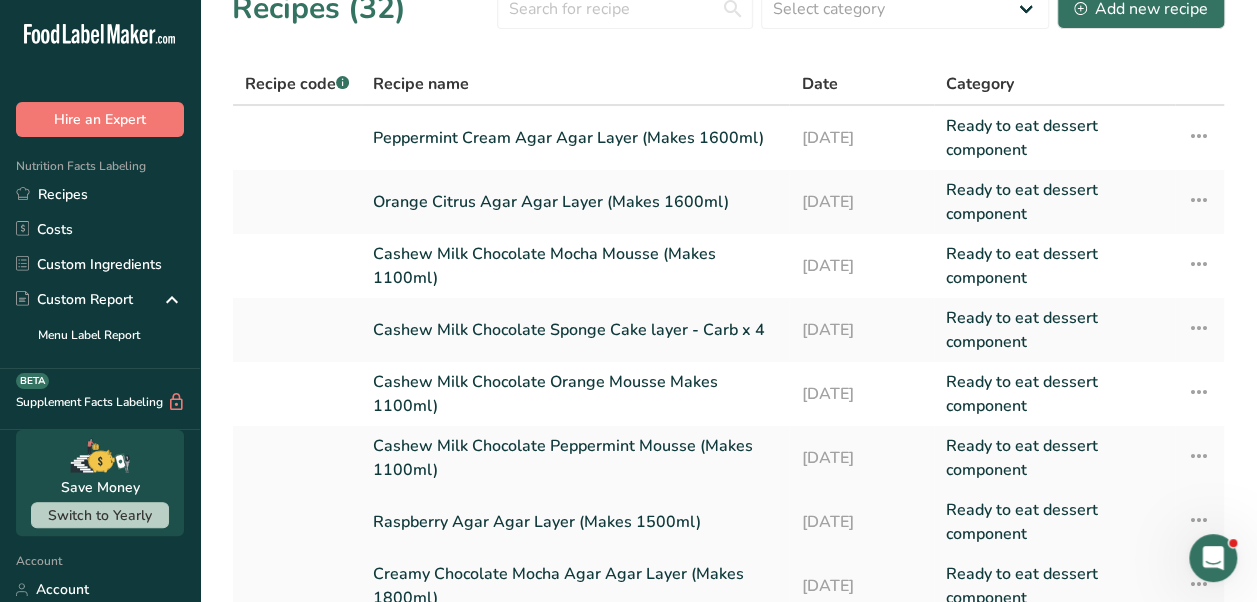 scroll, scrollTop: 0, scrollLeft: 0, axis: both 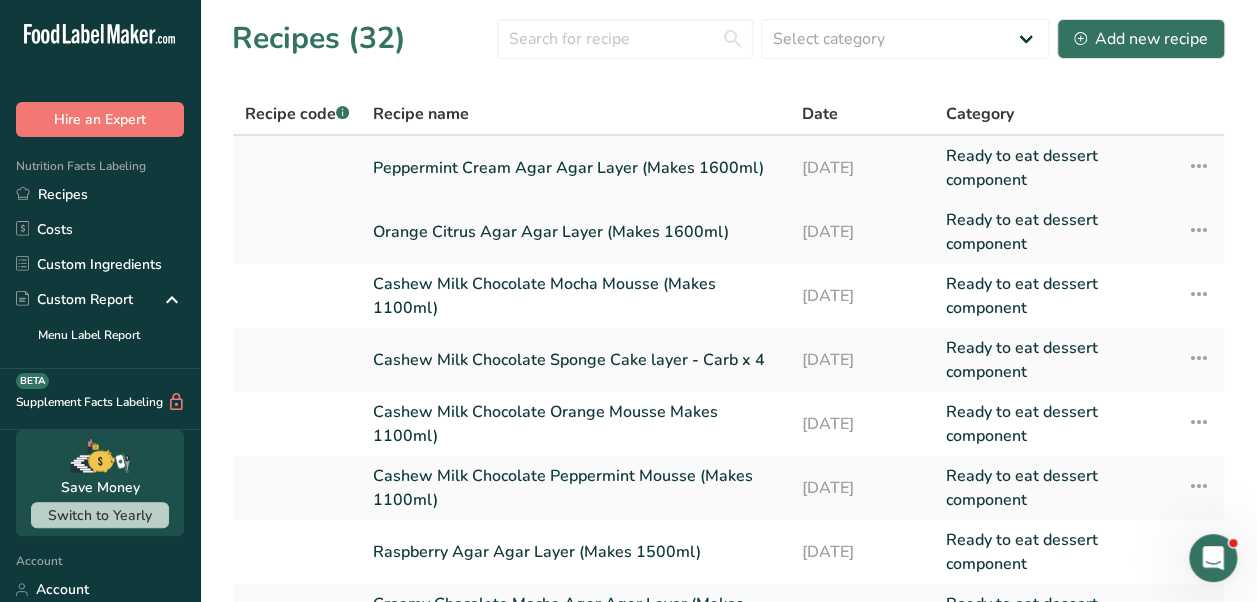 click on "Peppermint Cream Agar Agar Layer (Makes 1600ml)" at bounding box center (575, 168) 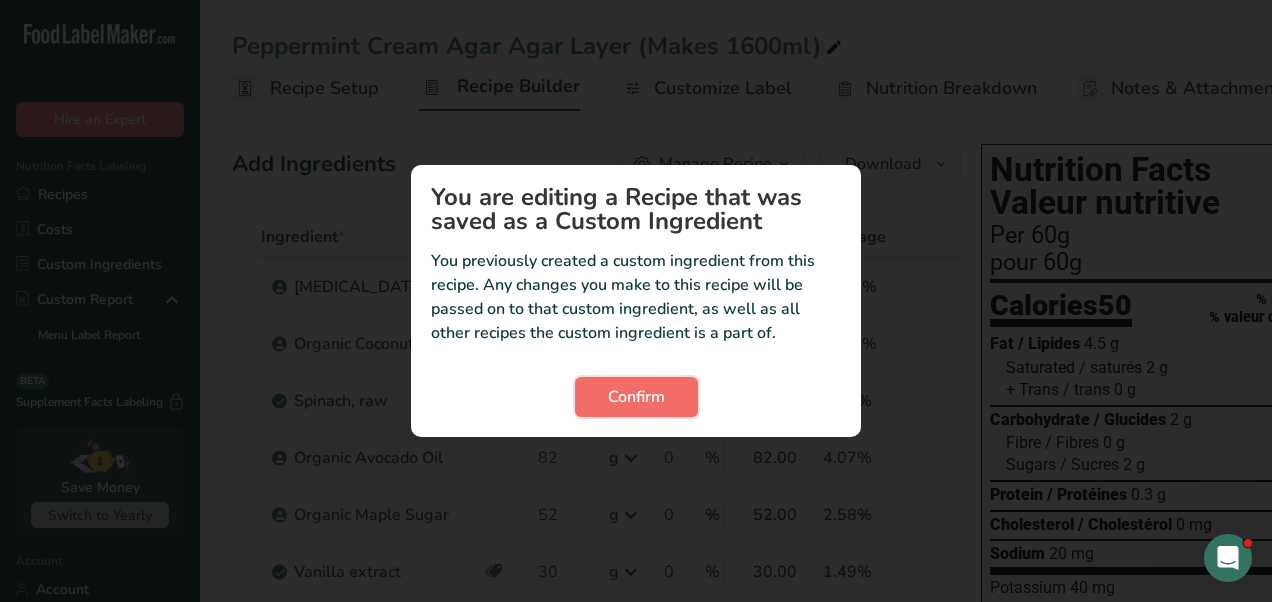 click on "Confirm" at bounding box center [636, 397] 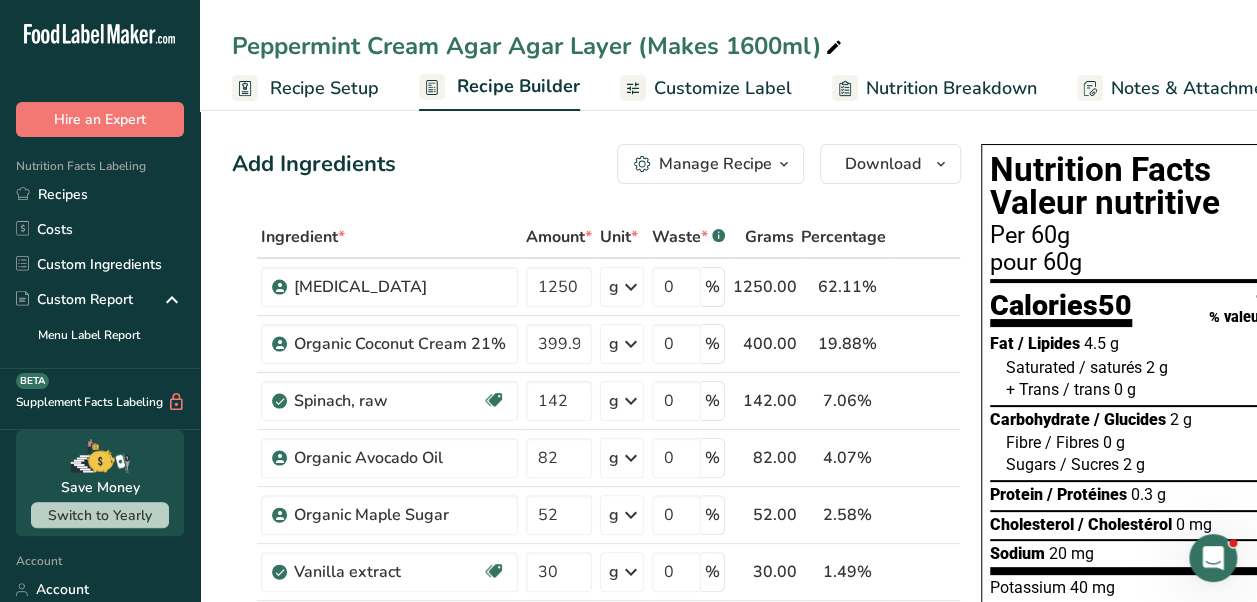 scroll, scrollTop: 0, scrollLeft: 264, axis: horizontal 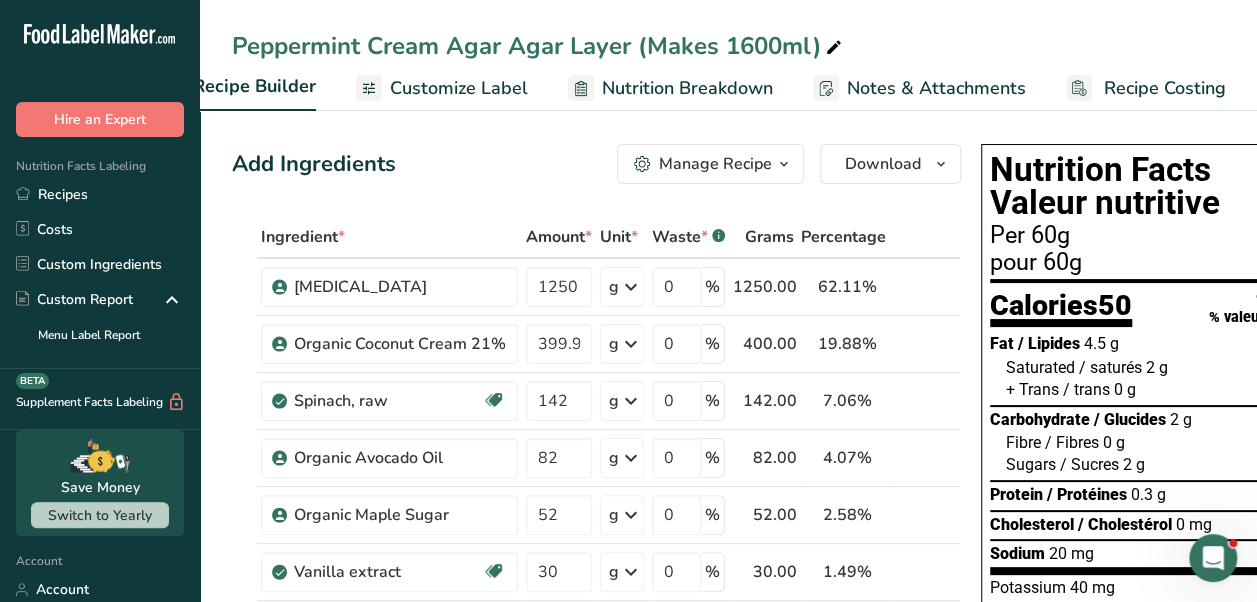 click on "Recipe Costing" at bounding box center (1165, 88) 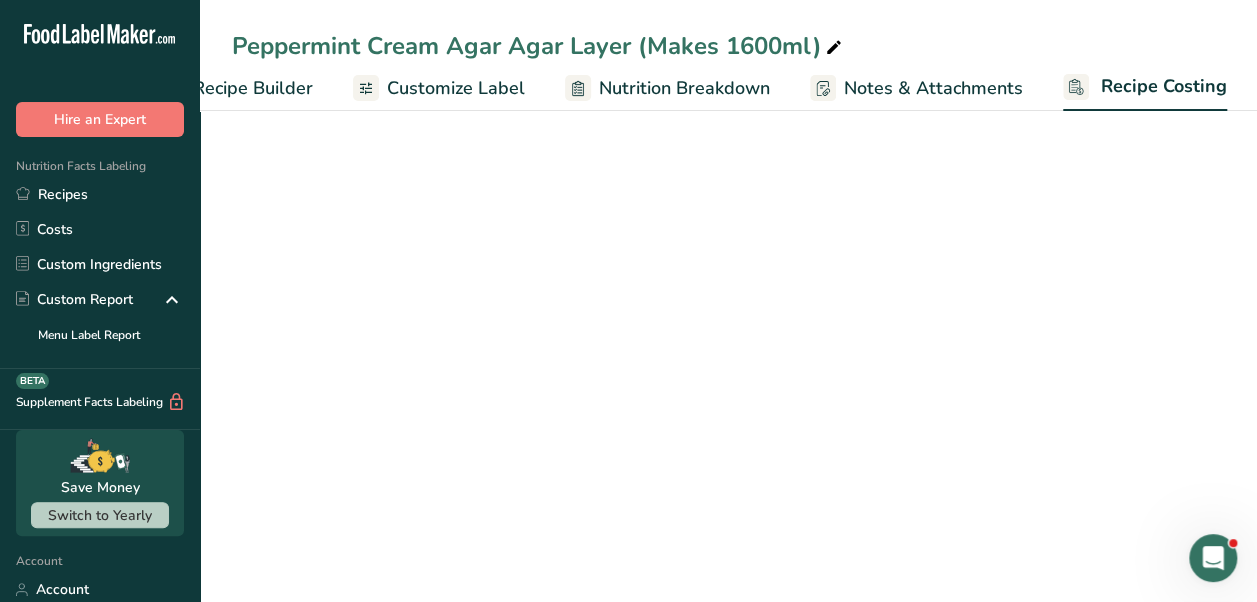 select on "1" 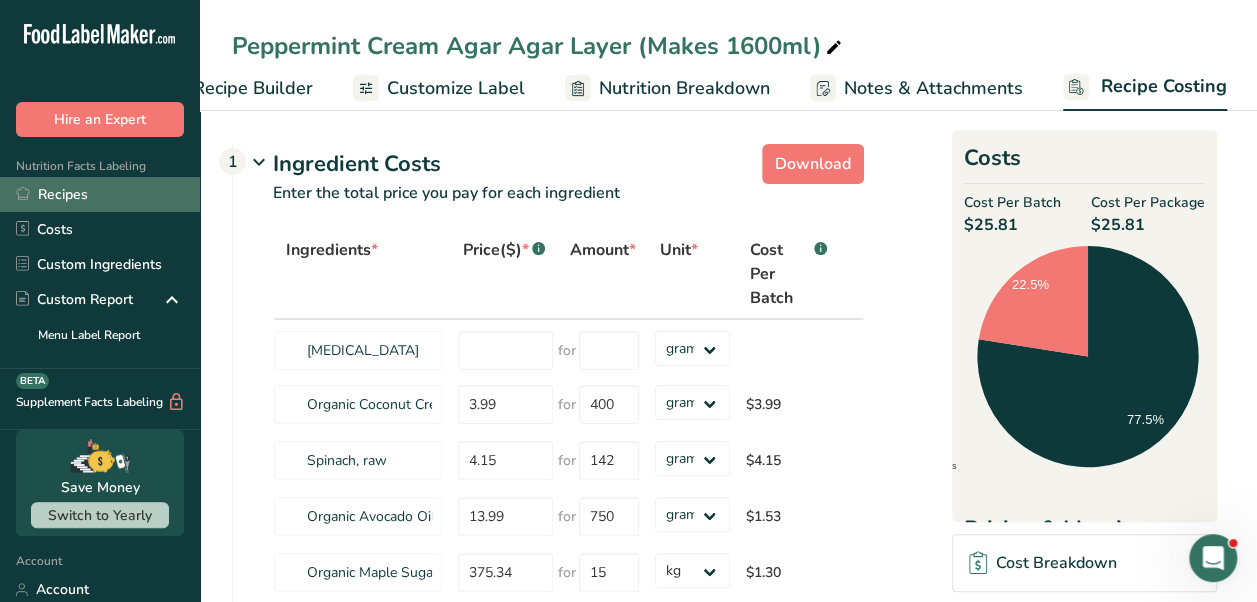 click on "Recipes" at bounding box center (100, 194) 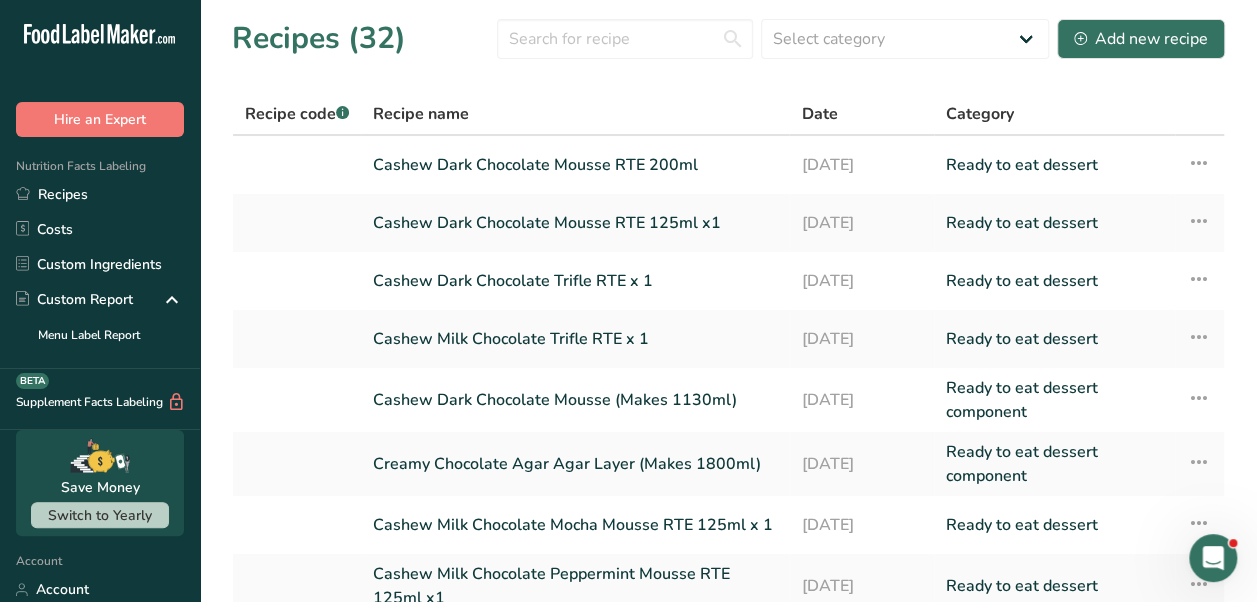scroll, scrollTop: 292, scrollLeft: 0, axis: vertical 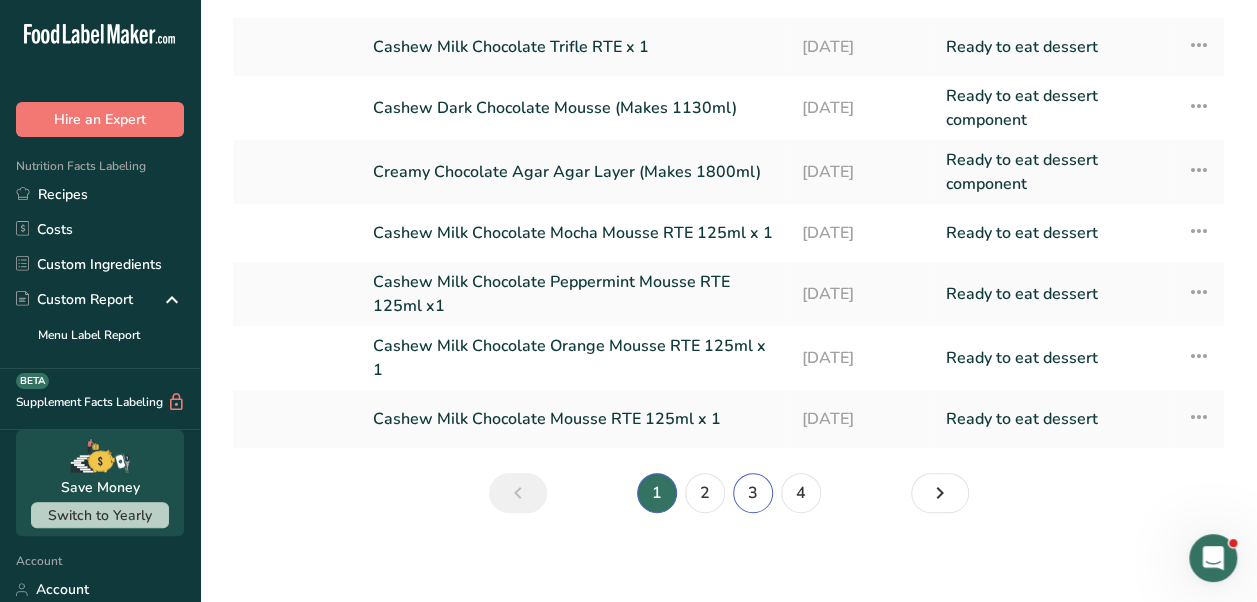 click on "3" at bounding box center [753, 493] 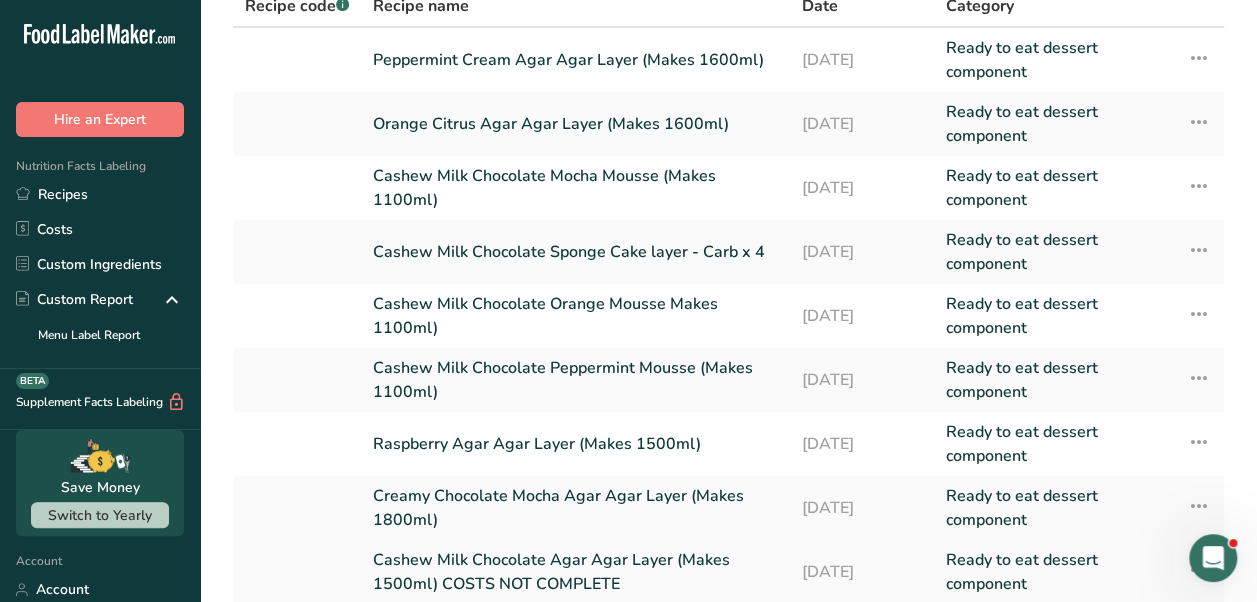 scroll, scrollTop: 334, scrollLeft: 0, axis: vertical 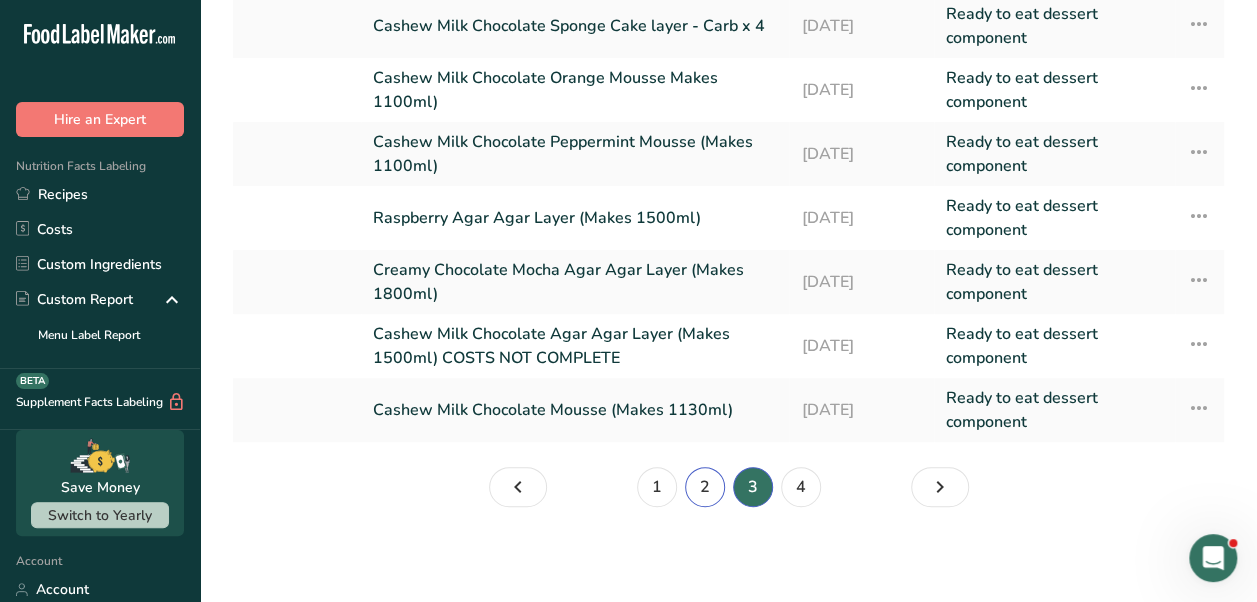 click on "2" at bounding box center [705, 487] 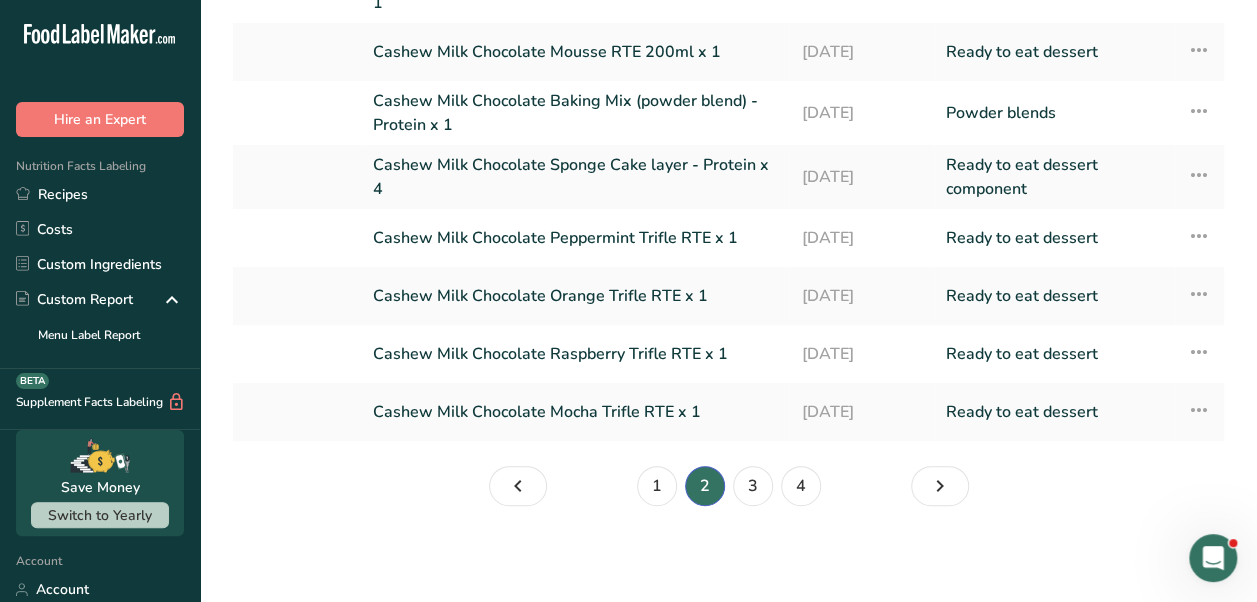 scroll, scrollTop: 292, scrollLeft: 0, axis: vertical 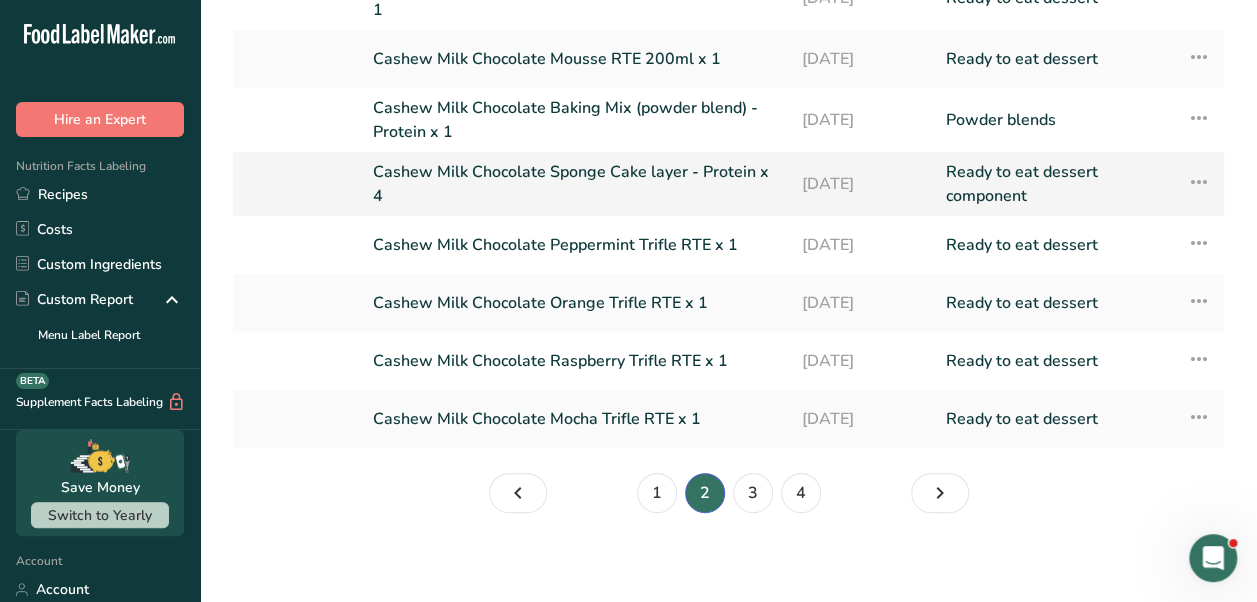 click on "Cashew Milk Chocolate Sponge Cake layer - Protein x 4" at bounding box center [575, 184] 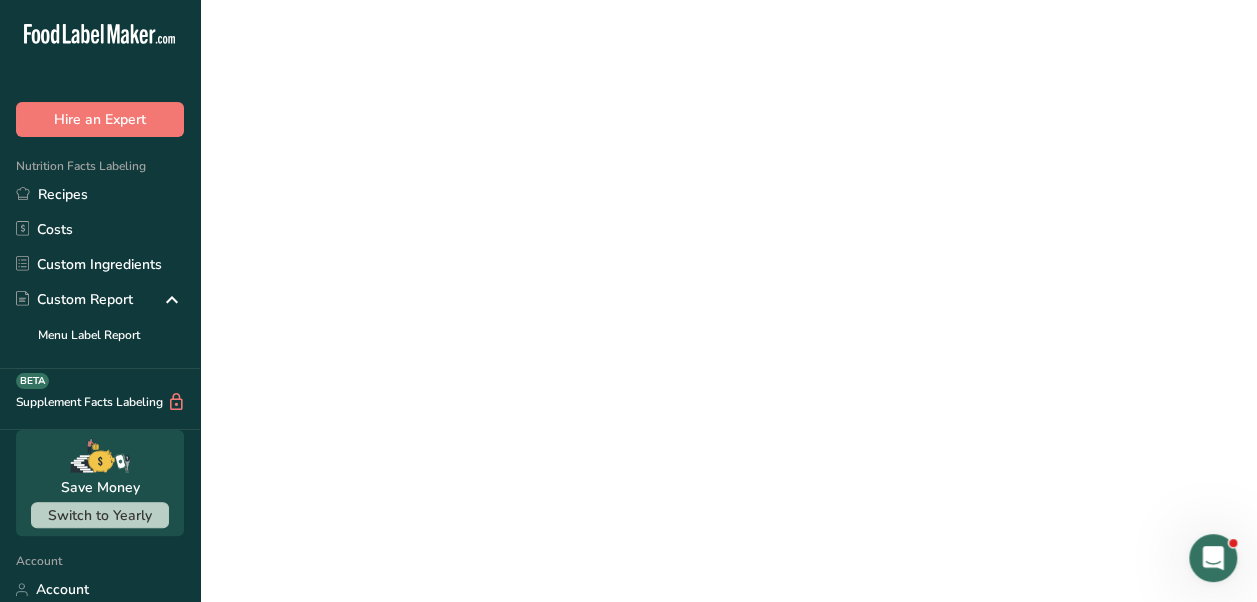scroll, scrollTop: 0, scrollLeft: 0, axis: both 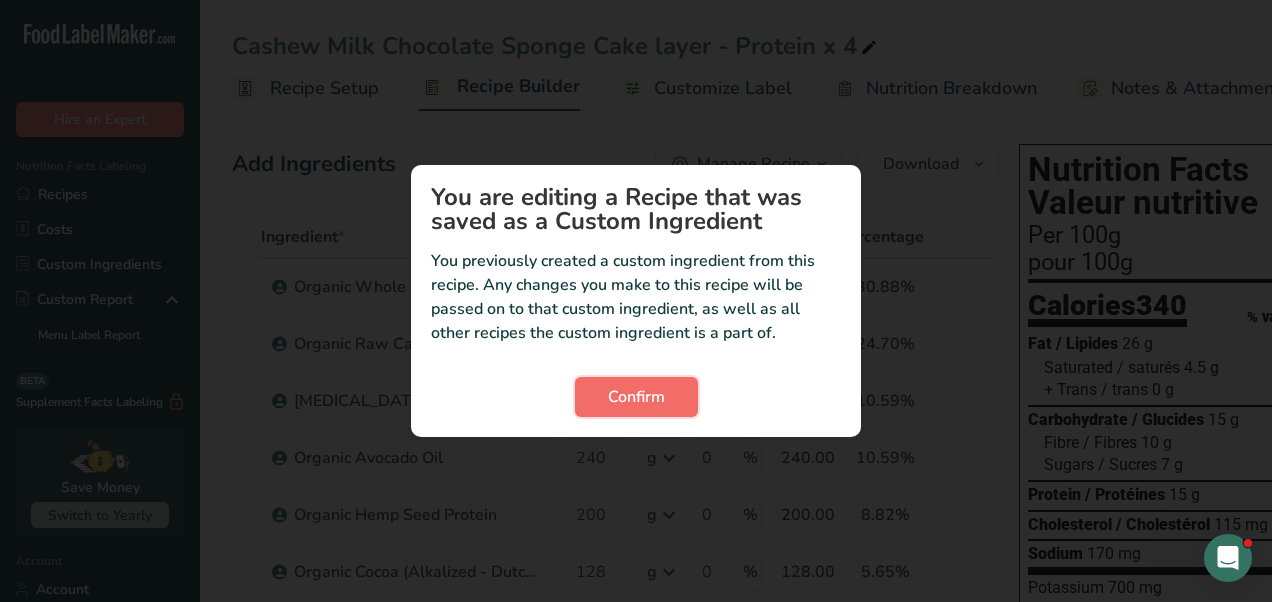 click on "Confirm" at bounding box center (636, 397) 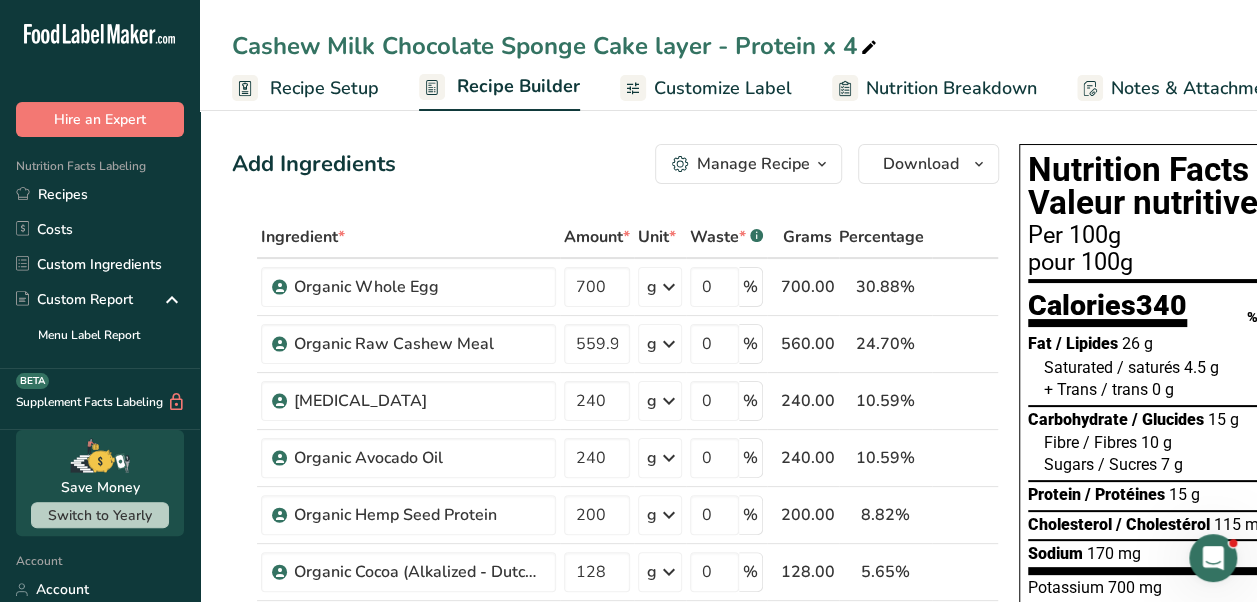 scroll, scrollTop: 0, scrollLeft: 264, axis: horizontal 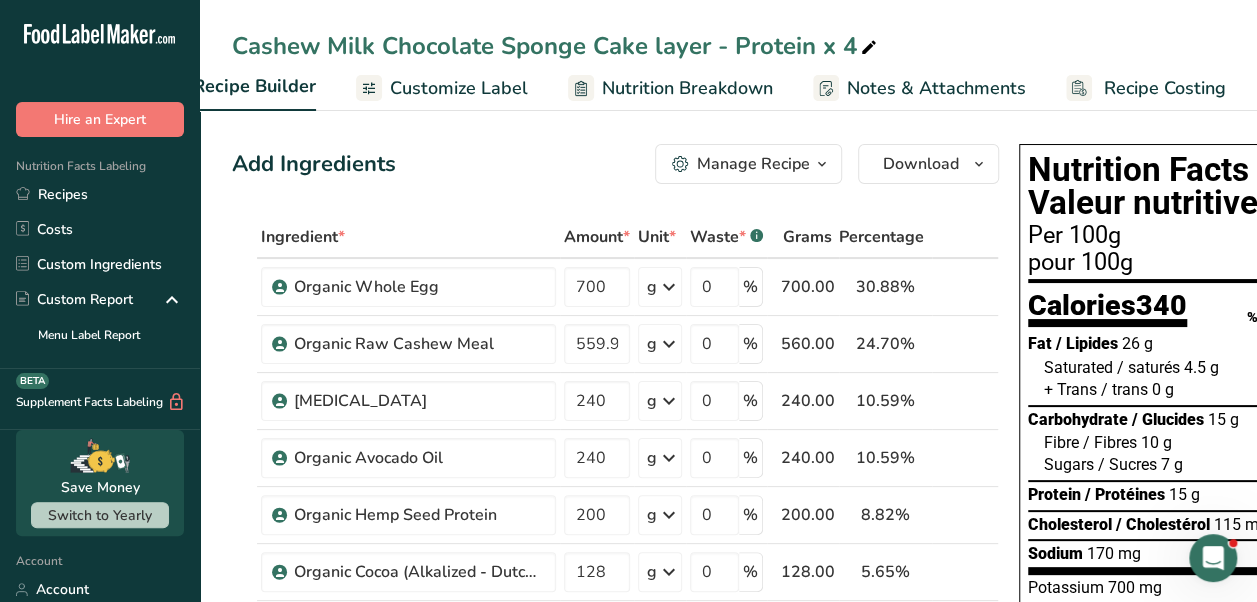 click on "Recipe Costing" at bounding box center [1165, 88] 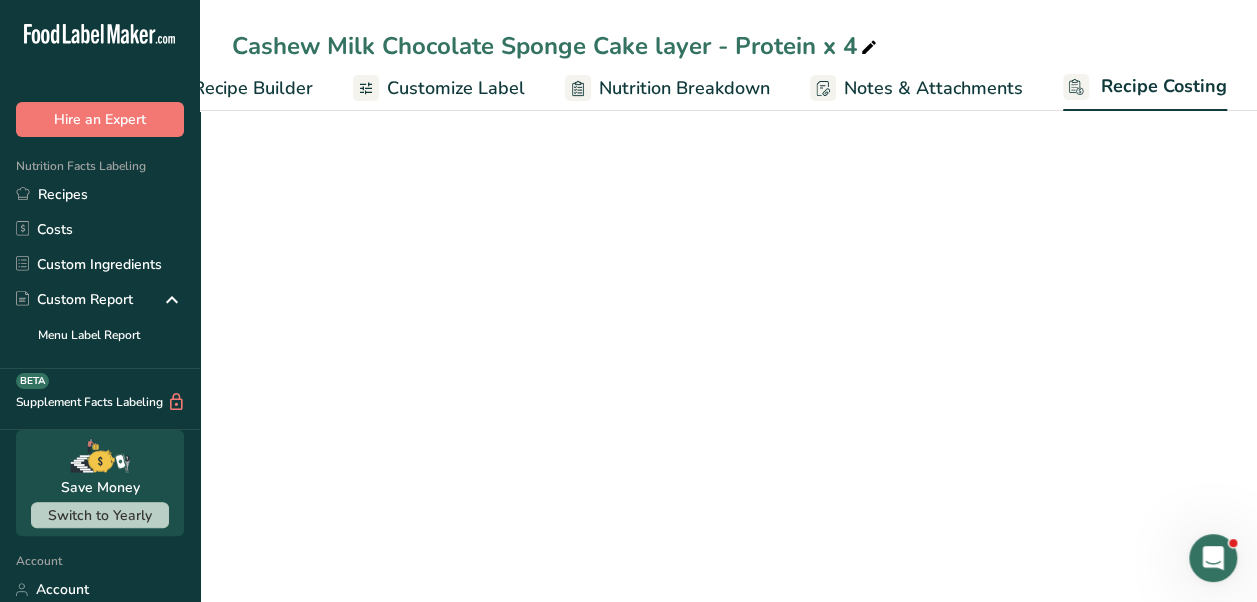 select on "1" 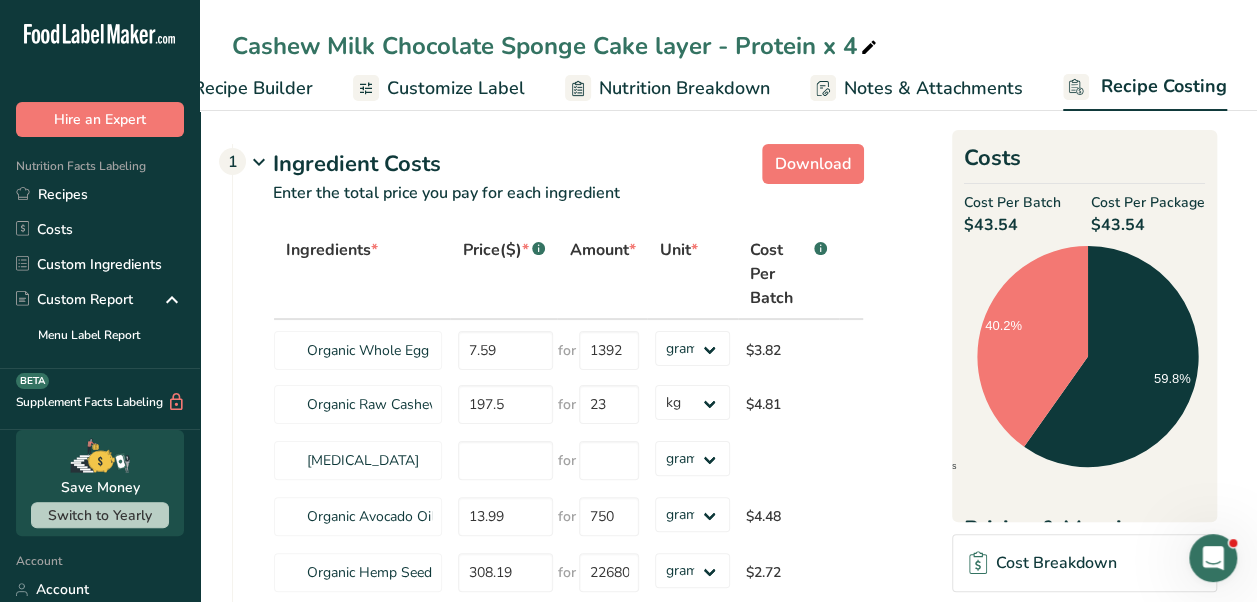 click on "Recipe Builder" at bounding box center (253, 88) 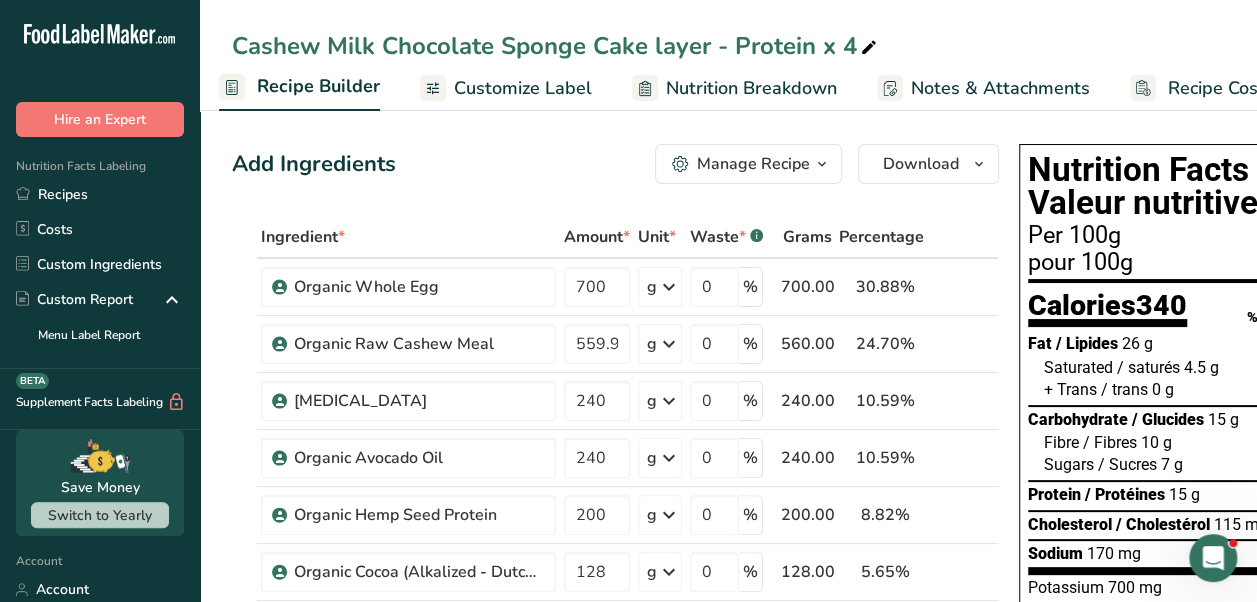 scroll, scrollTop: 0, scrollLeft: 193, axis: horizontal 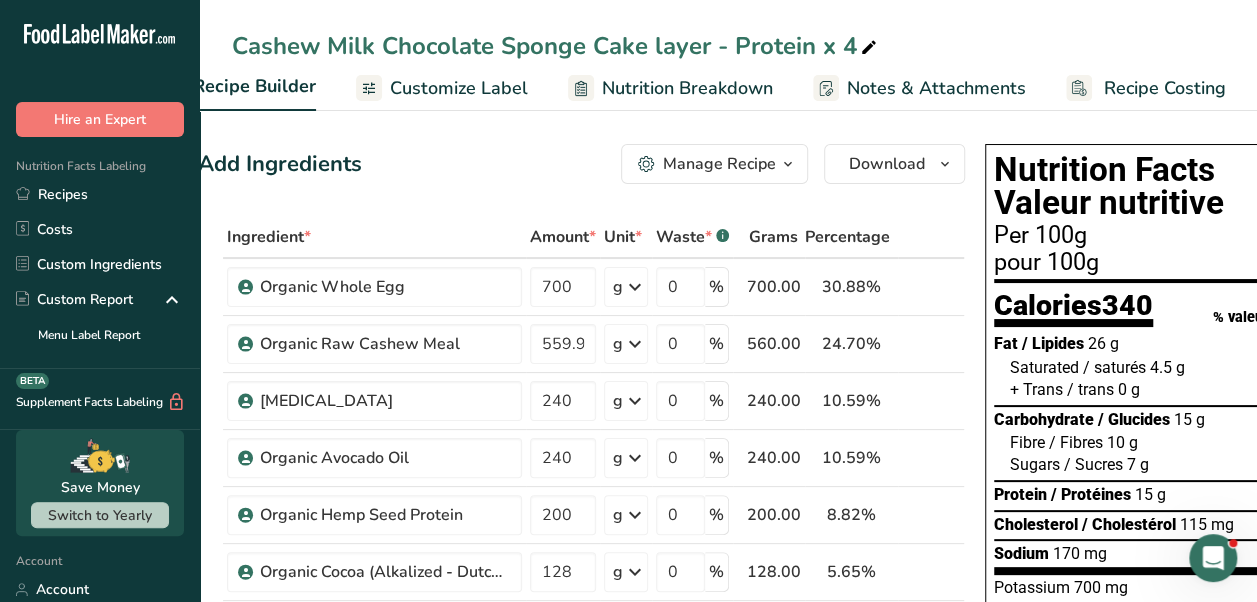 click on "Recipe Costing" at bounding box center (1165, 88) 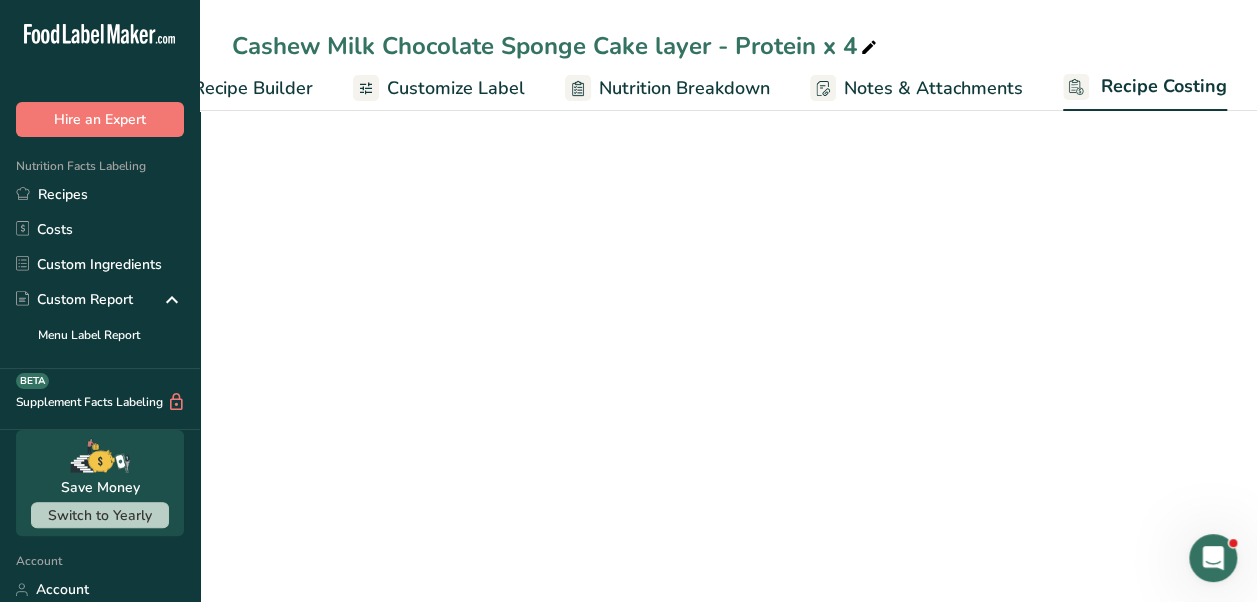 select on "1" 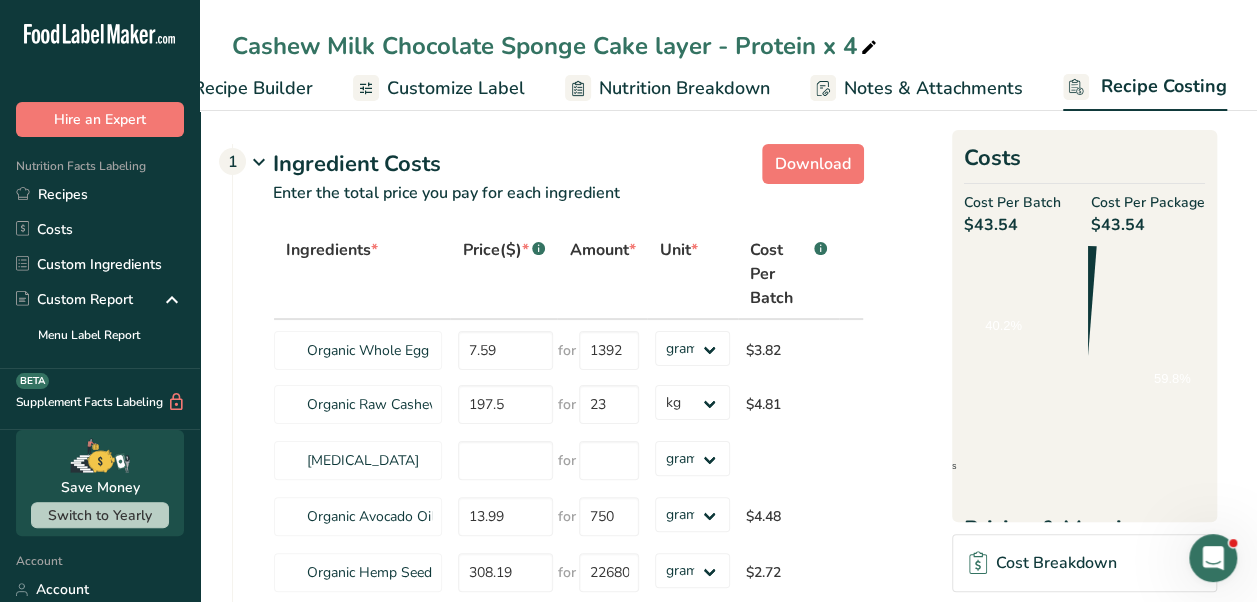 scroll, scrollTop: 0, scrollLeft: 0, axis: both 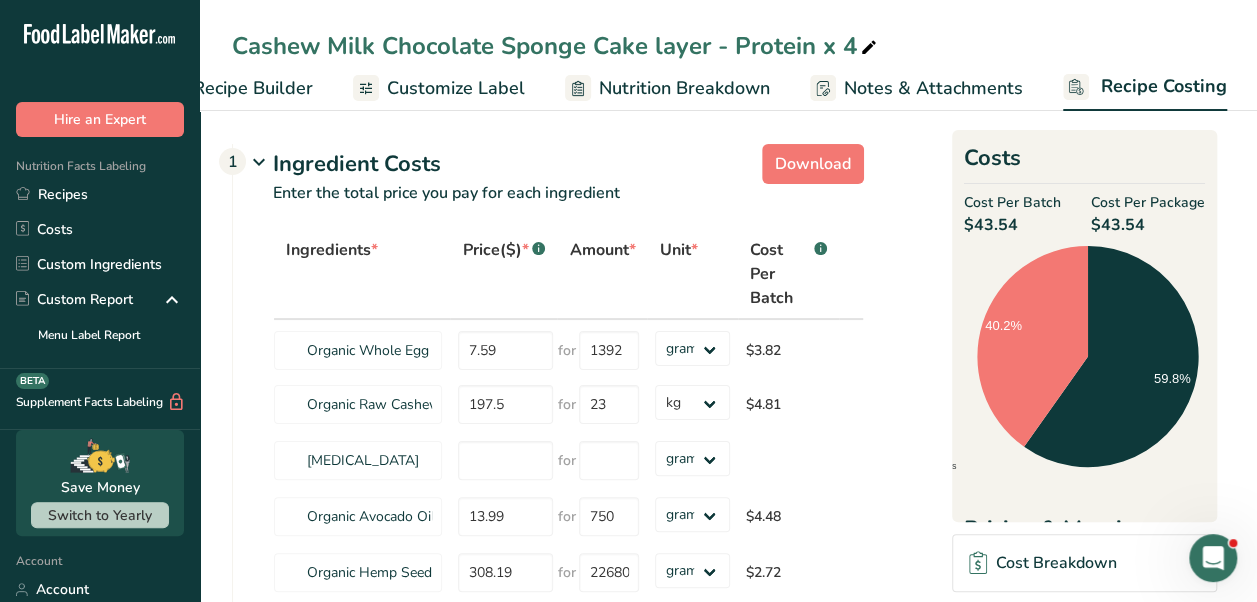 click on "Recipe Builder" at bounding box center [253, 88] 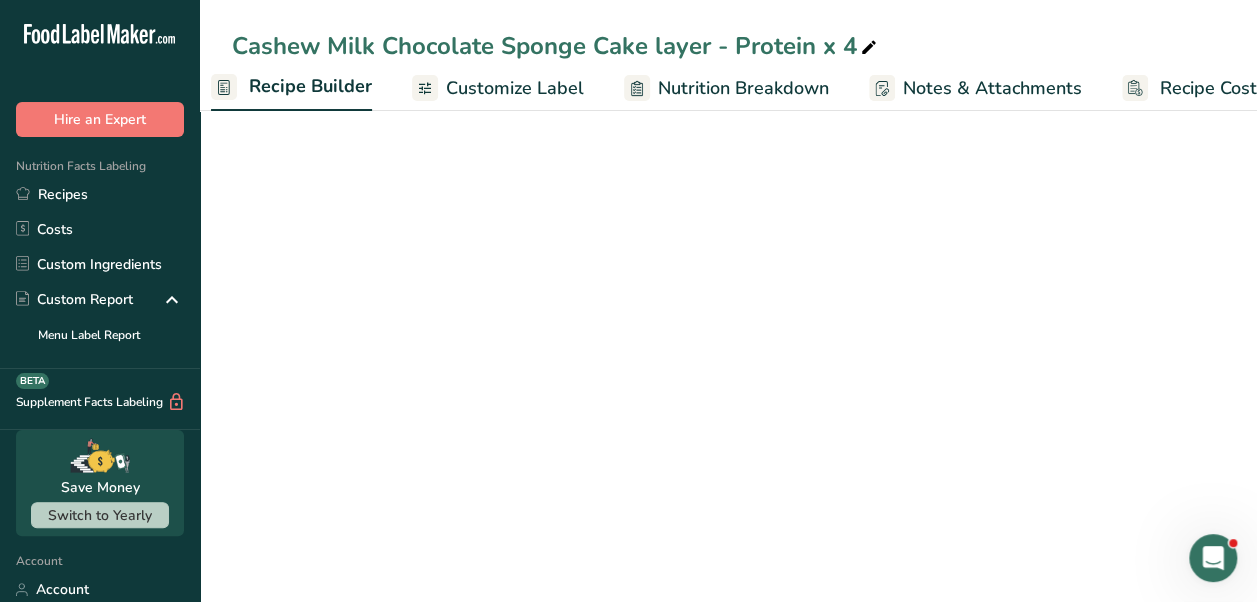 scroll, scrollTop: 0, scrollLeft: 193, axis: horizontal 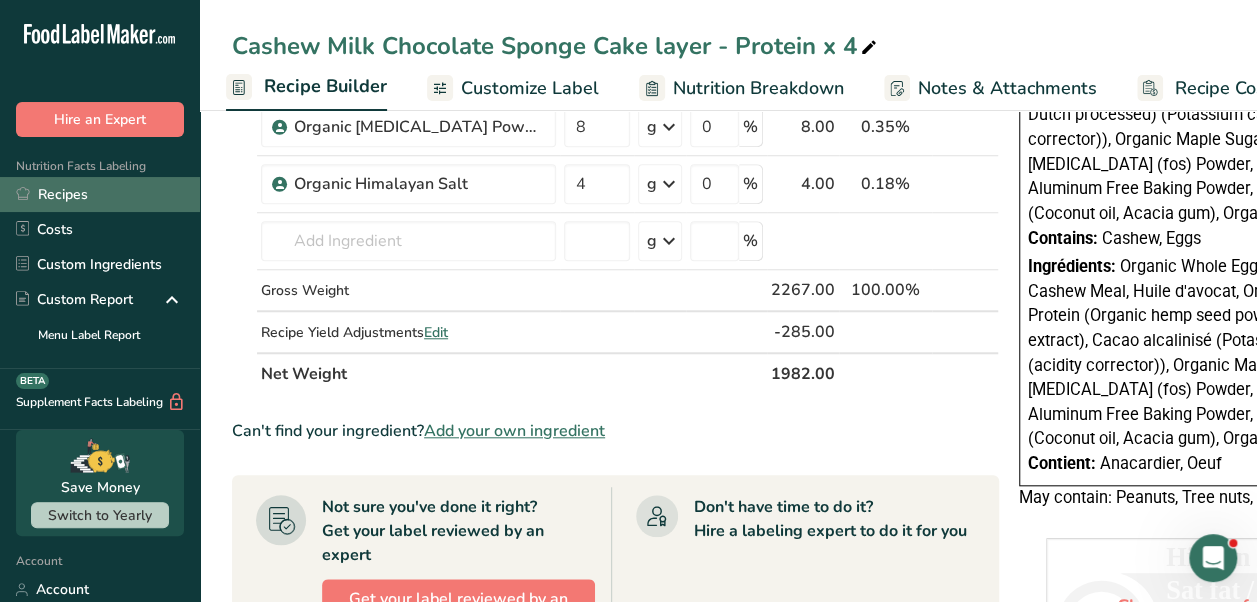 click on "Recipes" at bounding box center (100, 194) 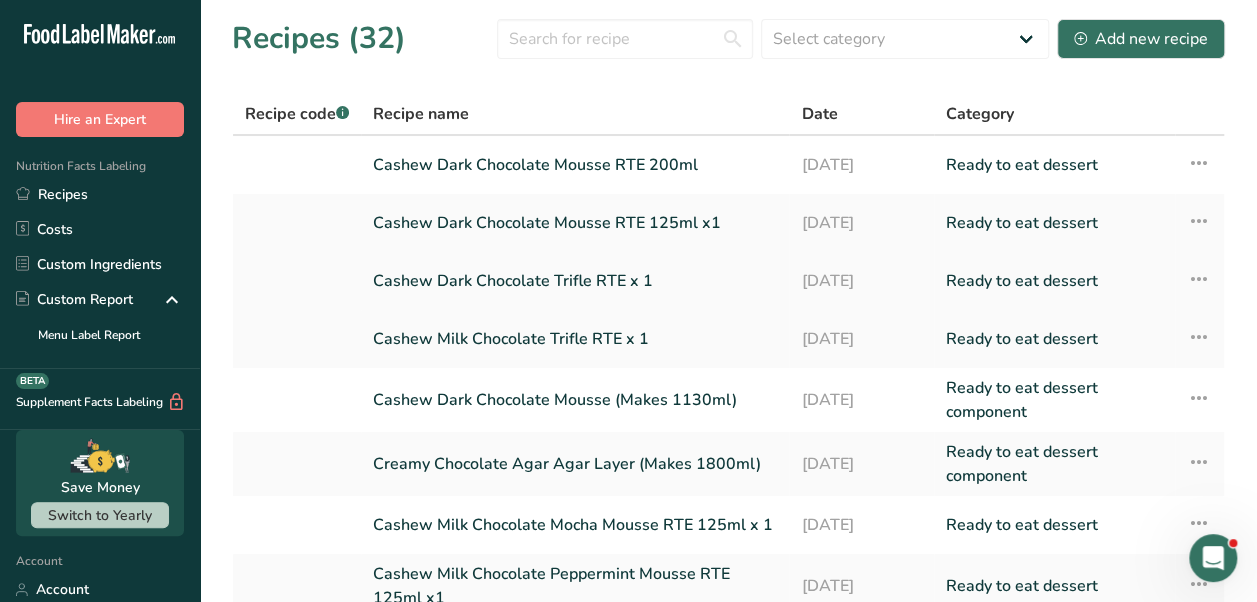 scroll, scrollTop: 292, scrollLeft: 0, axis: vertical 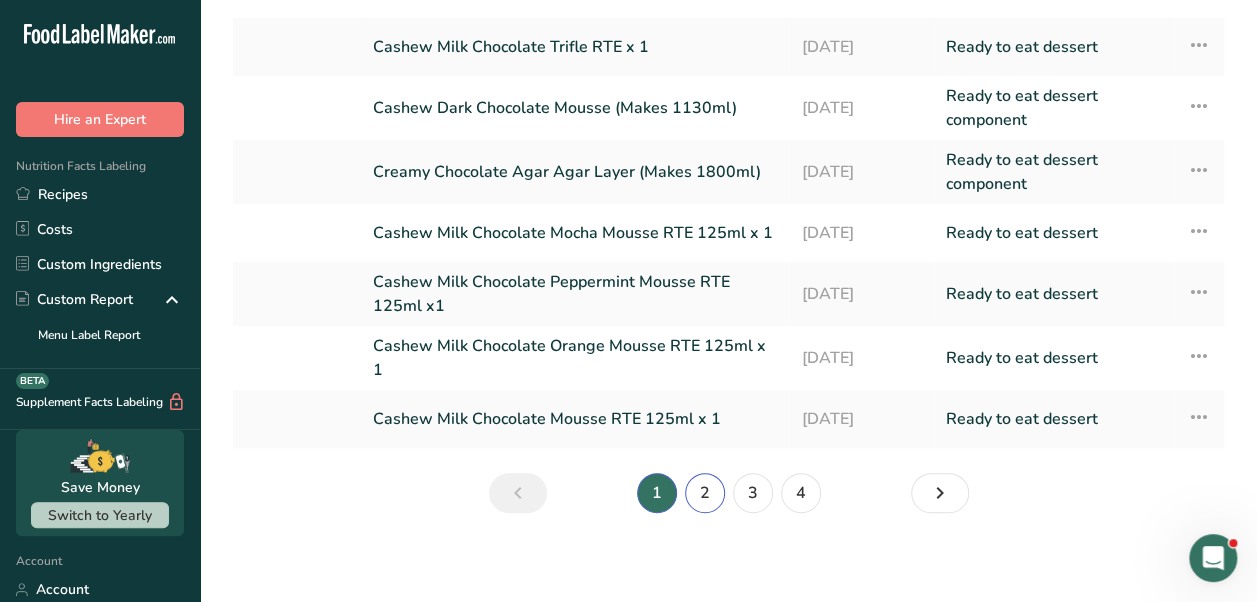 click on "2" at bounding box center (705, 493) 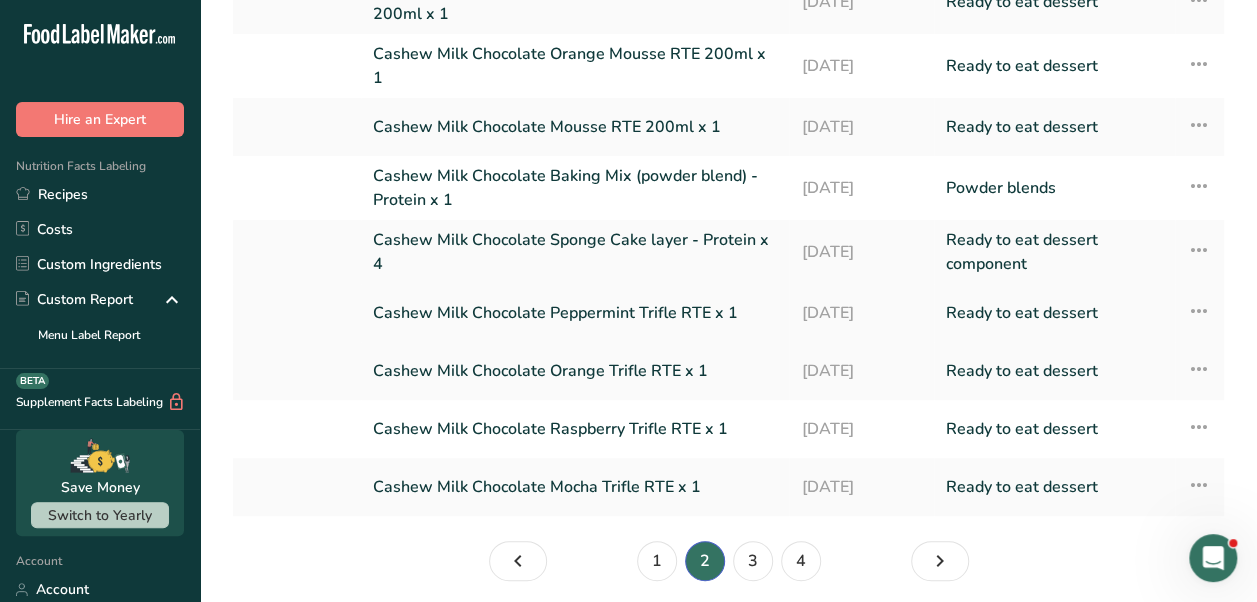 scroll, scrollTop: 204, scrollLeft: 0, axis: vertical 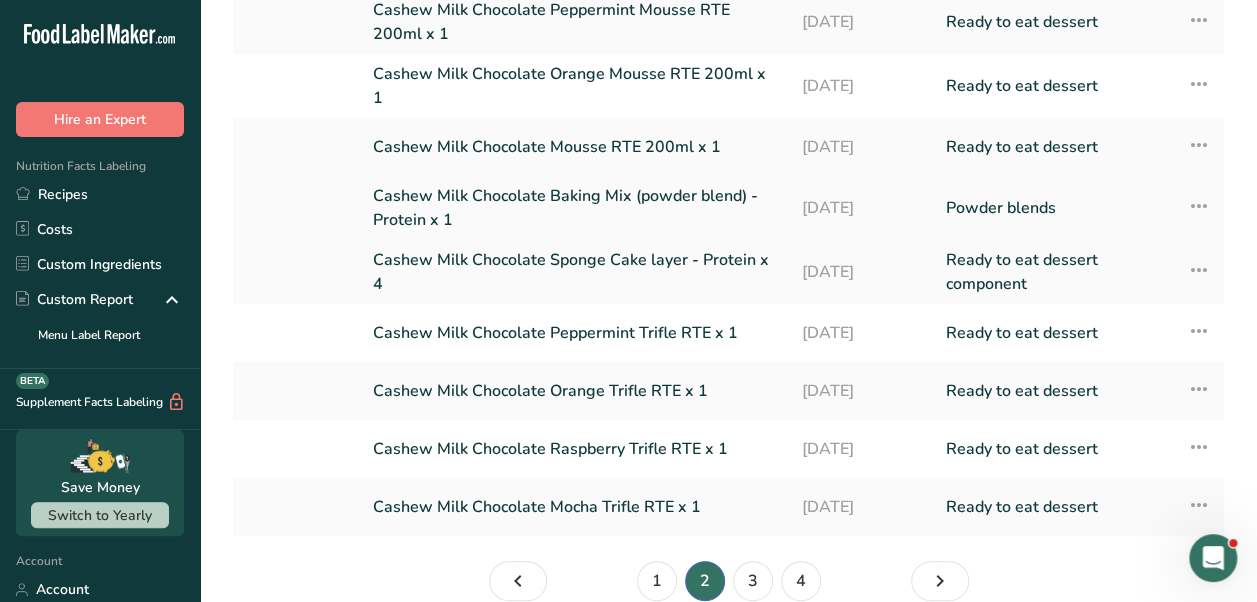 click on "Cashew Milk Chocolate Baking Mix (powder blend) - Protein x 1" at bounding box center (575, 208) 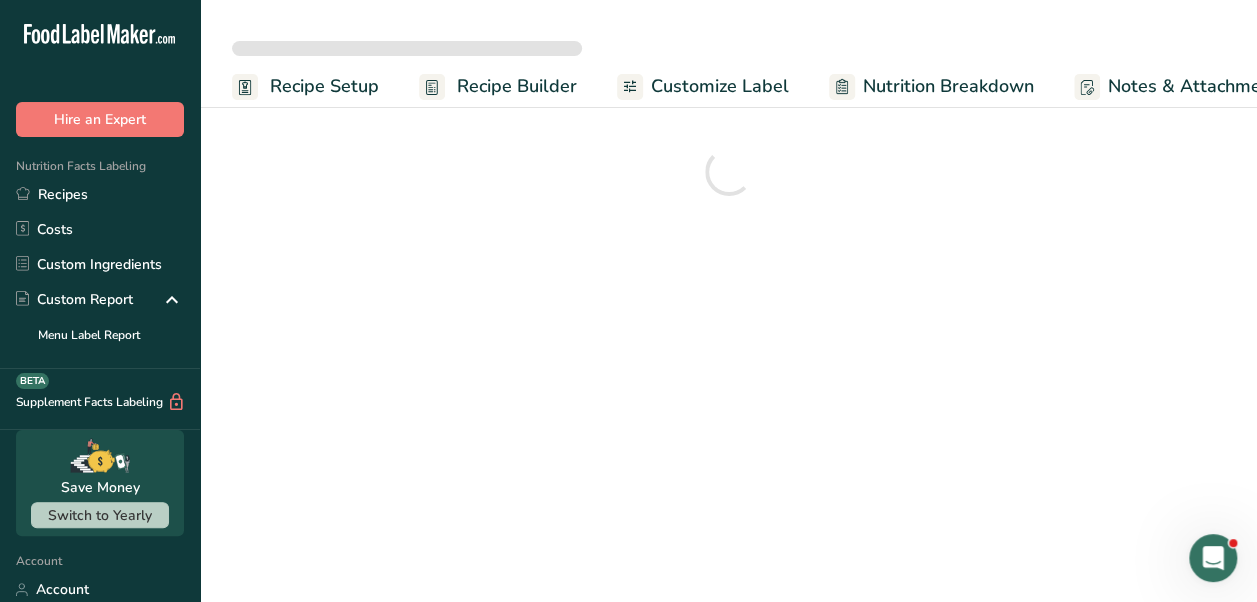scroll, scrollTop: 0, scrollLeft: 0, axis: both 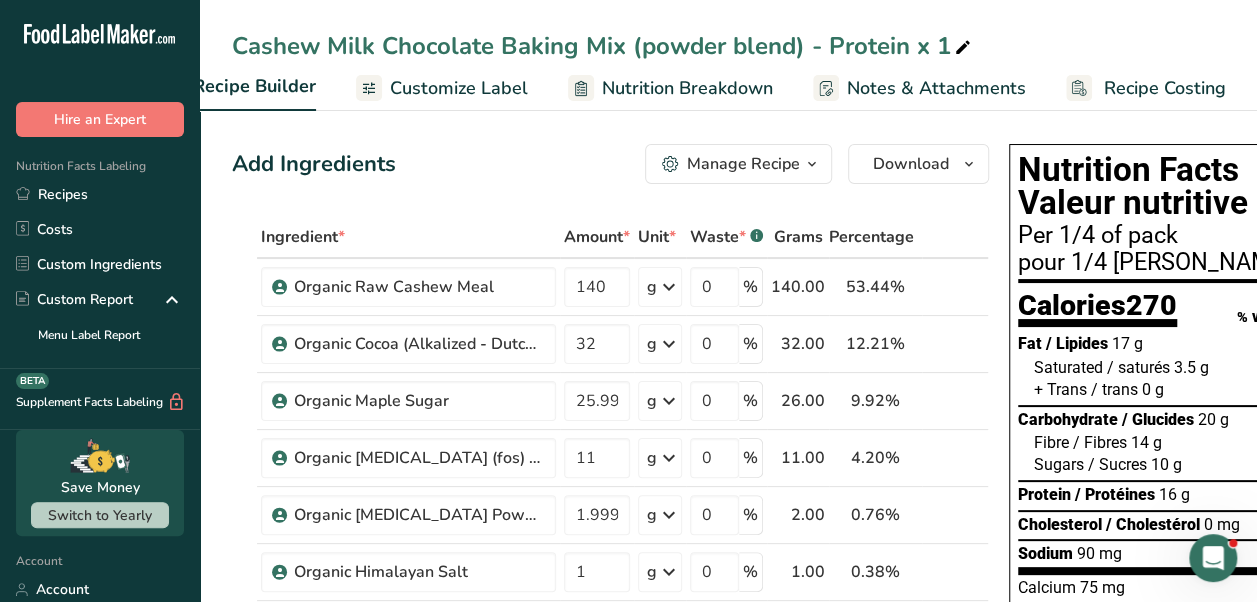 click on "Recipe Costing" at bounding box center [1165, 88] 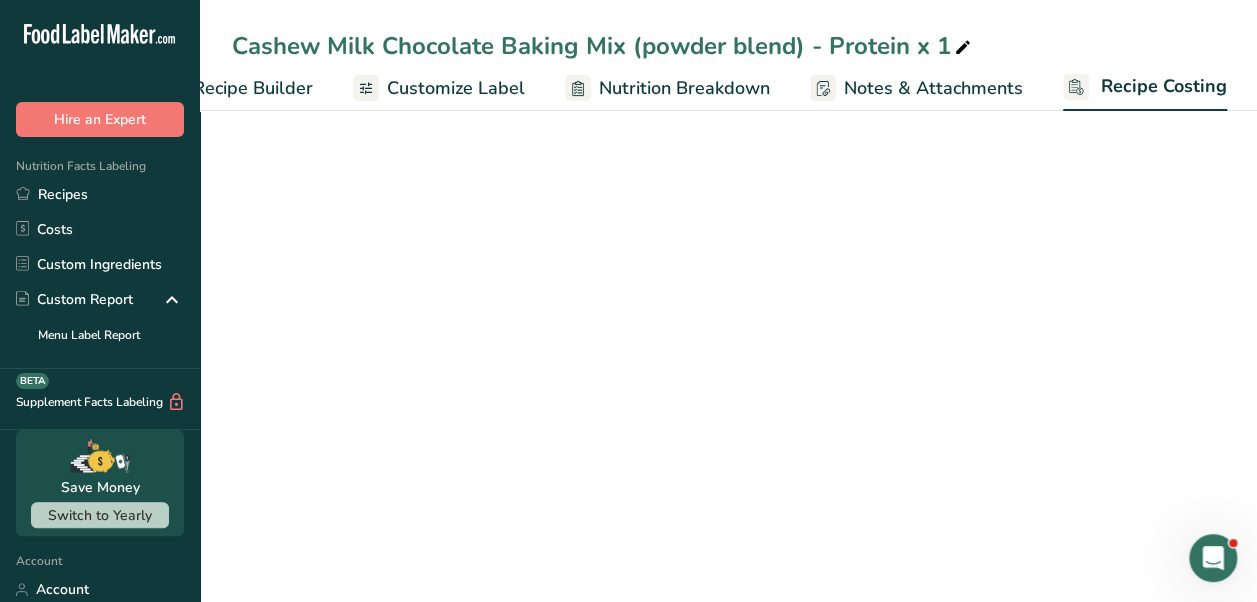 select on "1" 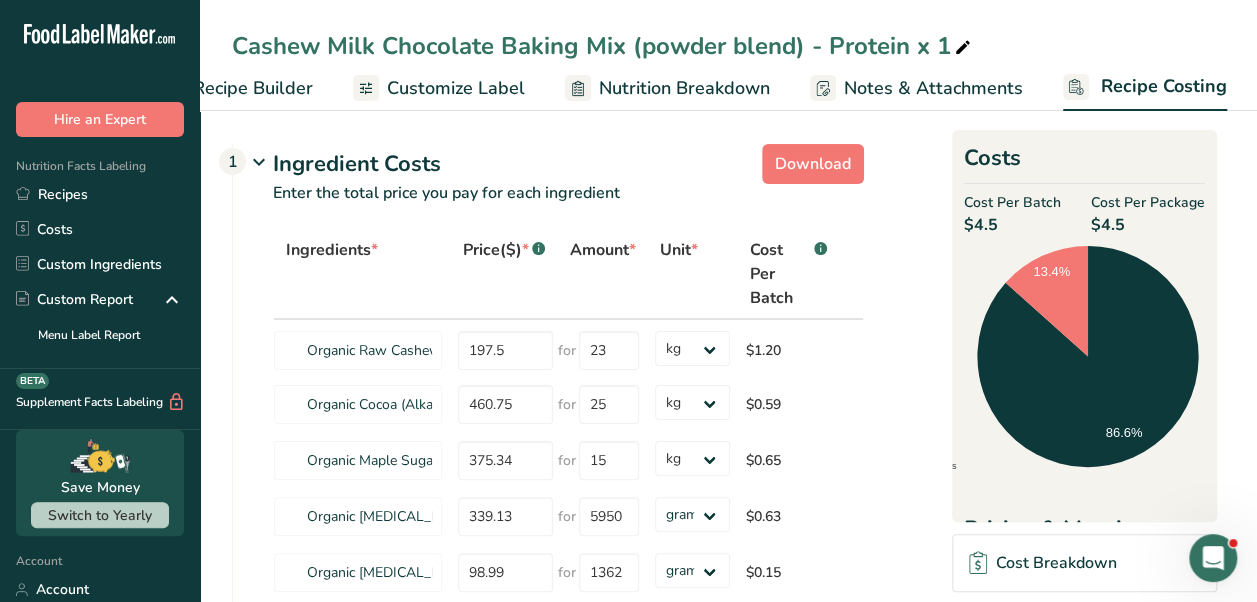 click on "Recipe Builder" at bounding box center [253, 88] 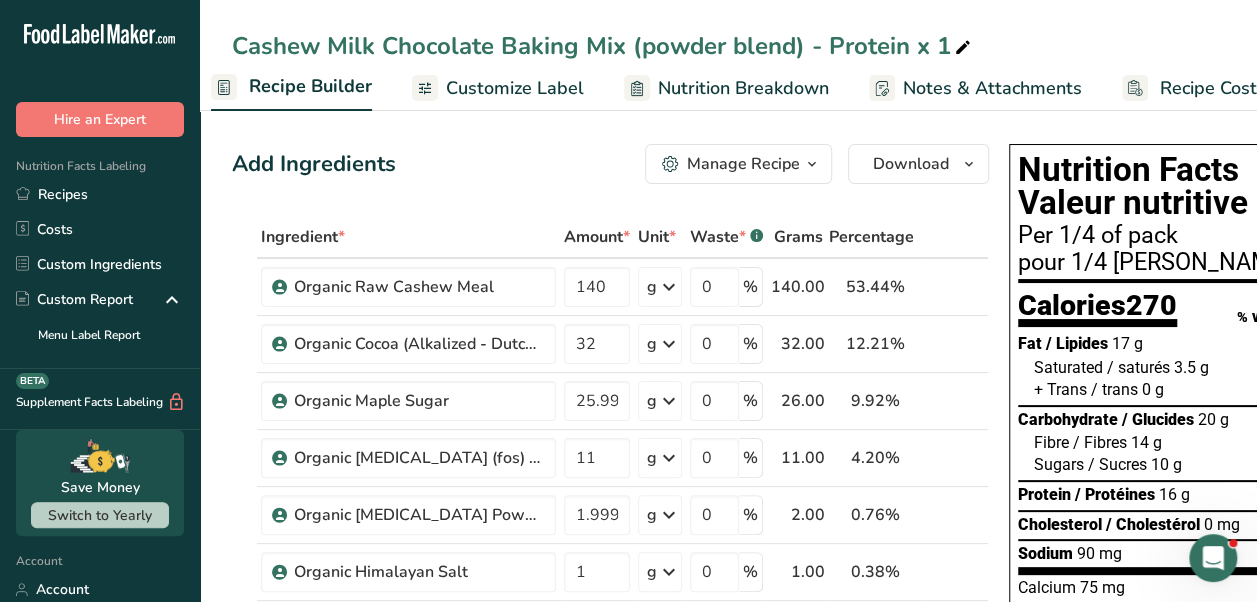 scroll, scrollTop: 0, scrollLeft: 193, axis: horizontal 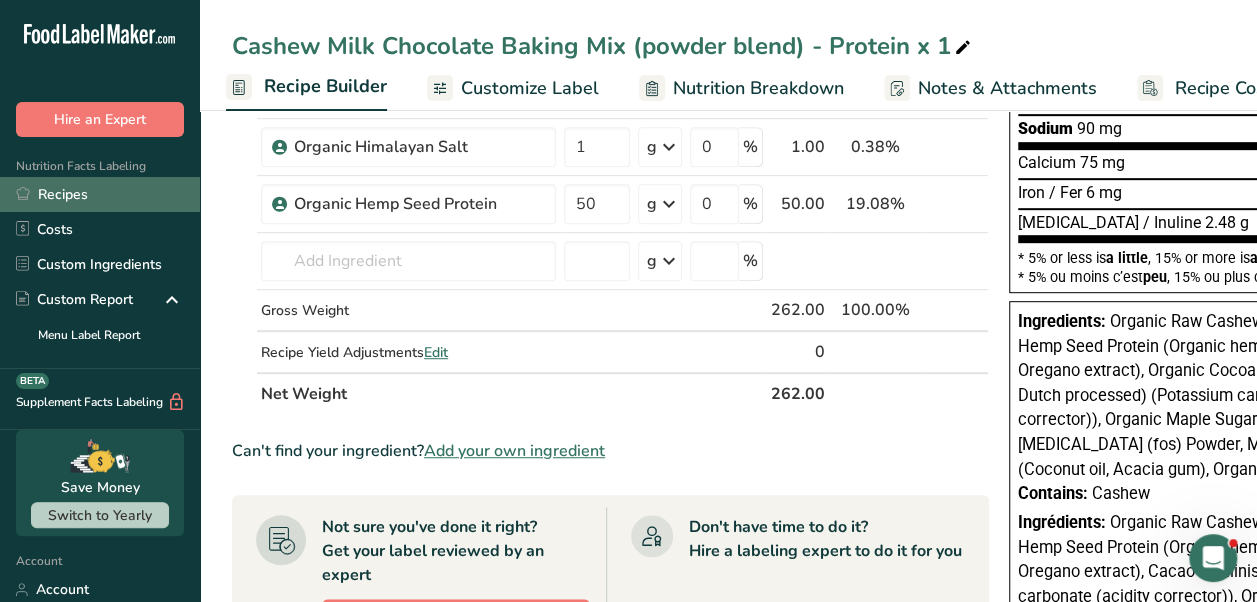 click on "Recipes" at bounding box center (100, 194) 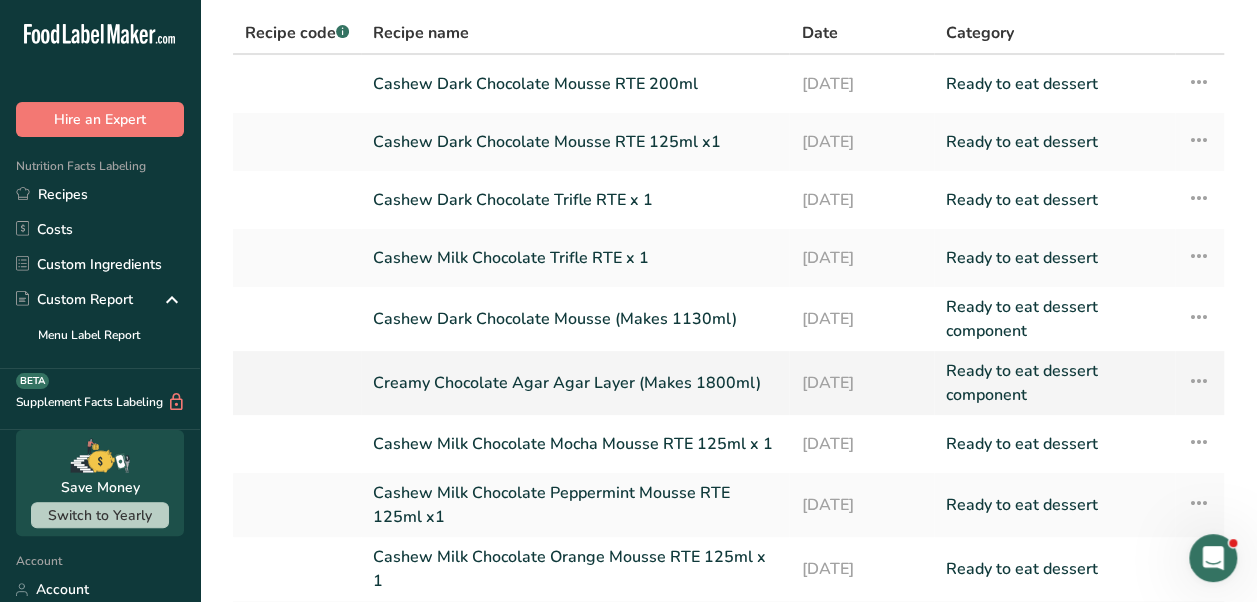scroll, scrollTop: 88, scrollLeft: 0, axis: vertical 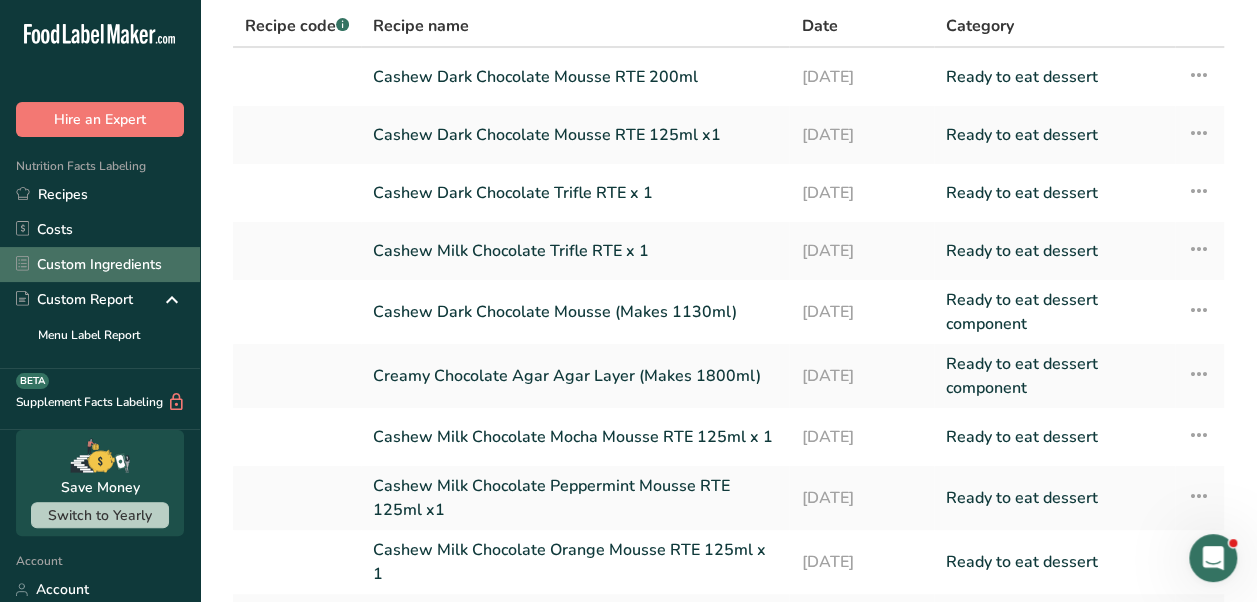 click on "Custom Ingredients" at bounding box center (100, 264) 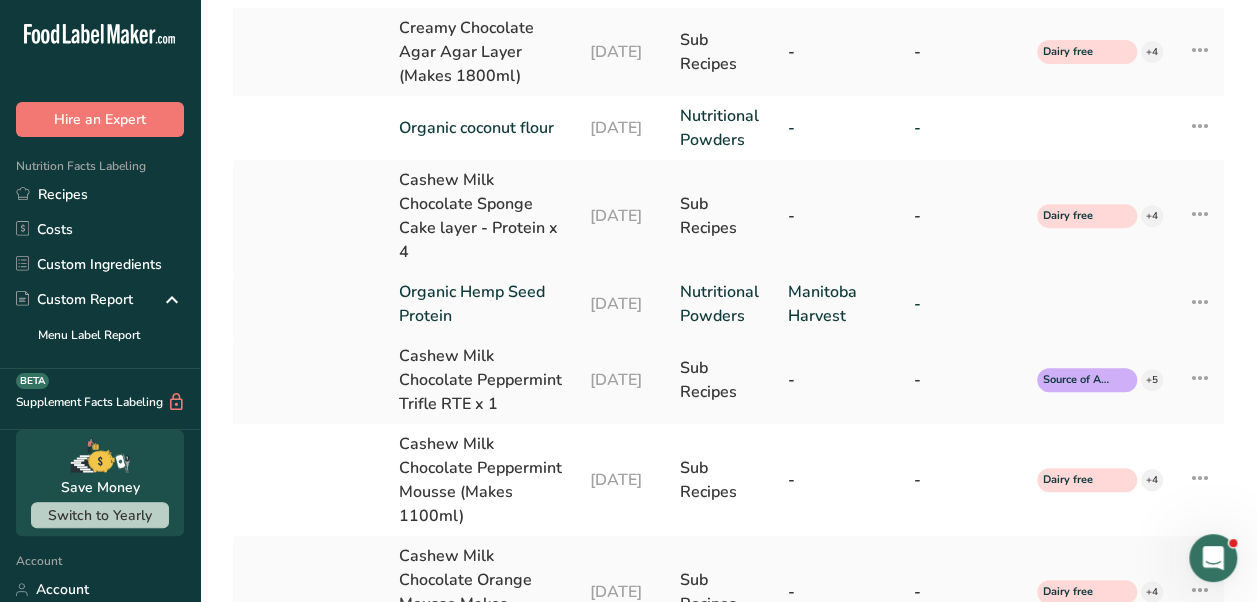 scroll, scrollTop: 0, scrollLeft: 0, axis: both 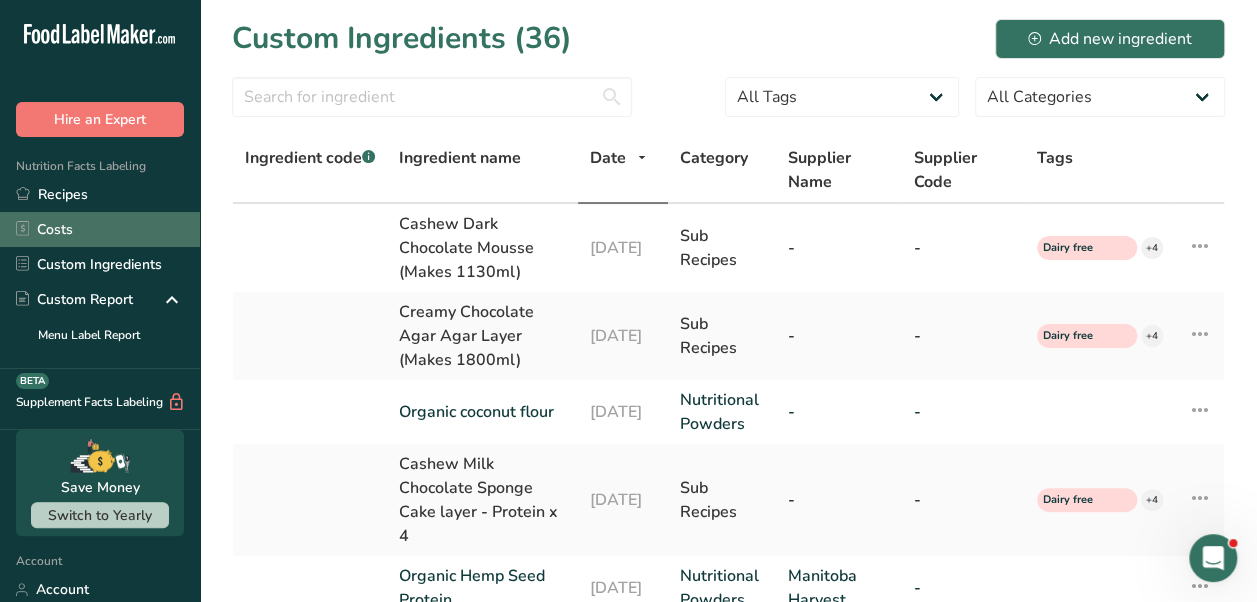 click on "Costs" at bounding box center [100, 229] 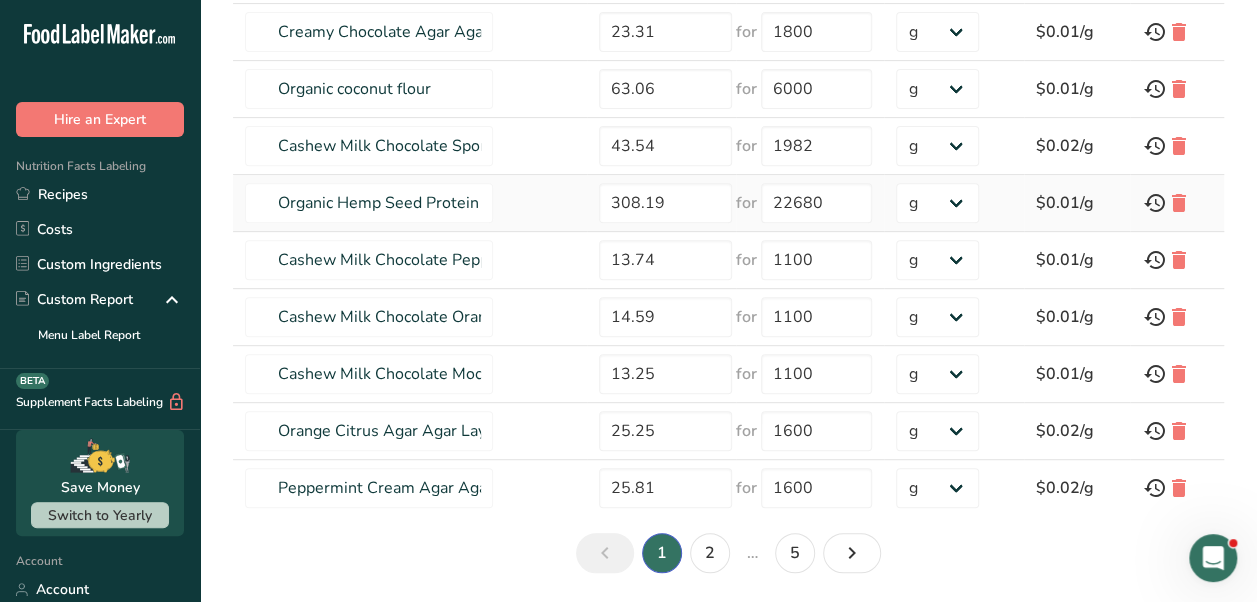 scroll, scrollTop: 402, scrollLeft: 0, axis: vertical 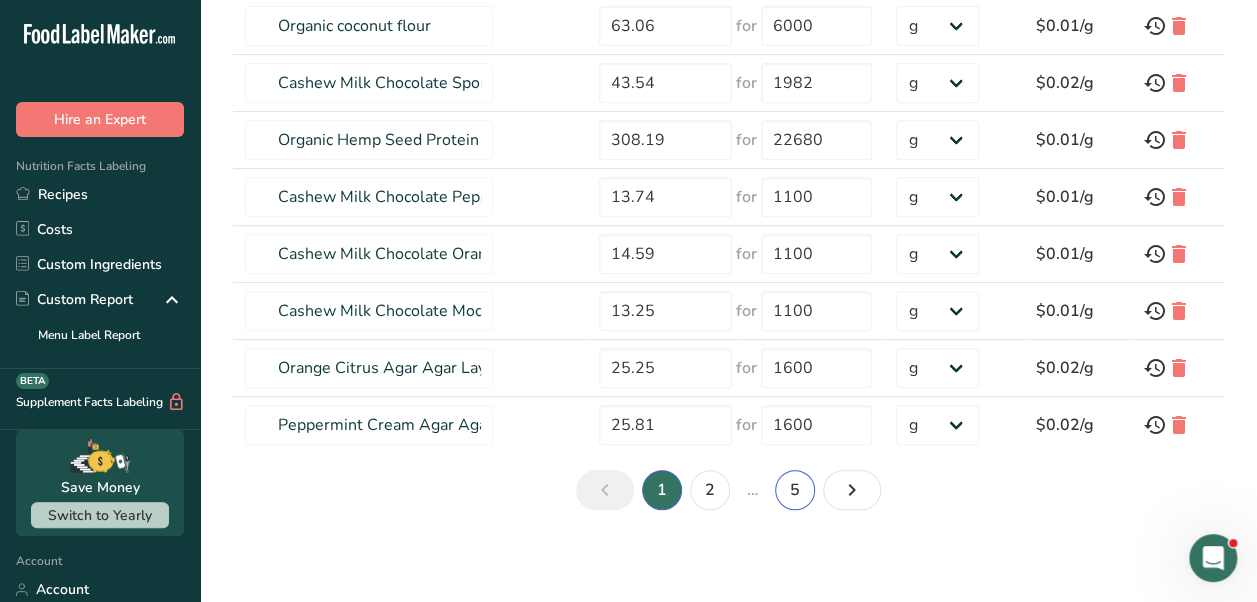click on "5" at bounding box center (795, 490) 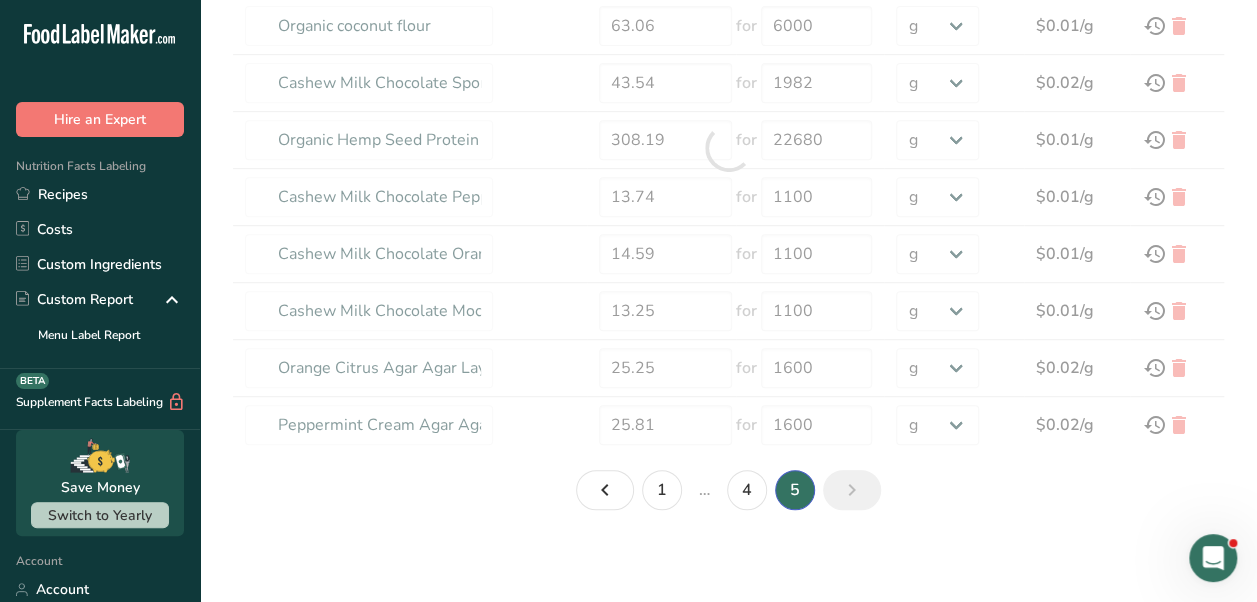 type on "Lime juice, raw" 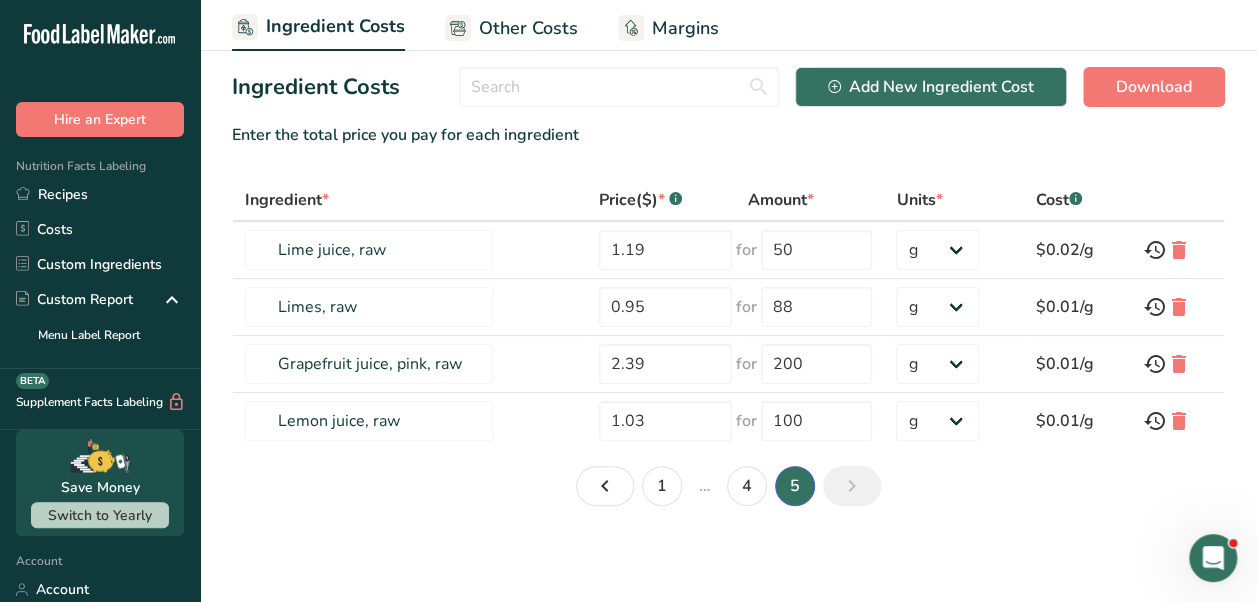 scroll, scrollTop: 62, scrollLeft: 0, axis: vertical 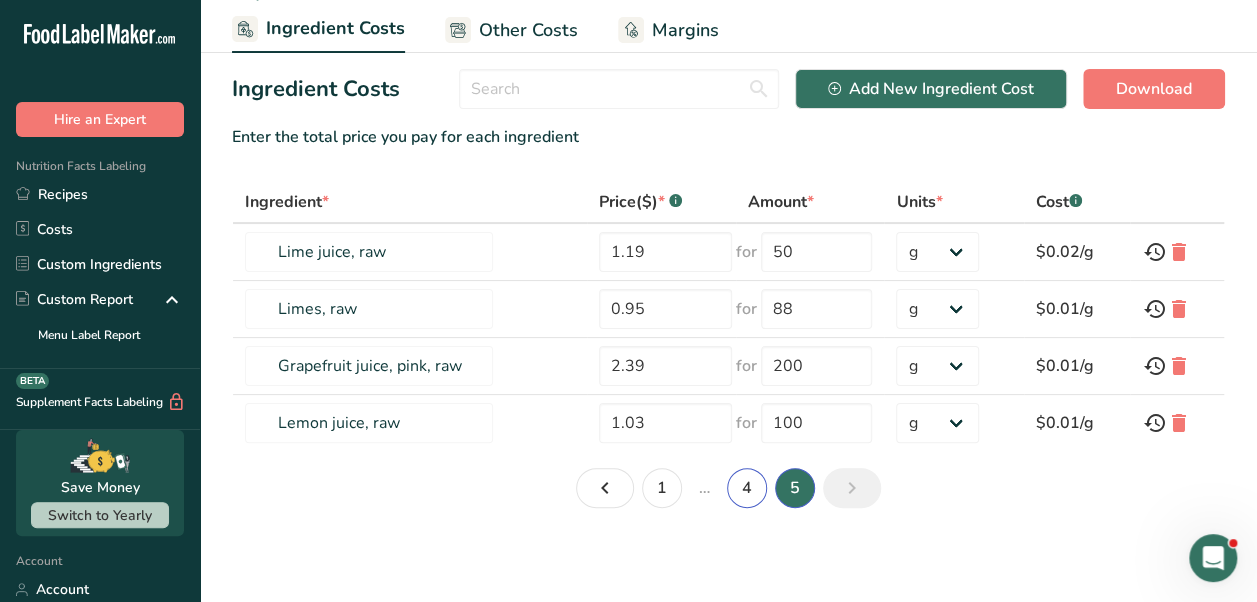 click on "4" at bounding box center (747, 488) 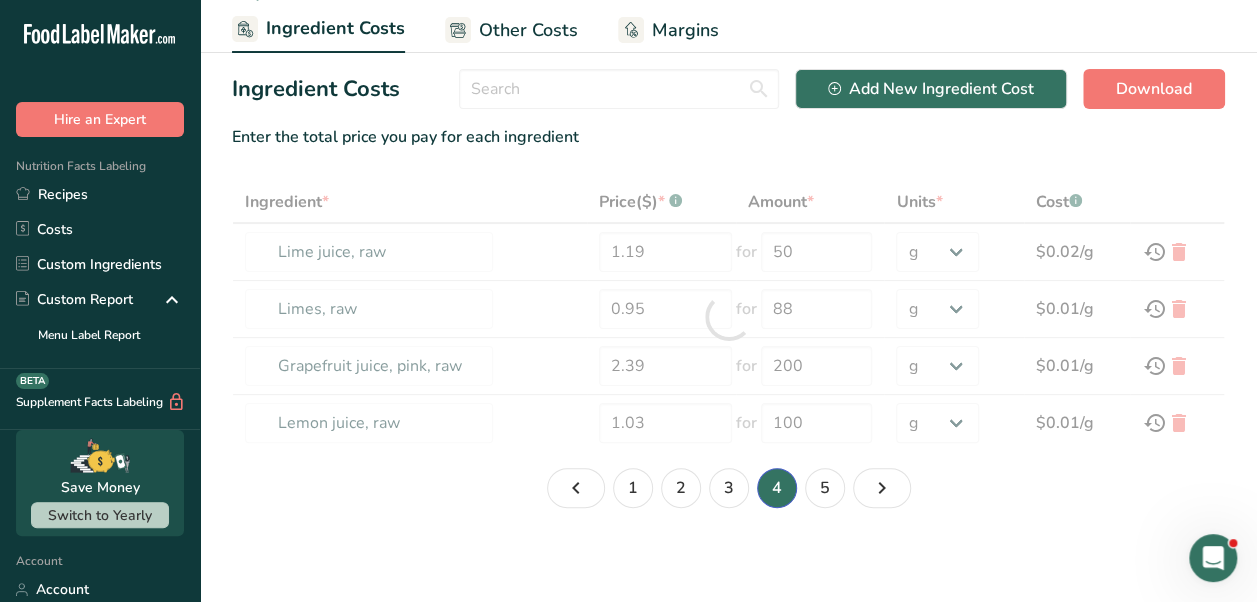 type on "Organic Cocoa (Alkalized - Dutch processed)" 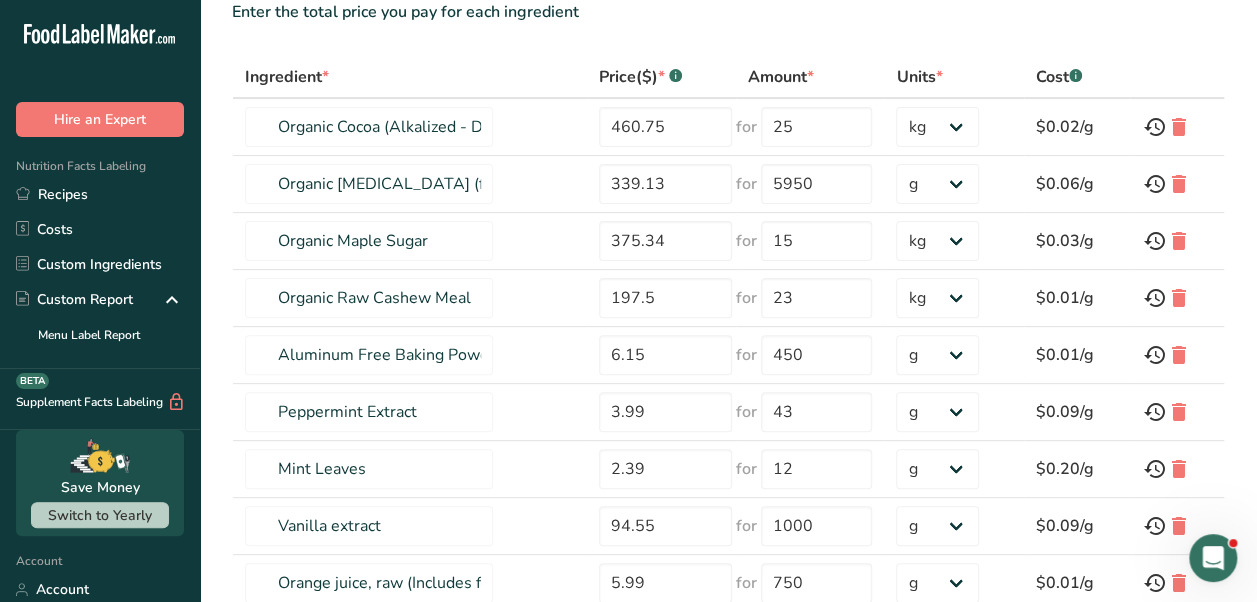 scroll, scrollTop: 188, scrollLeft: 0, axis: vertical 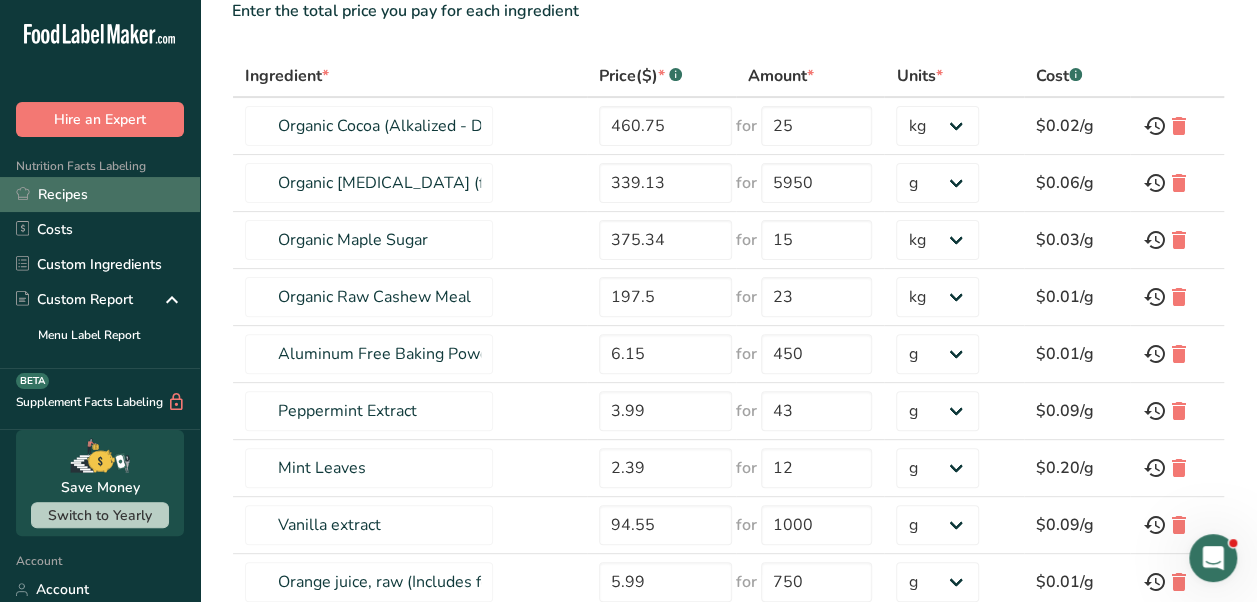 click on "Recipes" at bounding box center [100, 194] 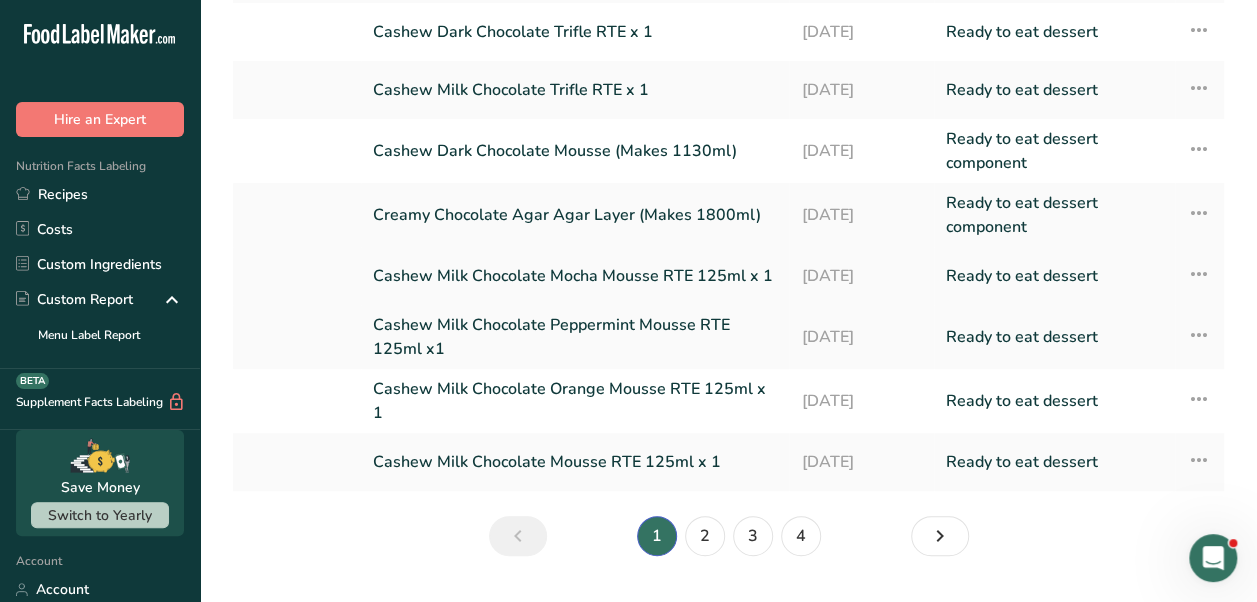 scroll, scrollTop: 248, scrollLeft: 0, axis: vertical 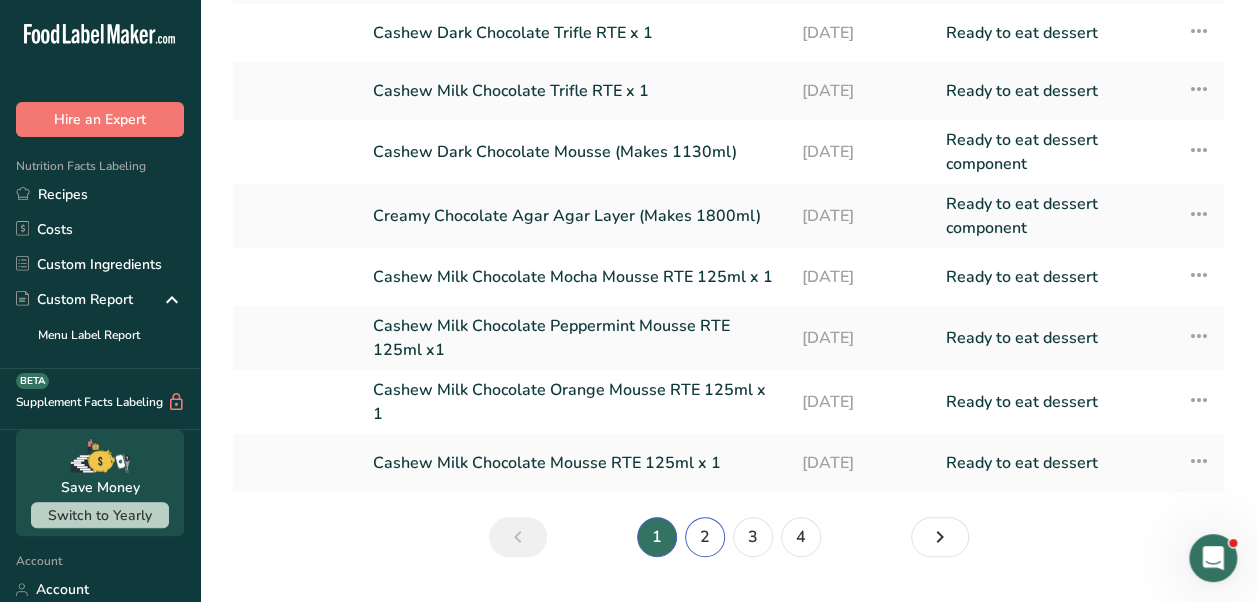click on "2" at bounding box center [705, 537] 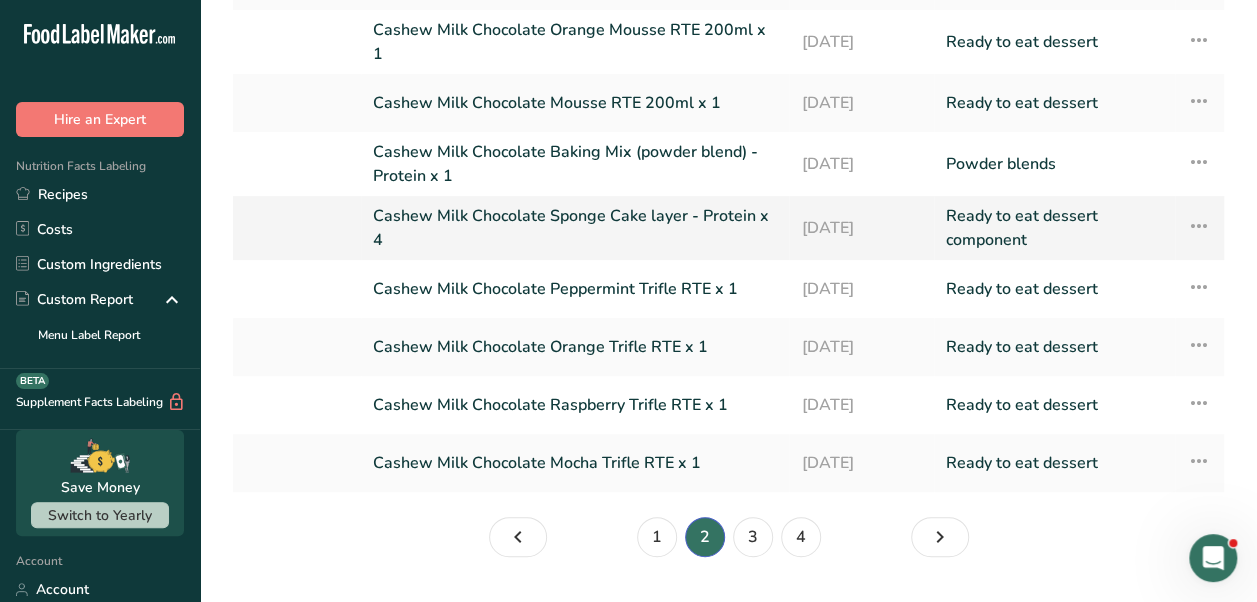 click on "Cashew Milk Chocolate Sponge Cake layer - Protein x 4" at bounding box center [575, 228] 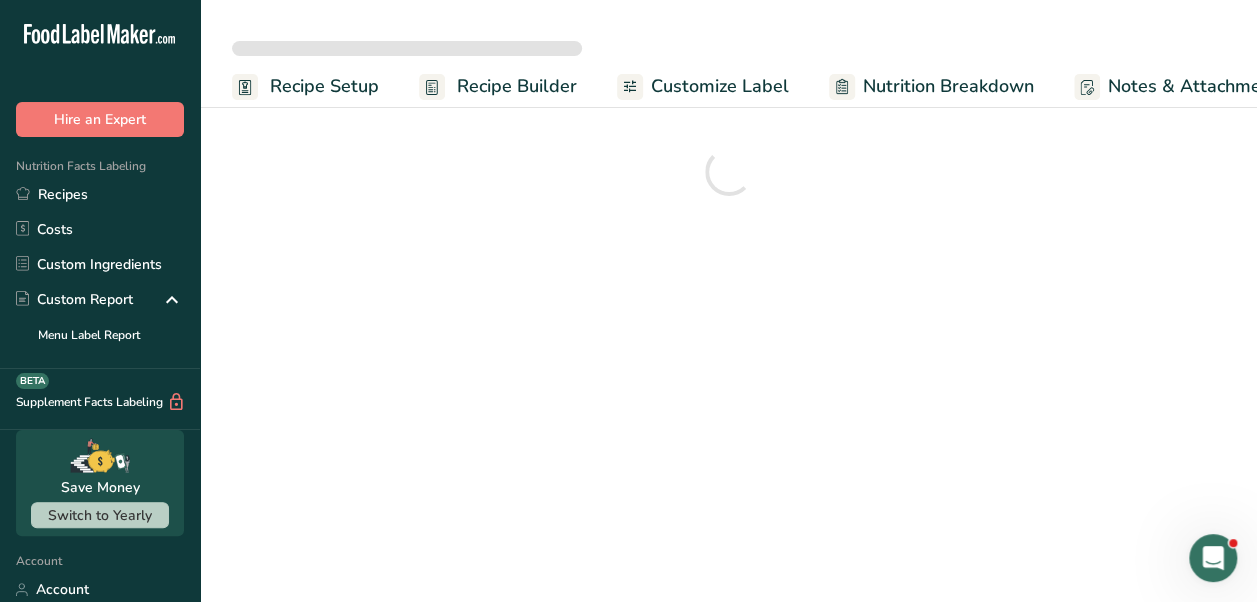 scroll, scrollTop: 0, scrollLeft: 0, axis: both 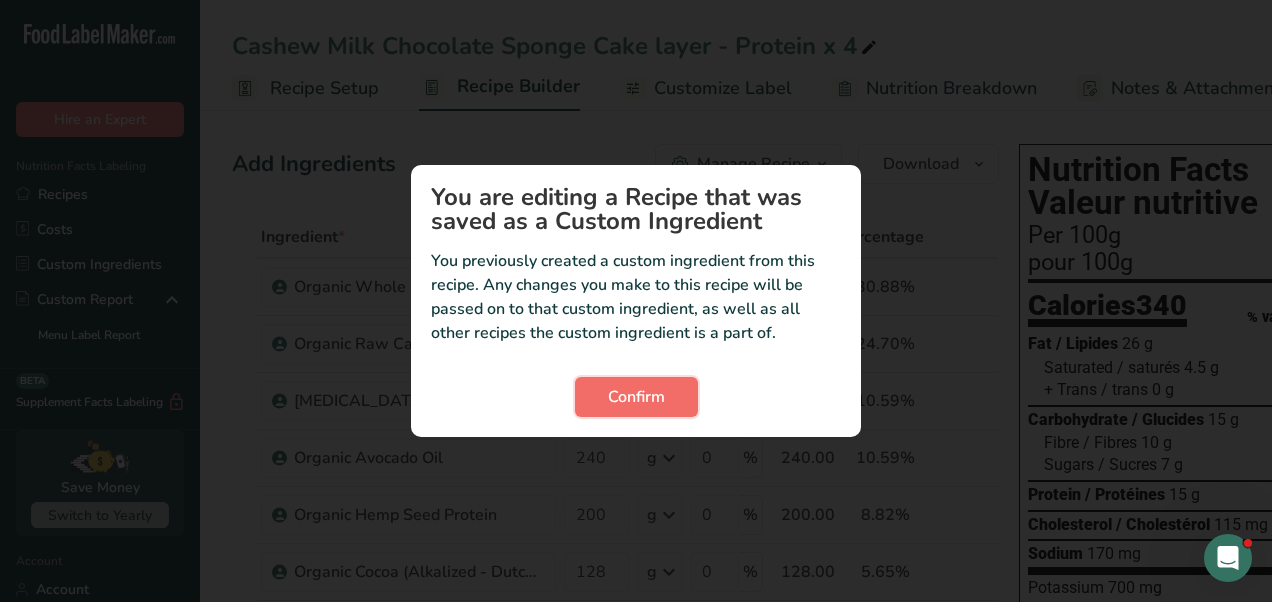 click on "Confirm" at bounding box center (636, 397) 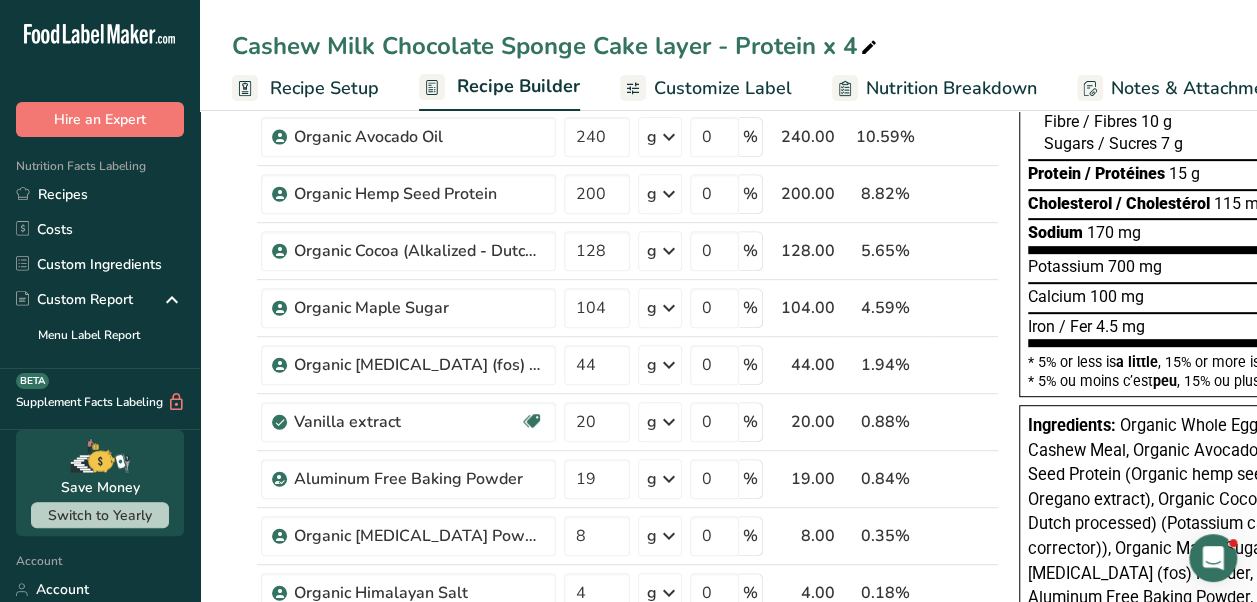 scroll, scrollTop: 0, scrollLeft: 0, axis: both 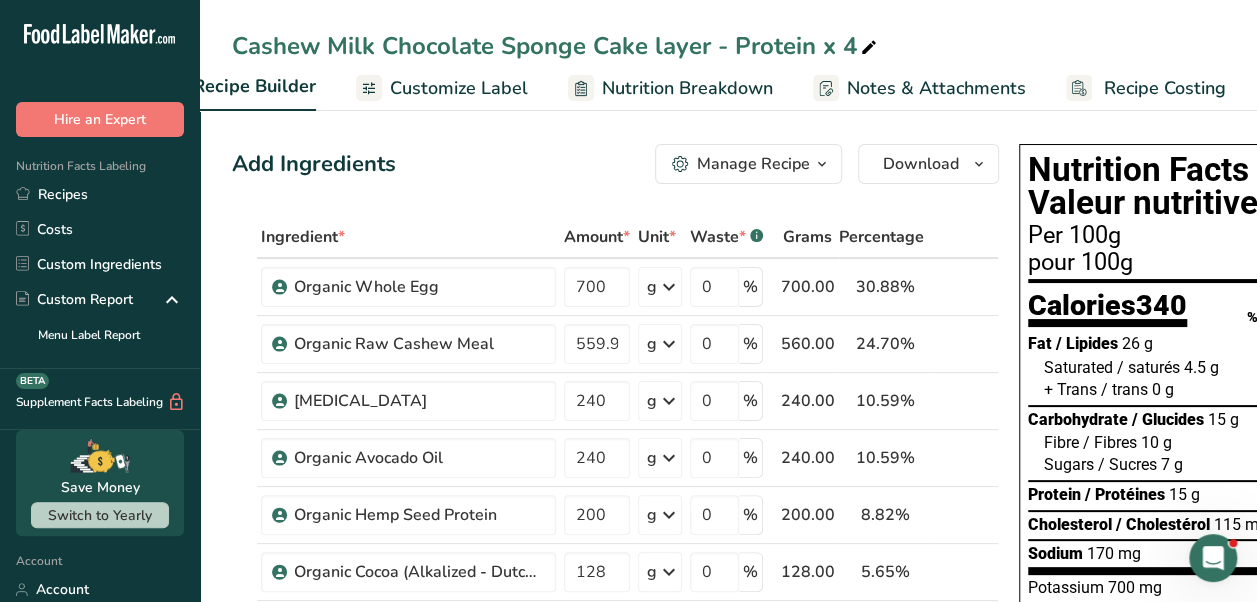 click on "Recipe Costing" at bounding box center [1165, 88] 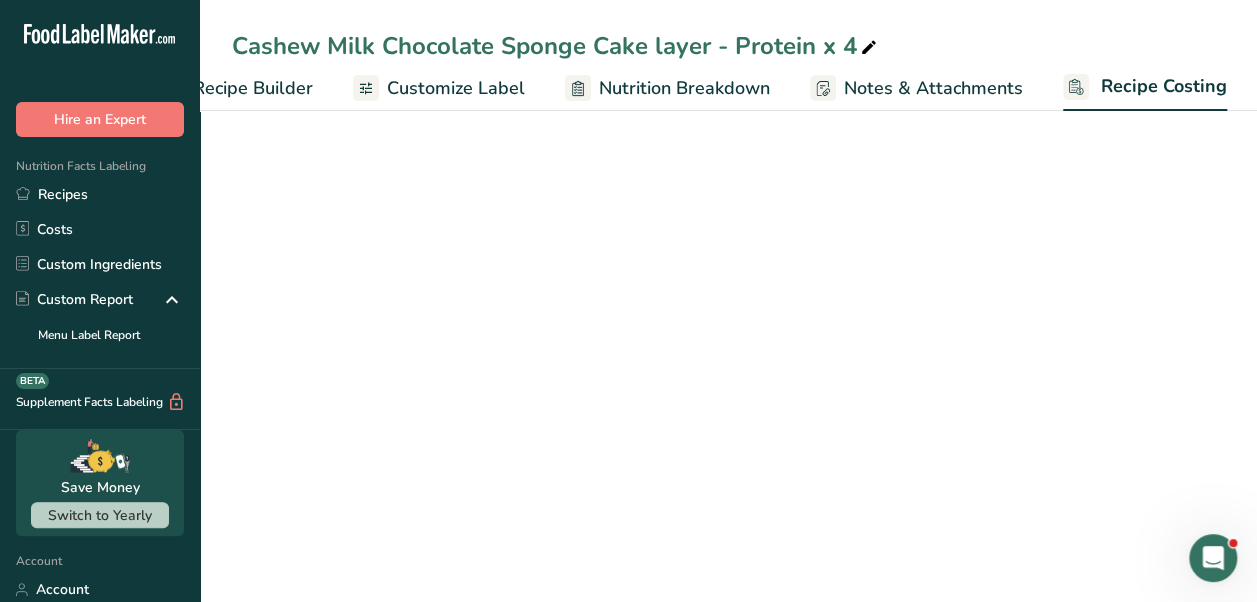 select on "1" 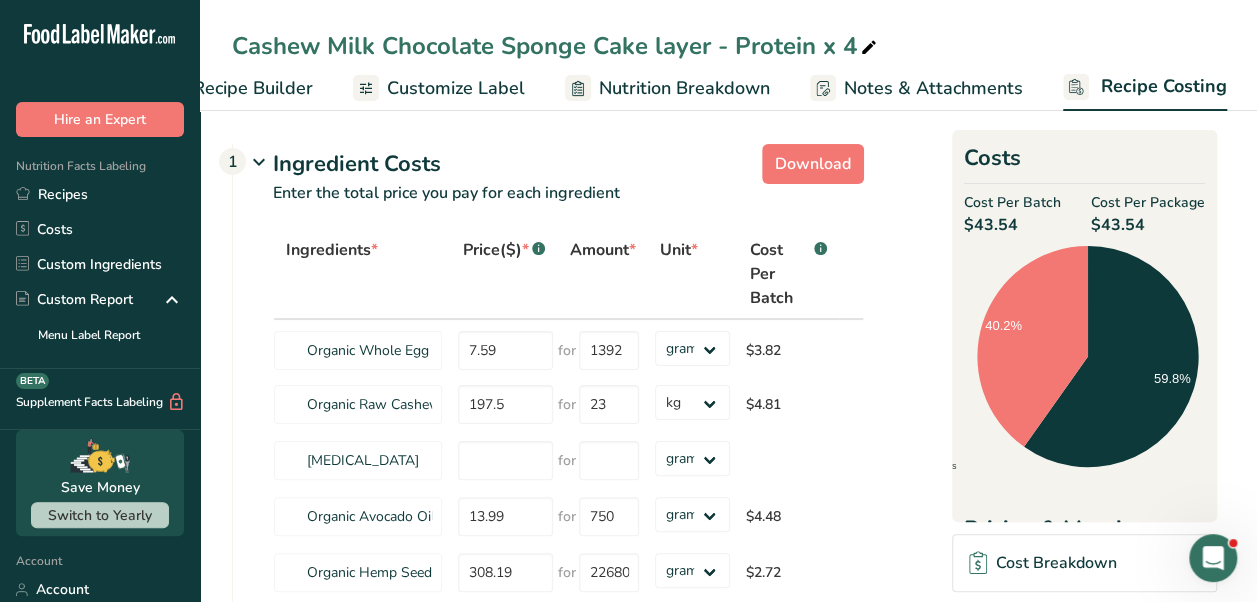 click on "Recipe Builder" at bounding box center [253, 88] 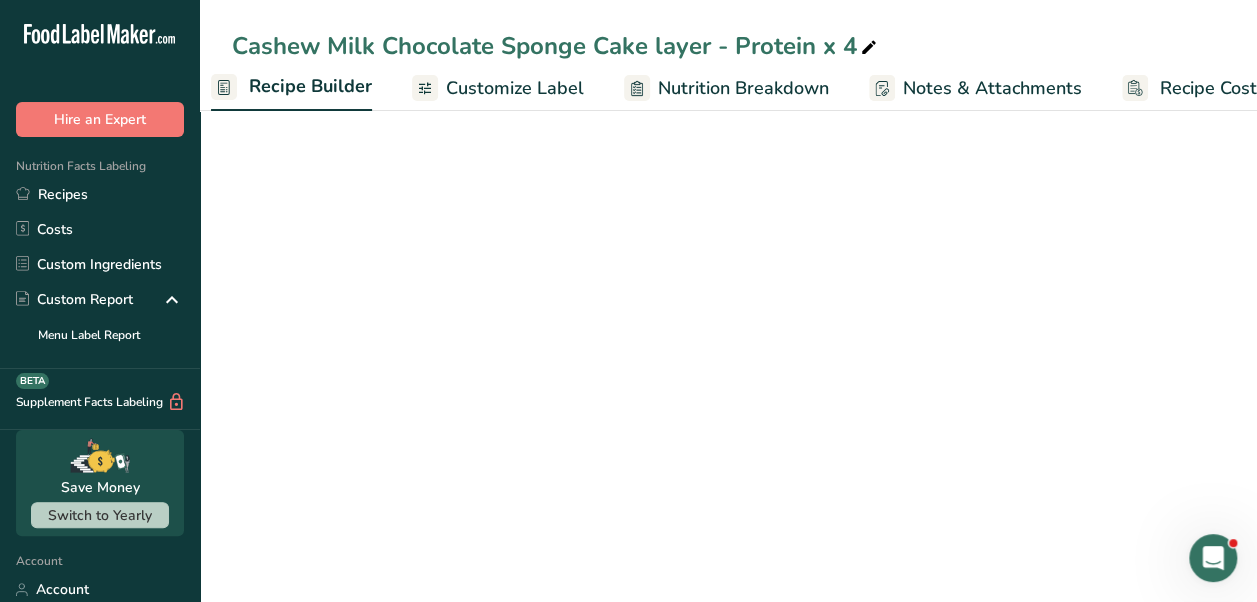 scroll, scrollTop: 0, scrollLeft: 193, axis: horizontal 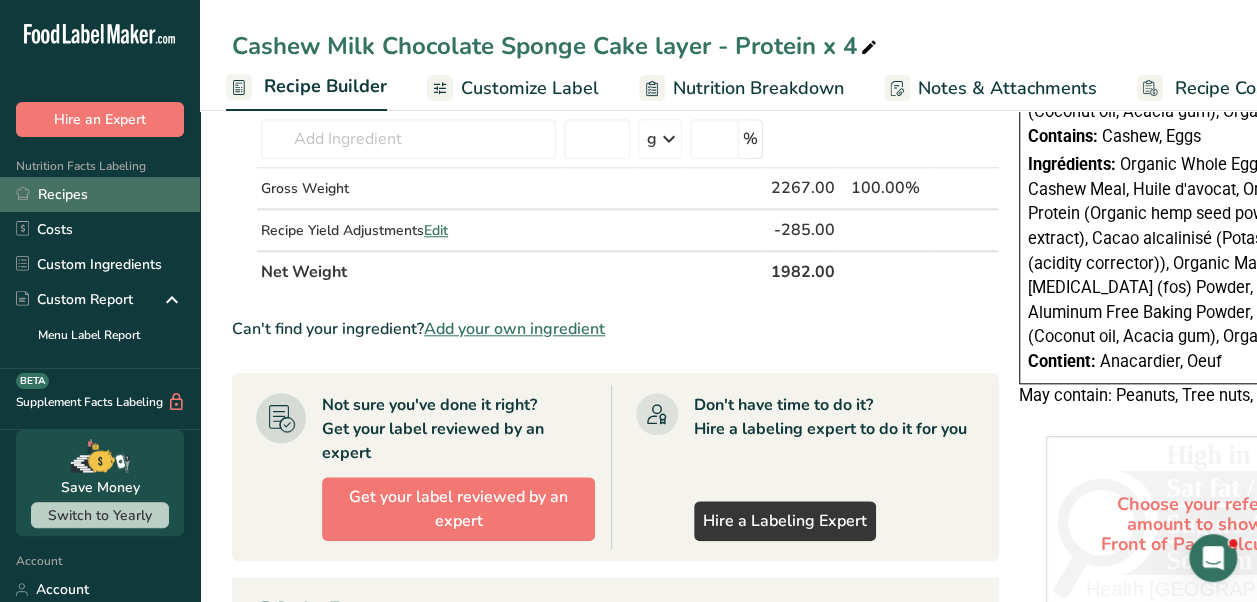 click on "Recipes" at bounding box center (100, 194) 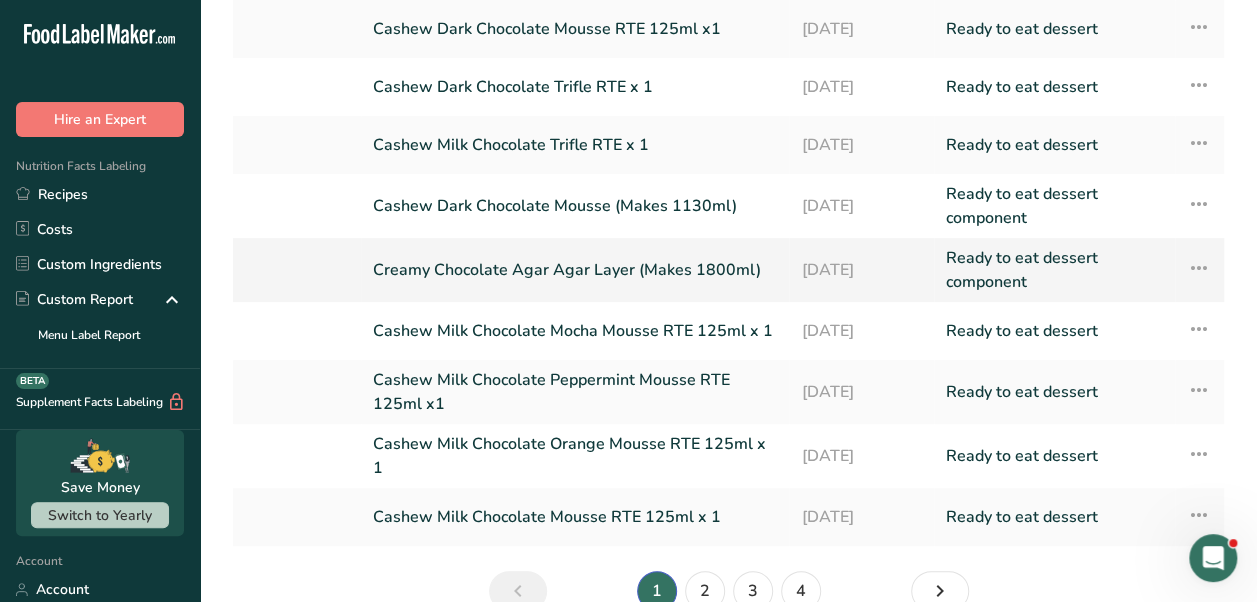 scroll, scrollTop: 203, scrollLeft: 0, axis: vertical 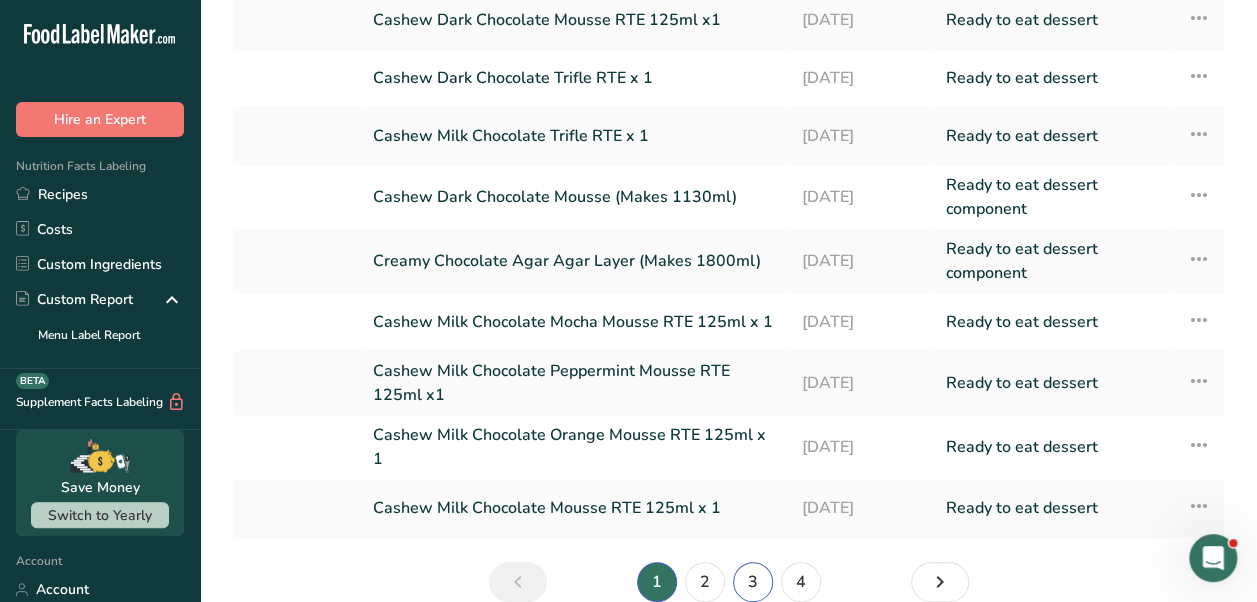 click on "3" at bounding box center (753, 582) 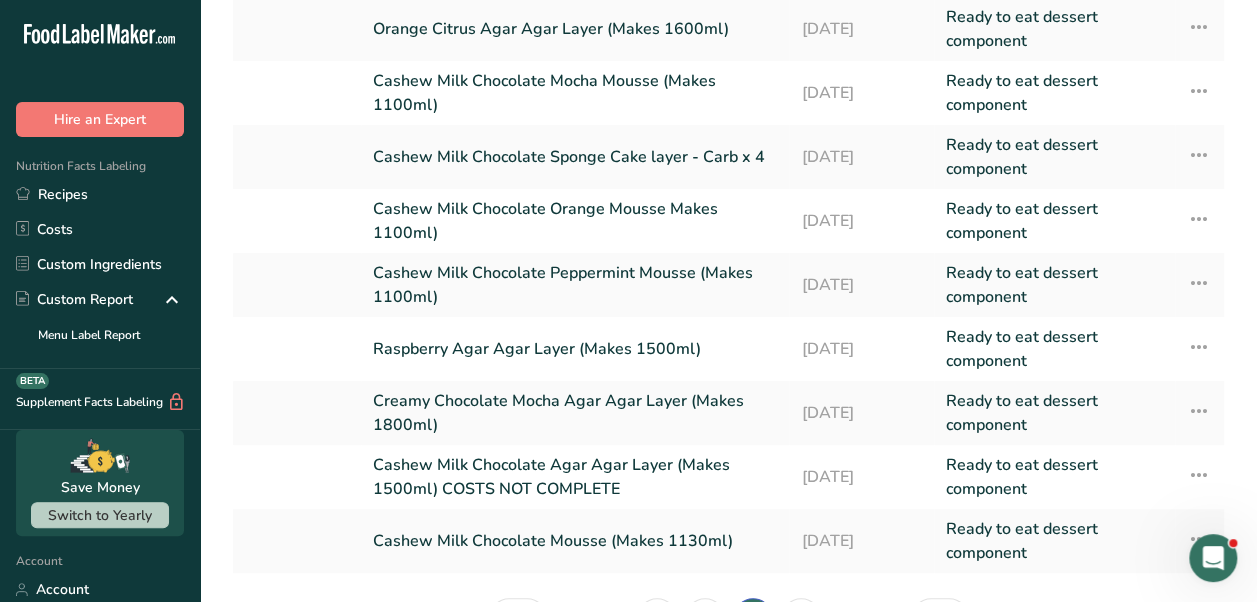 scroll, scrollTop: 209, scrollLeft: 0, axis: vertical 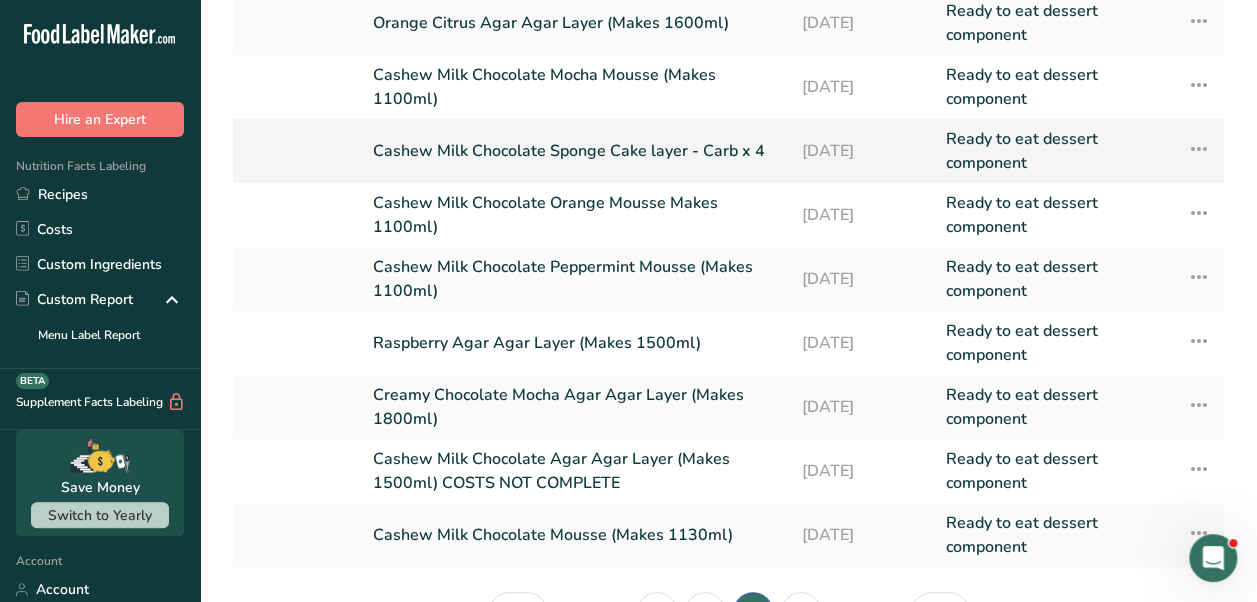 click on "Cashew Milk Chocolate Sponge Cake layer - Carb x 4" at bounding box center (575, 151) 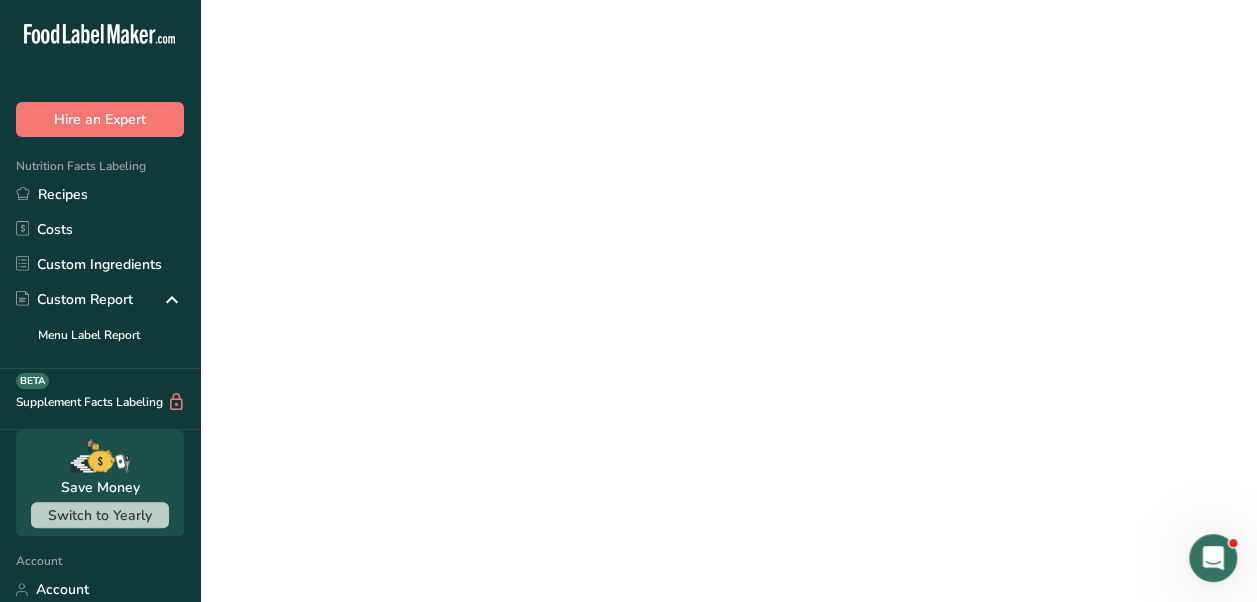 scroll, scrollTop: 0, scrollLeft: 0, axis: both 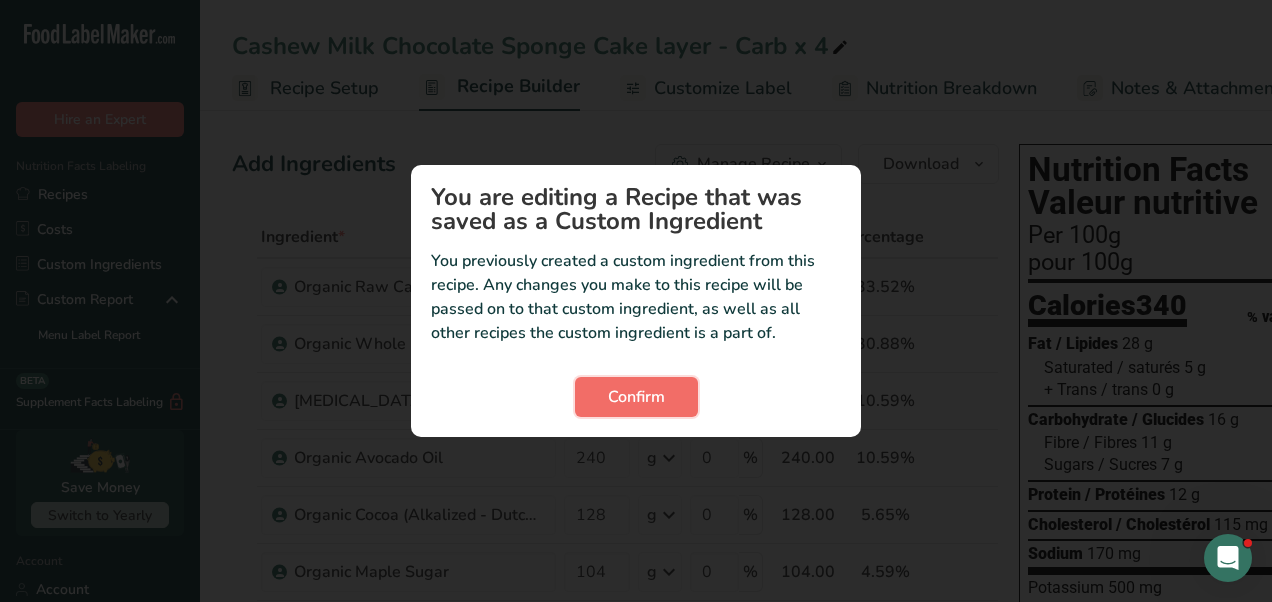 click on "Confirm" at bounding box center [636, 397] 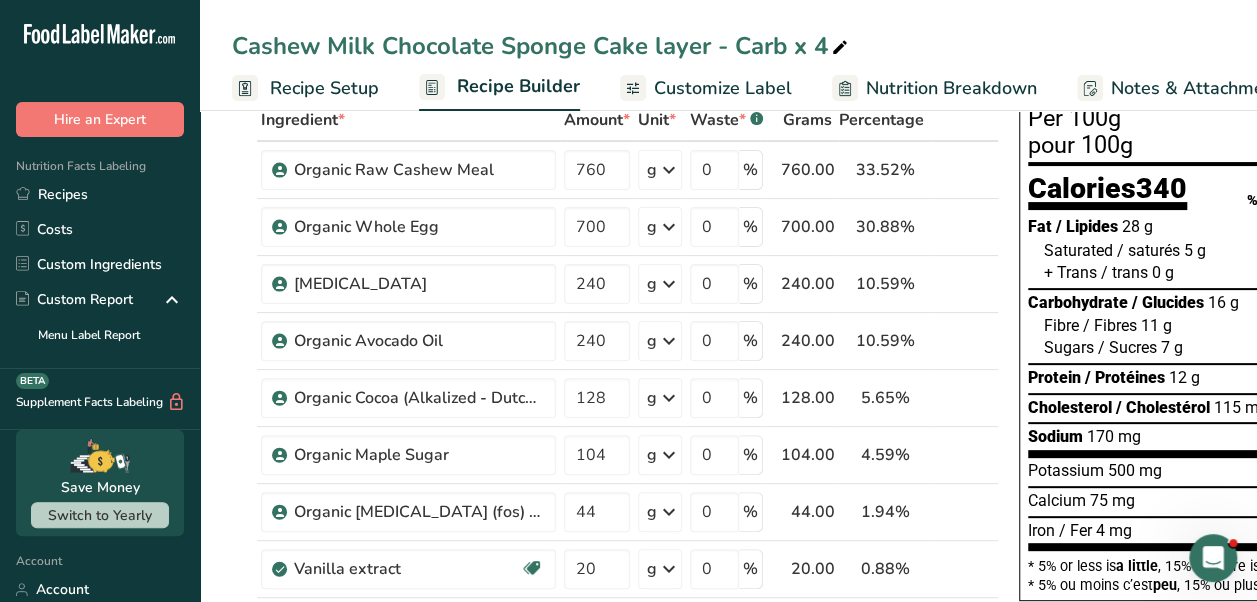 scroll, scrollTop: 0, scrollLeft: 0, axis: both 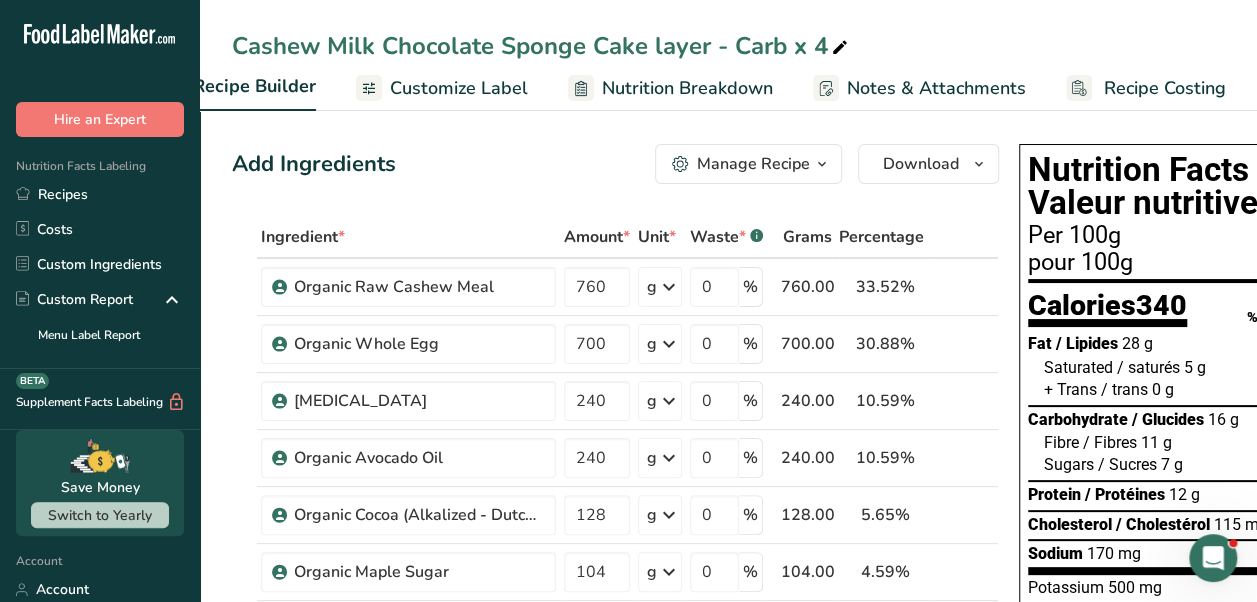 click on "Recipe Costing" at bounding box center [1165, 88] 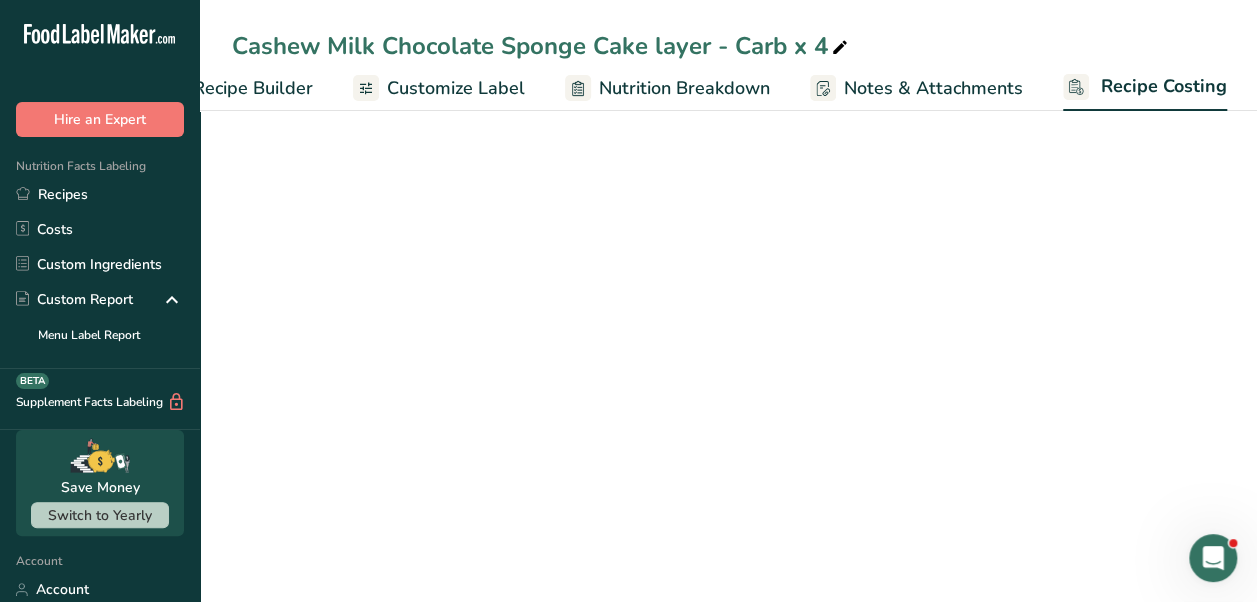 select on "1" 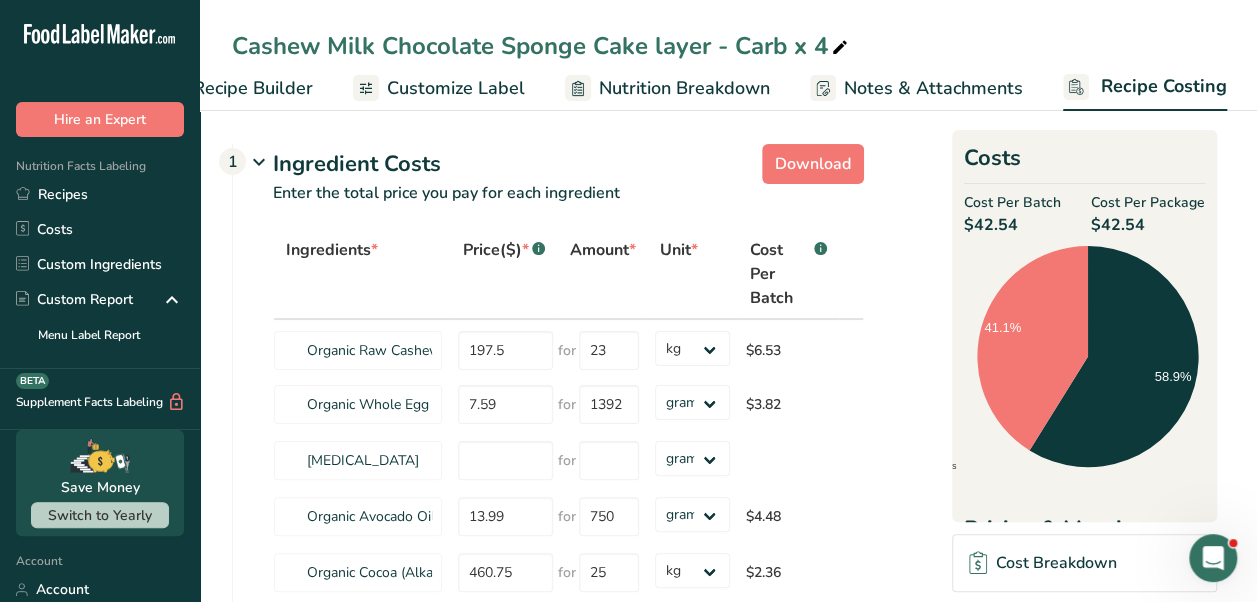 click on "Recipe Builder" at bounding box center (253, 88) 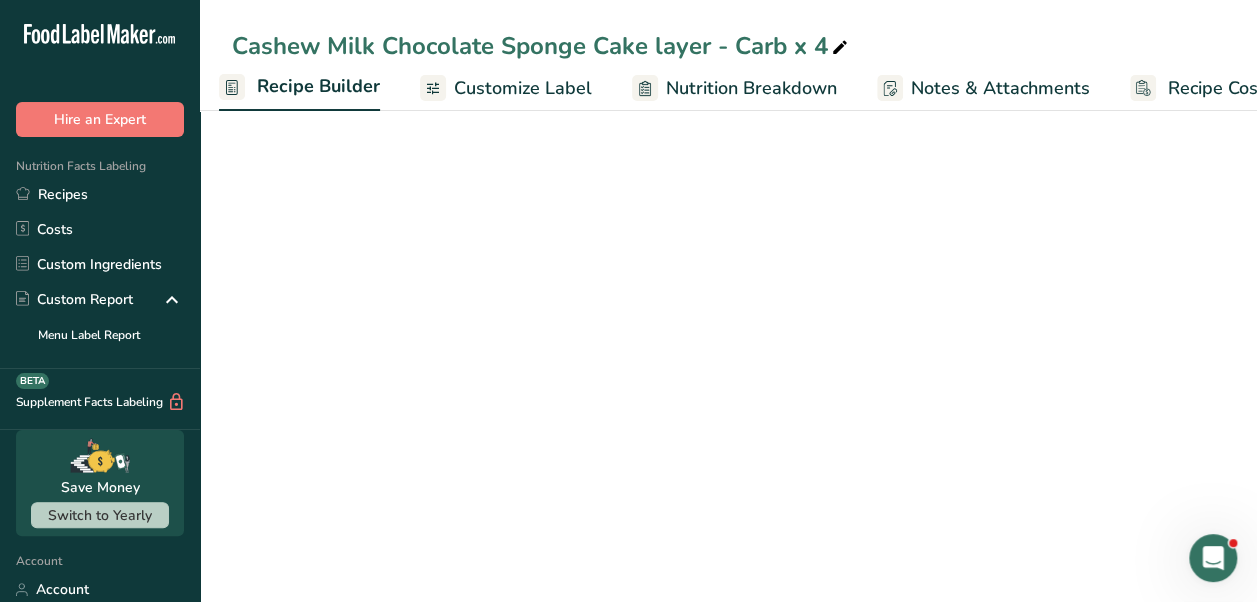 scroll, scrollTop: 0, scrollLeft: 193, axis: horizontal 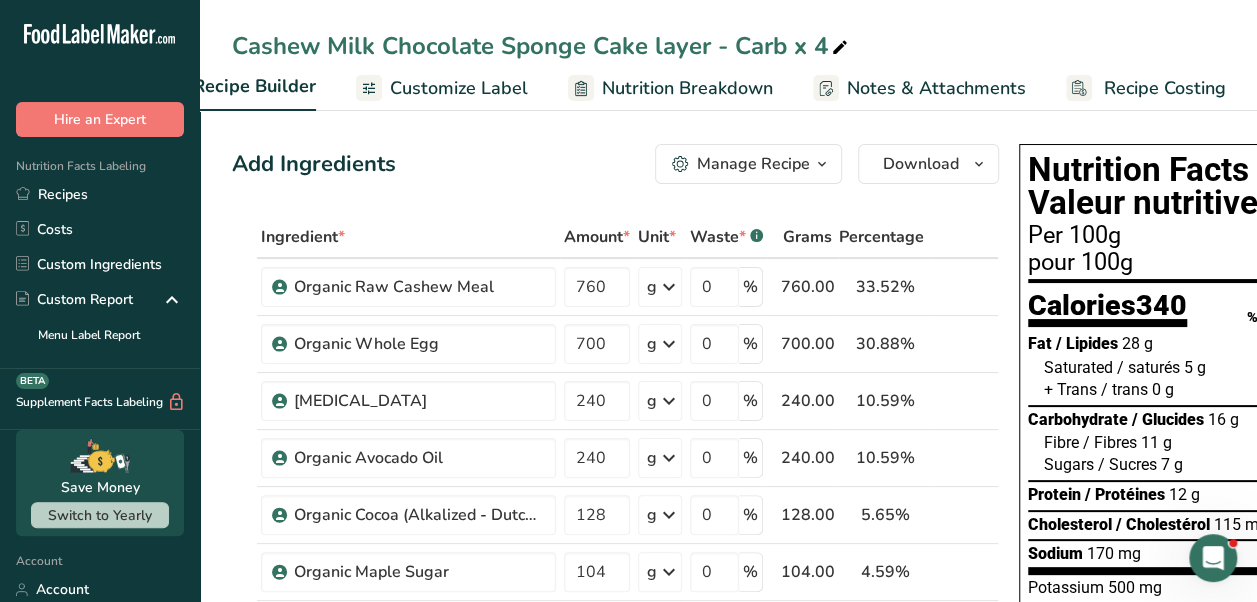 click on "Recipe Costing" at bounding box center [1165, 88] 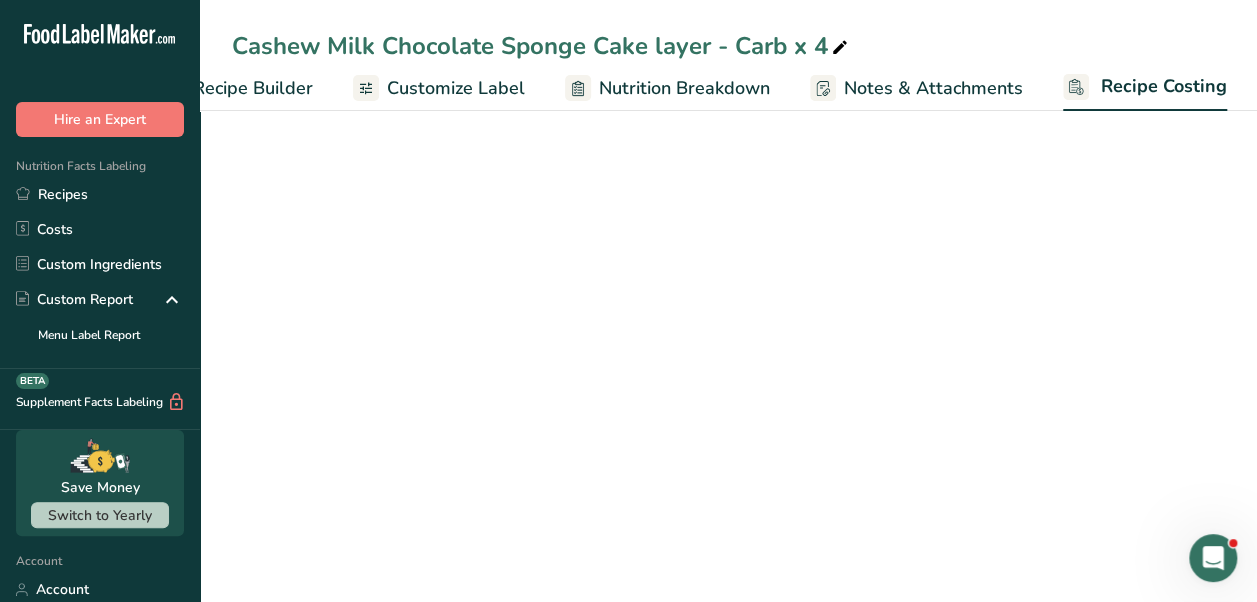 select on "1" 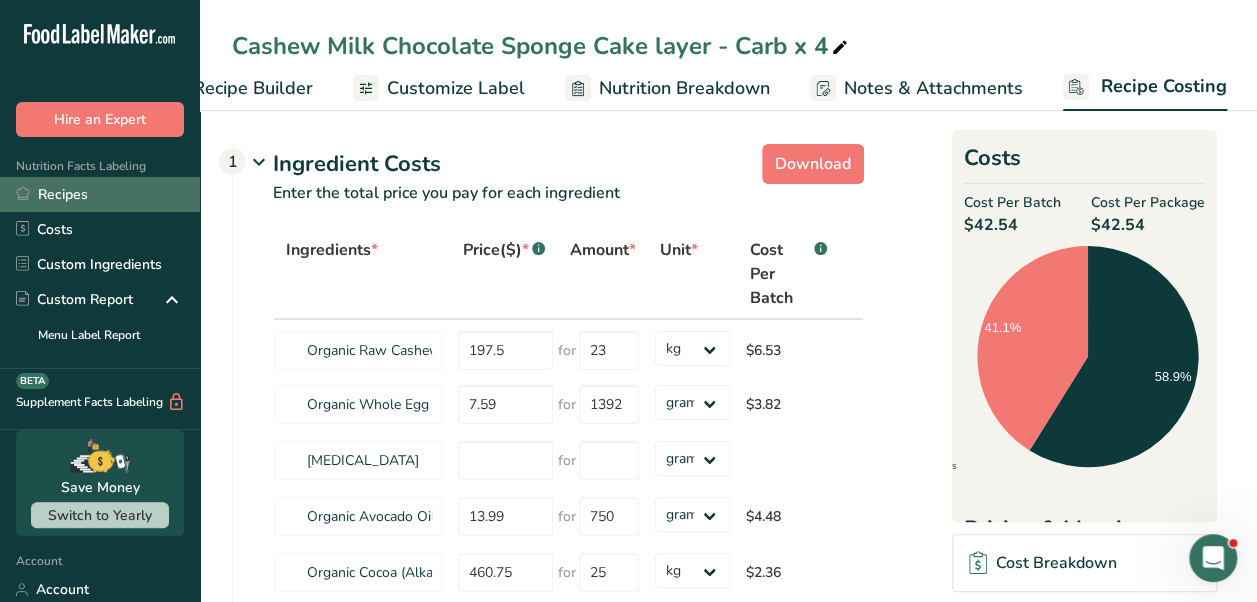 click on "Recipes" at bounding box center (100, 194) 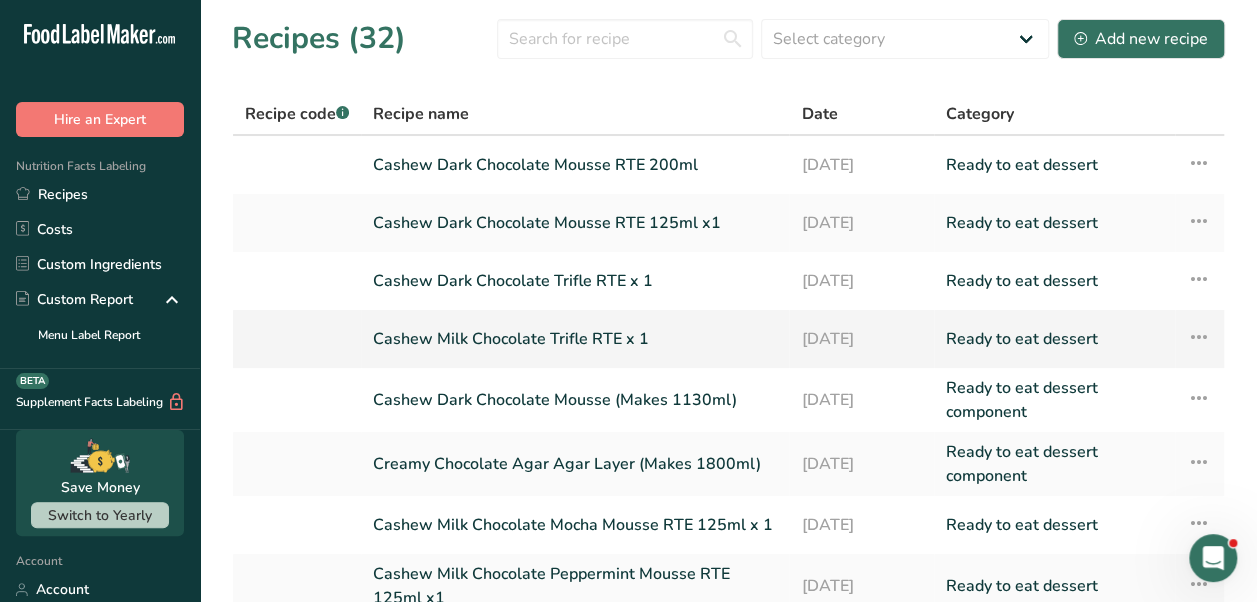 scroll, scrollTop: 292, scrollLeft: 0, axis: vertical 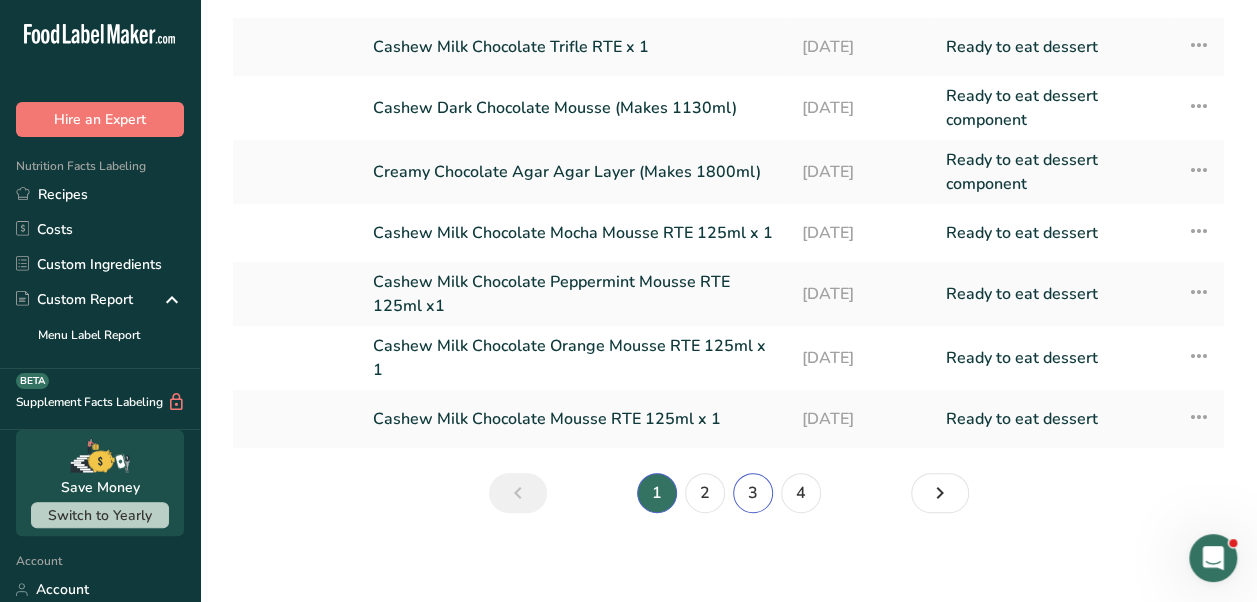 click on "3" at bounding box center [753, 493] 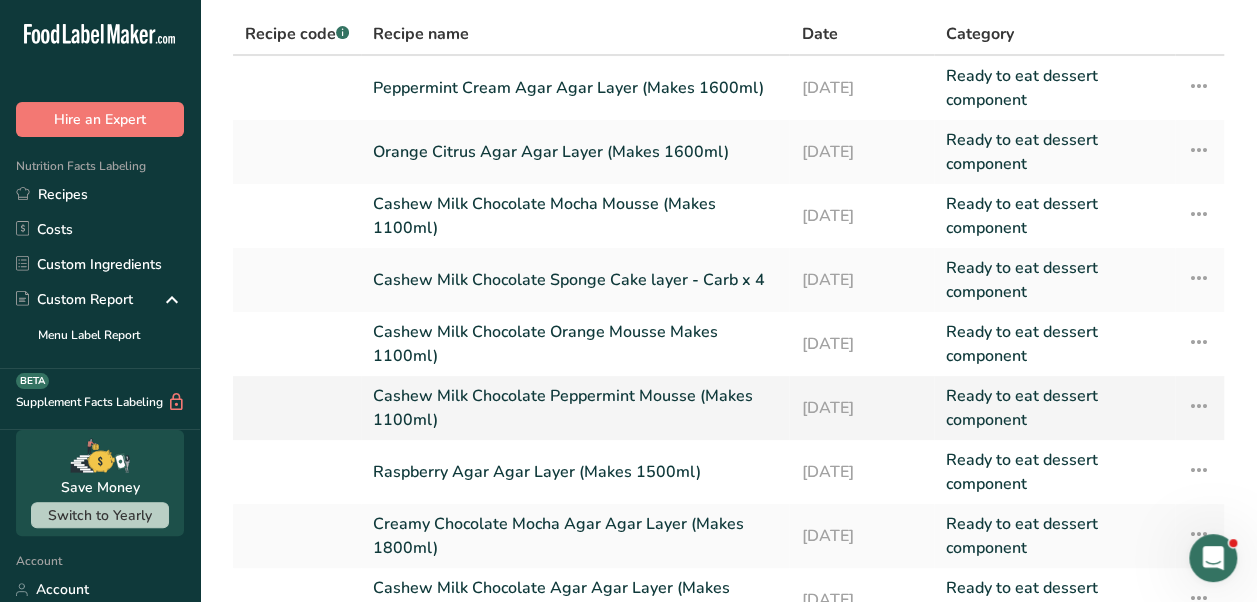 scroll, scrollTop: 334, scrollLeft: 0, axis: vertical 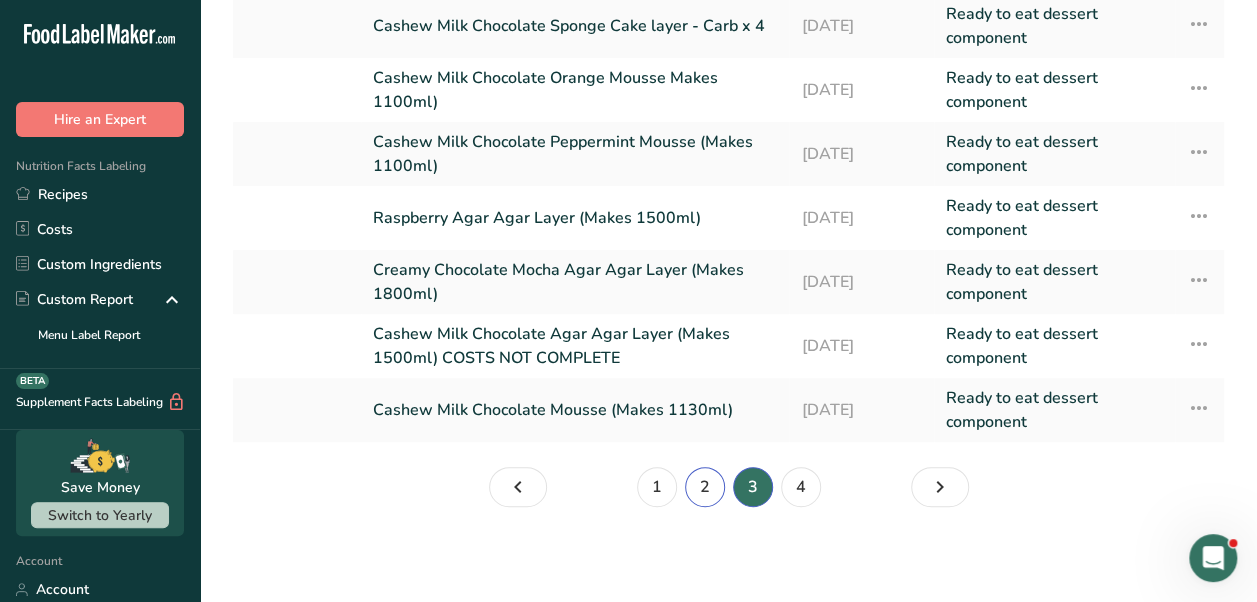 click on "2" at bounding box center [705, 487] 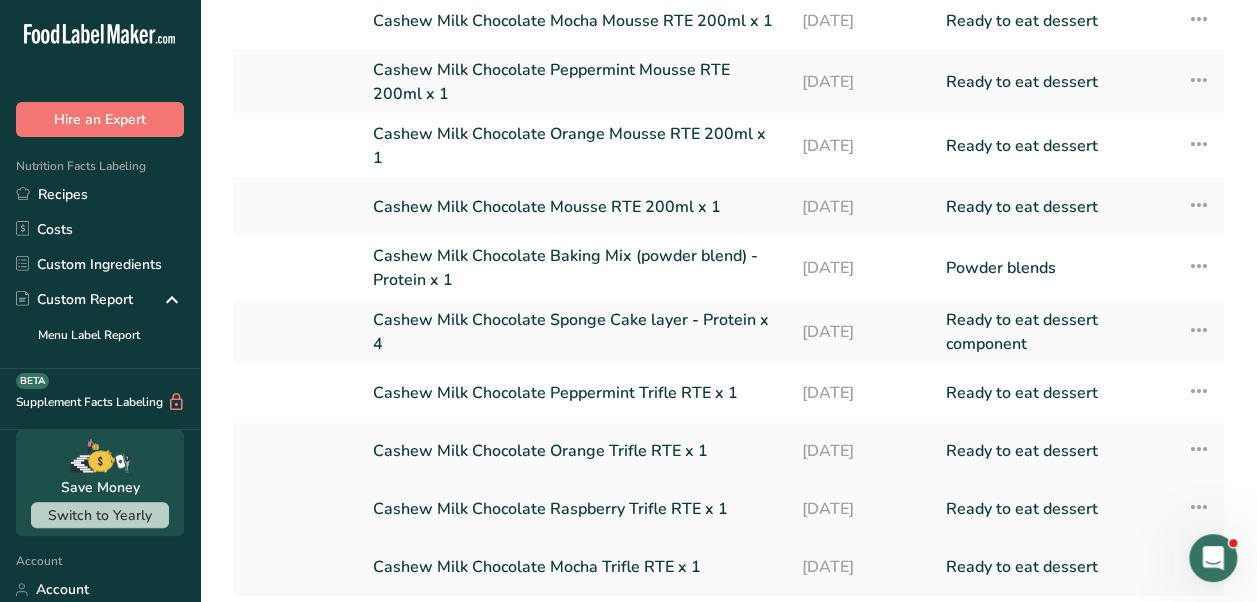 scroll, scrollTop: 292, scrollLeft: 0, axis: vertical 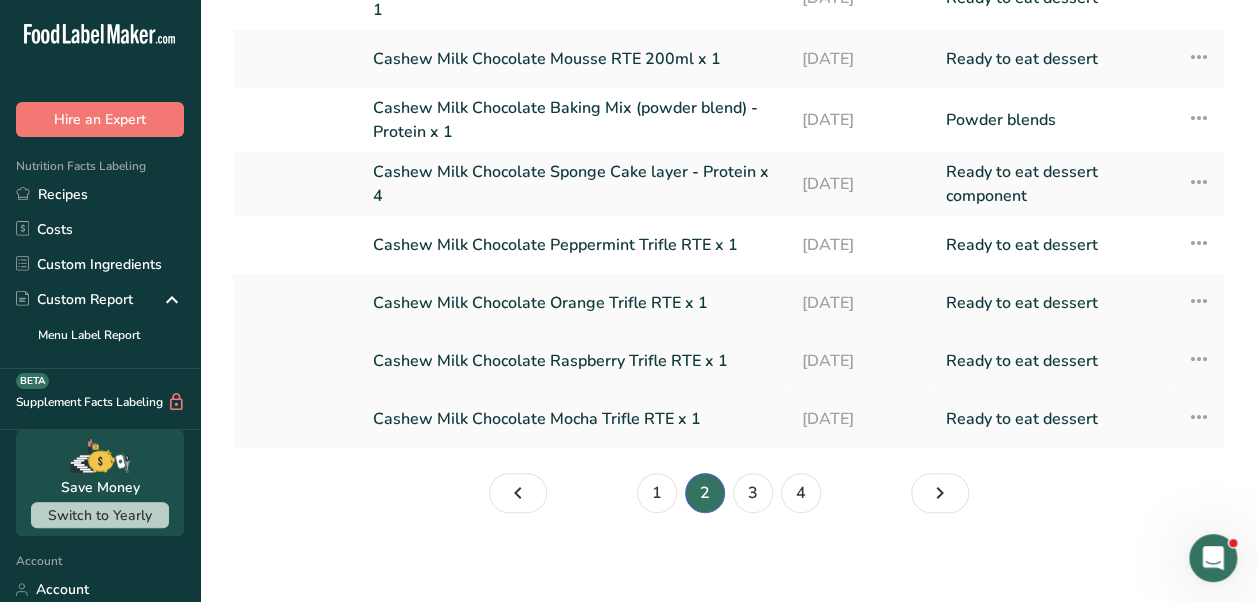 click on "Cashew Milk Chocolate Raspberry Trifle RTE x 1" at bounding box center [575, 361] 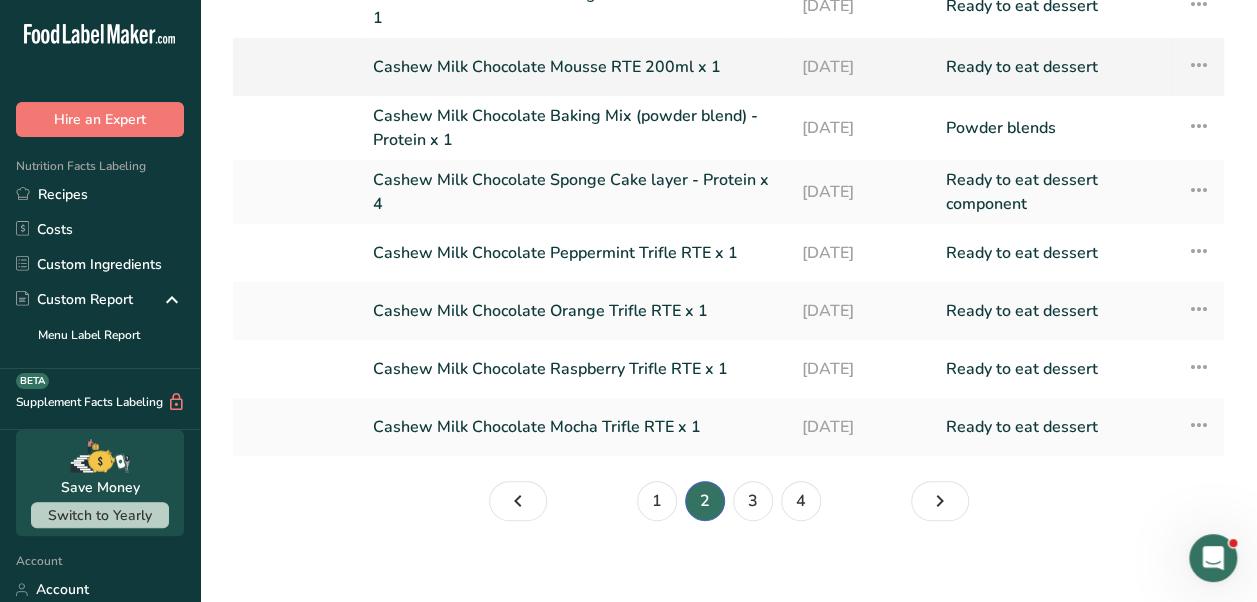 scroll, scrollTop: 292, scrollLeft: 0, axis: vertical 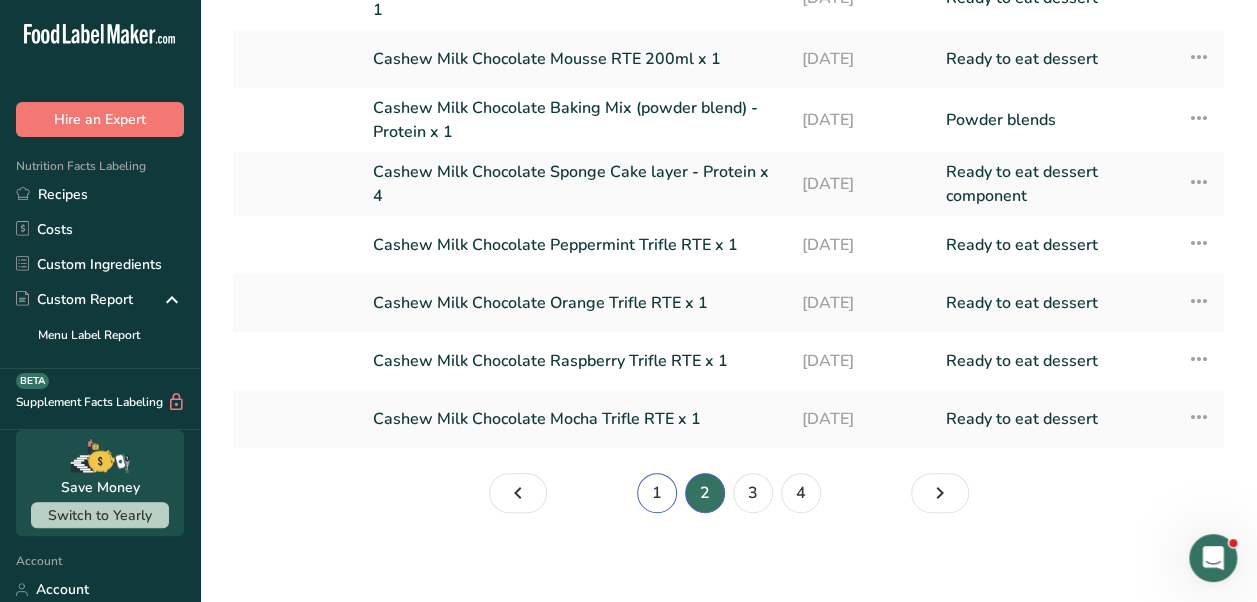 click on "1" at bounding box center [657, 493] 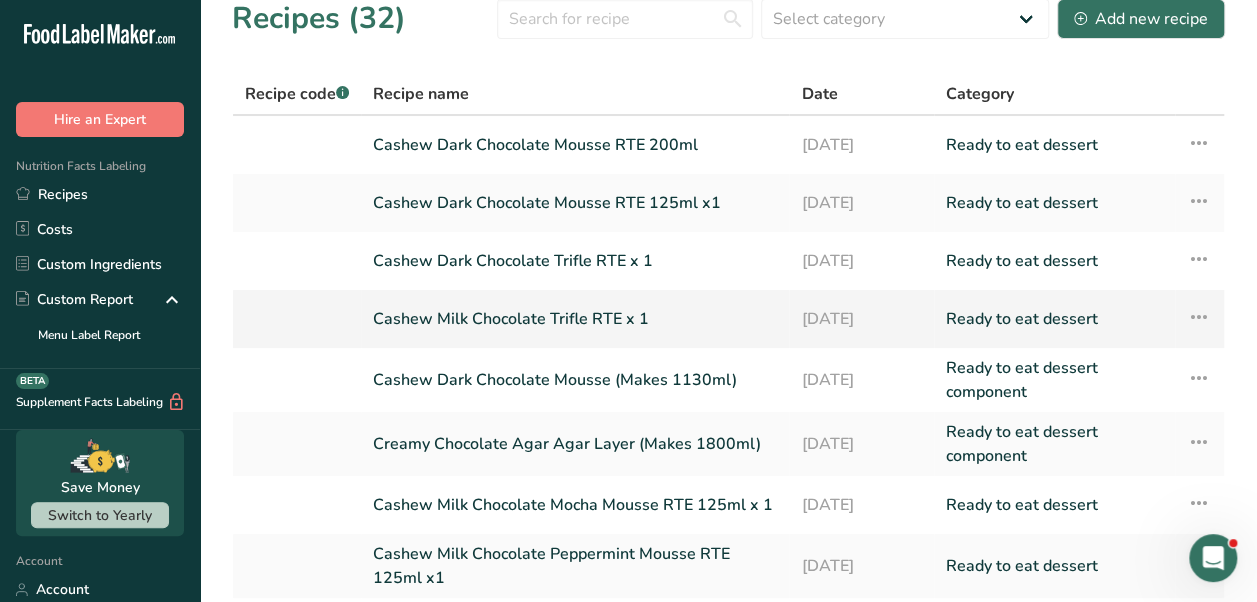 scroll, scrollTop: 108, scrollLeft: 0, axis: vertical 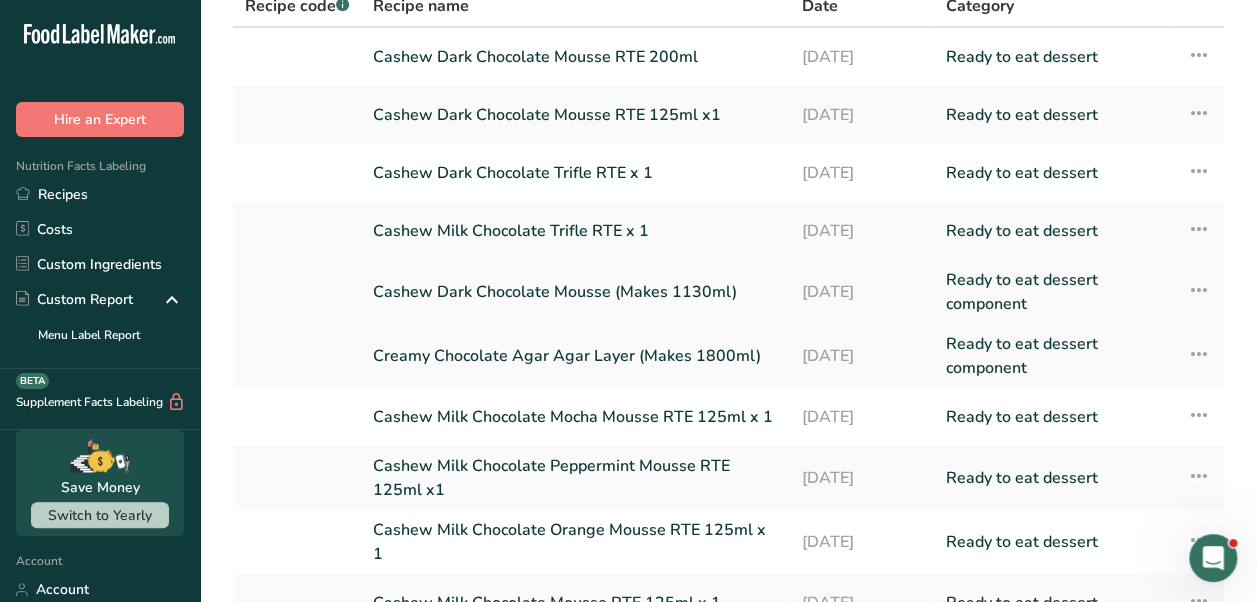 click on "Cashew Dark Chocolate Mousse (Makes 1130ml)" at bounding box center [575, 292] 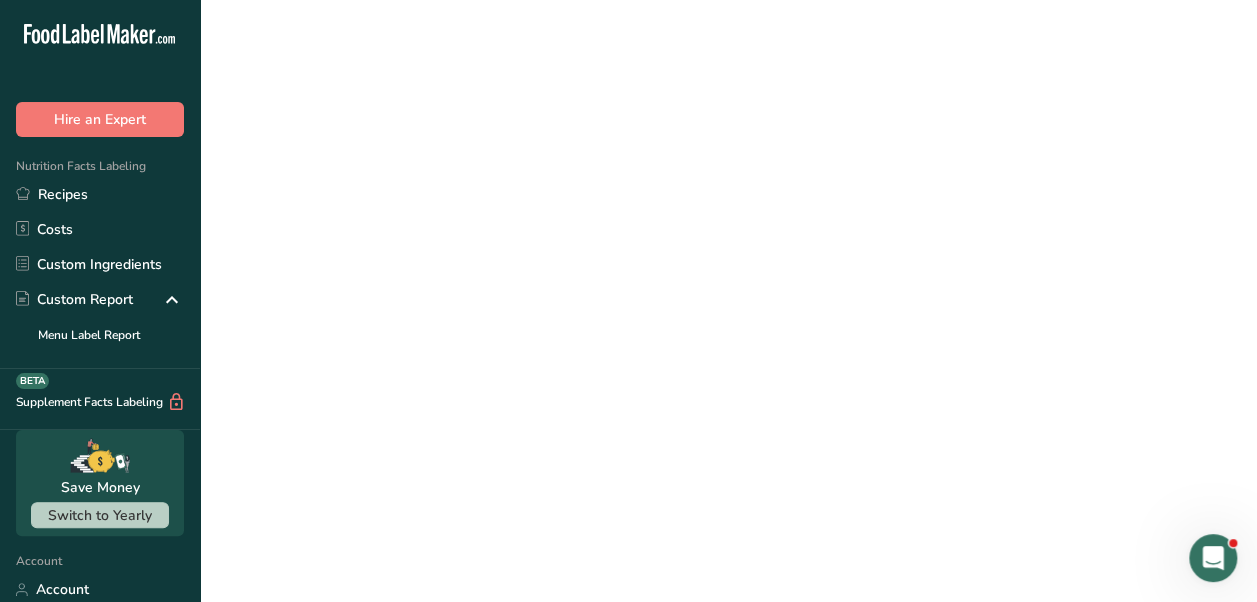 scroll, scrollTop: 0, scrollLeft: 0, axis: both 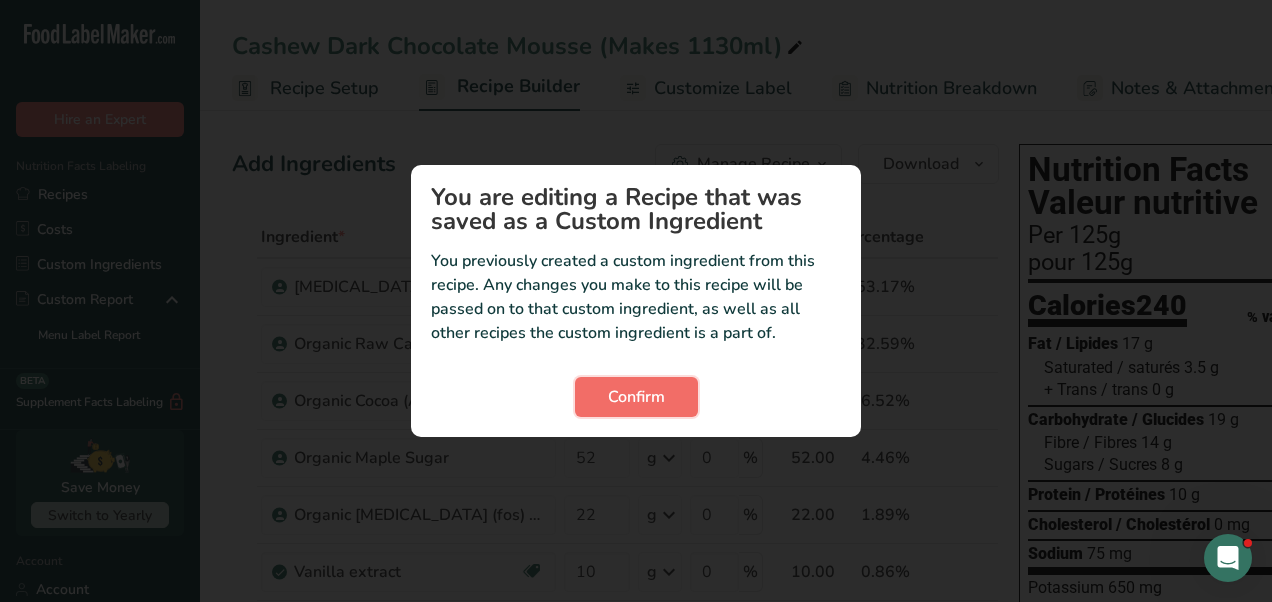 click on "Confirm" at bounding box center (636, 397) 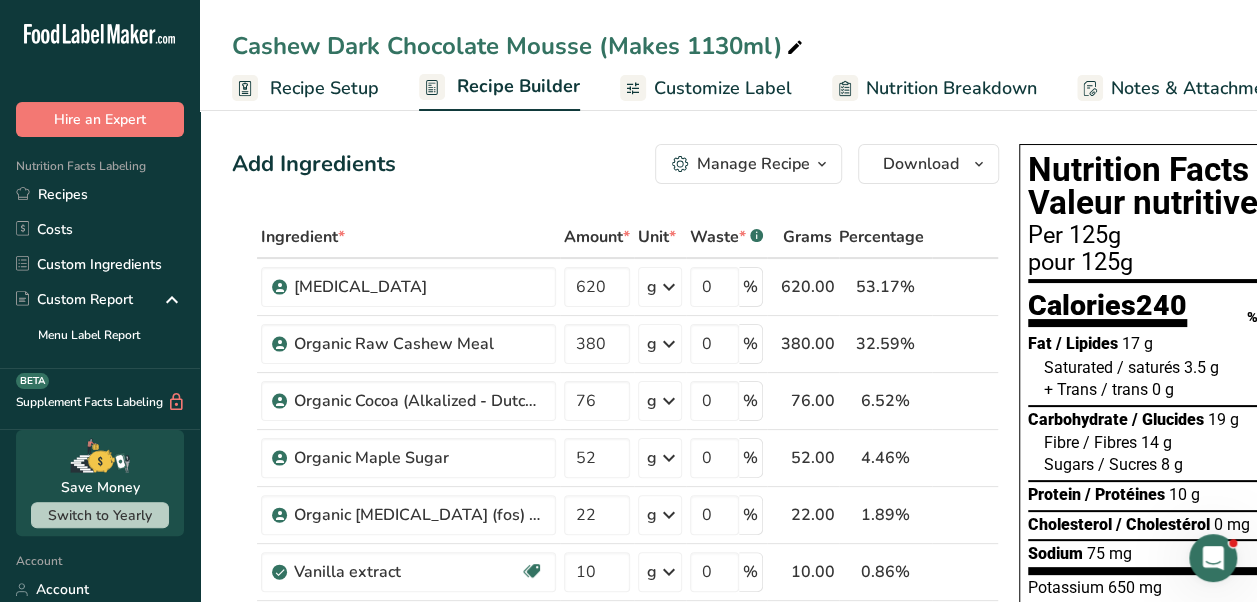 scroll, scrollTop: 0, scrollLeft: 264, axis: horizontal 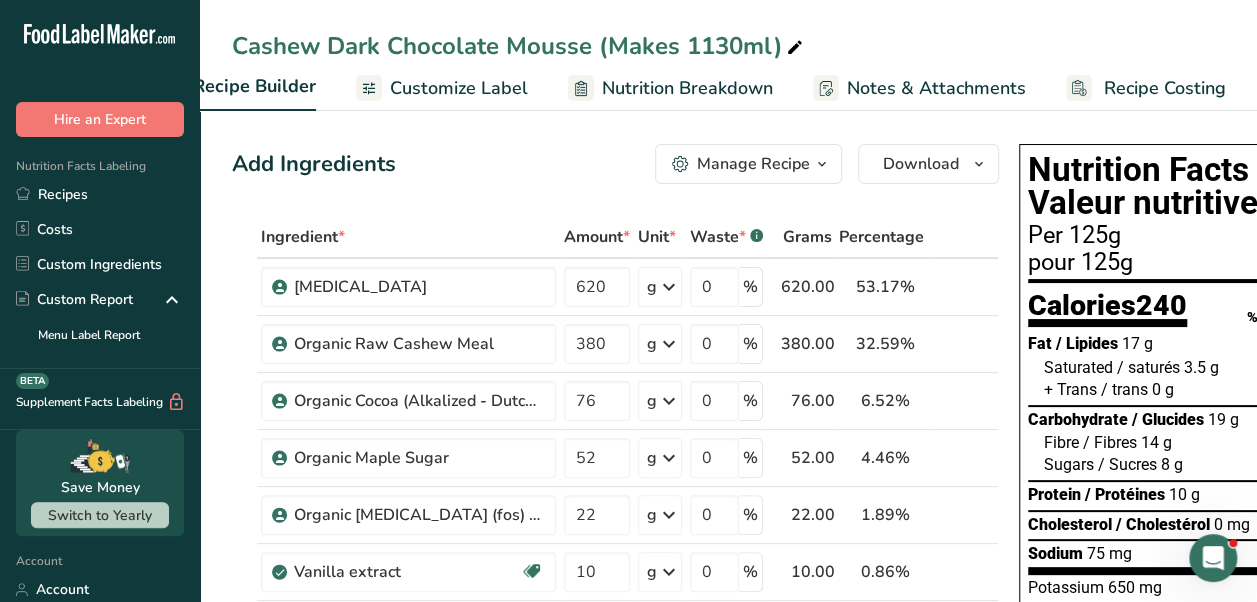 click on "Recipe Costing" at bounding box center [1165, 88] 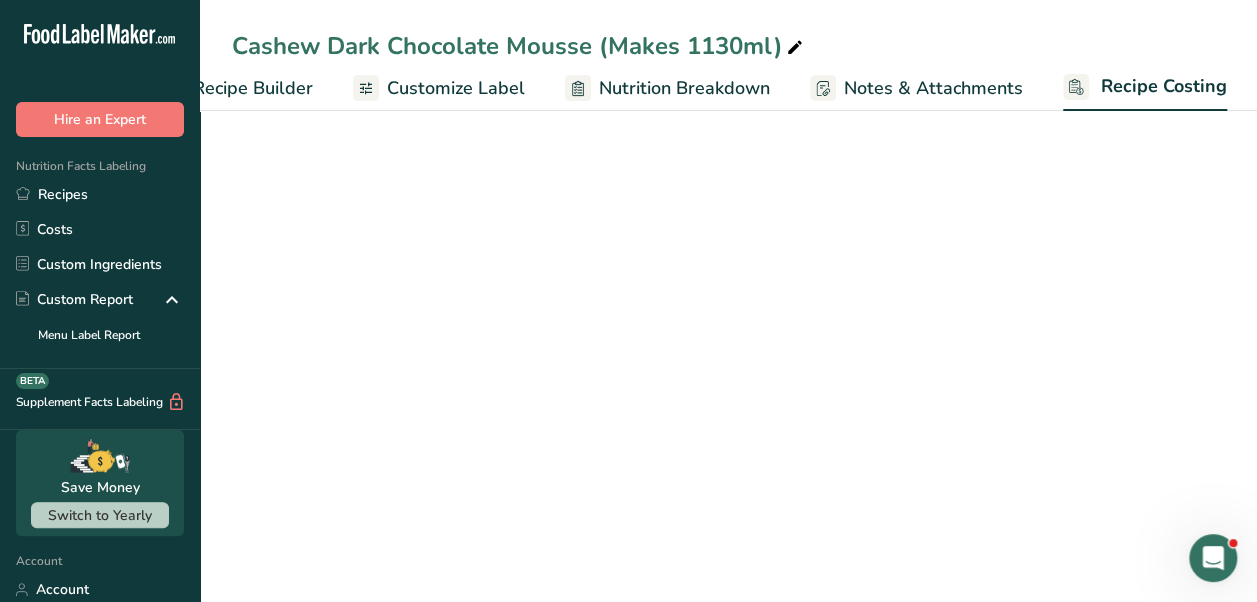 select on "1" 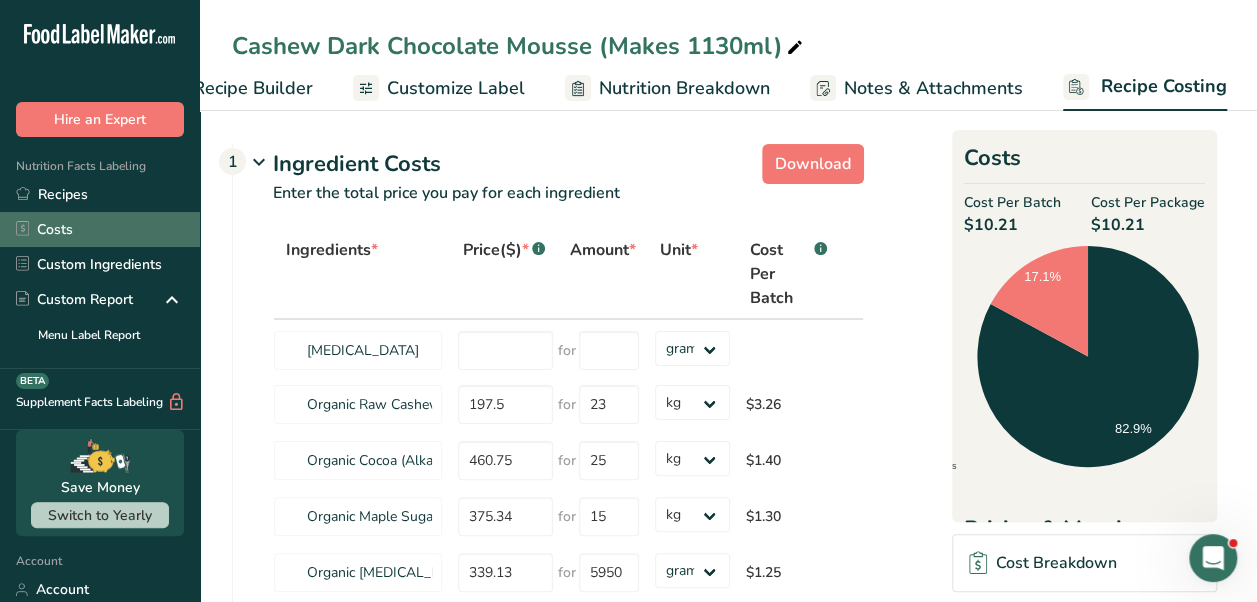 click on "Costs" at bounding box center [100, 229] 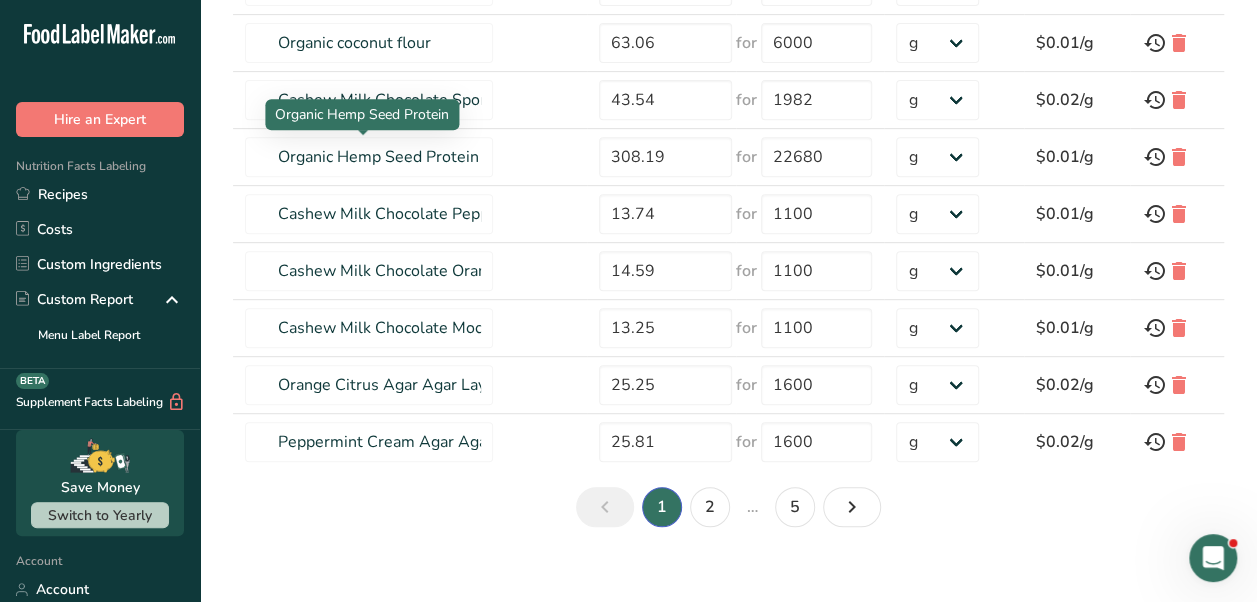 scroll, scrollTop: 402, scrollLeft: 0, axis: vertical 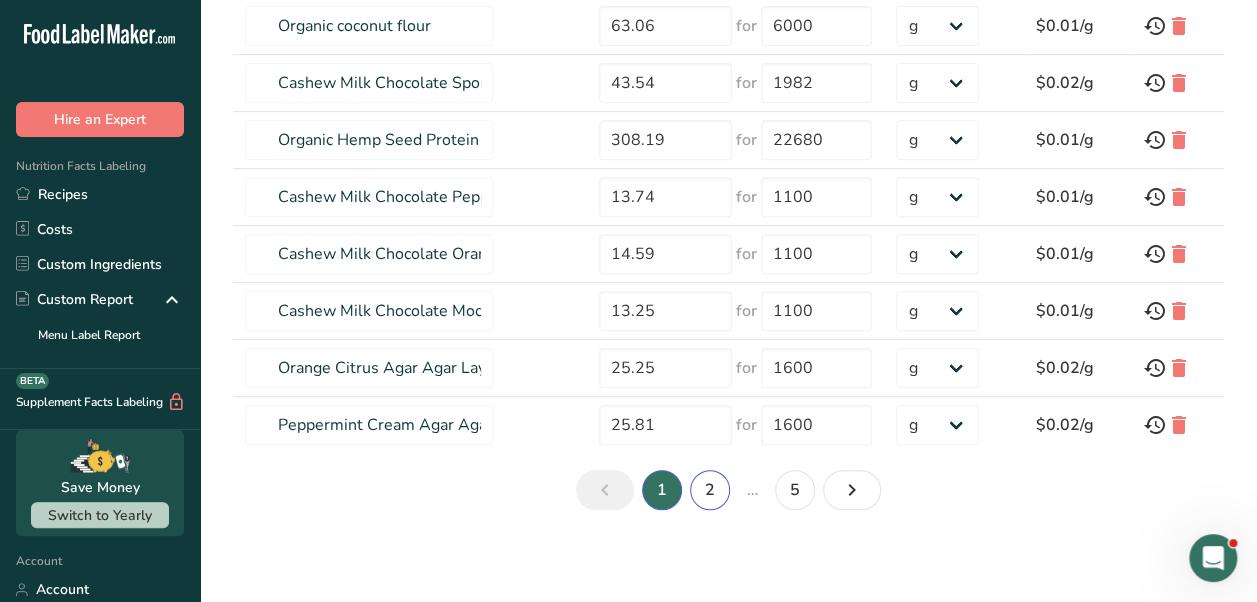 click on "2" at bounding box center [710, 490] 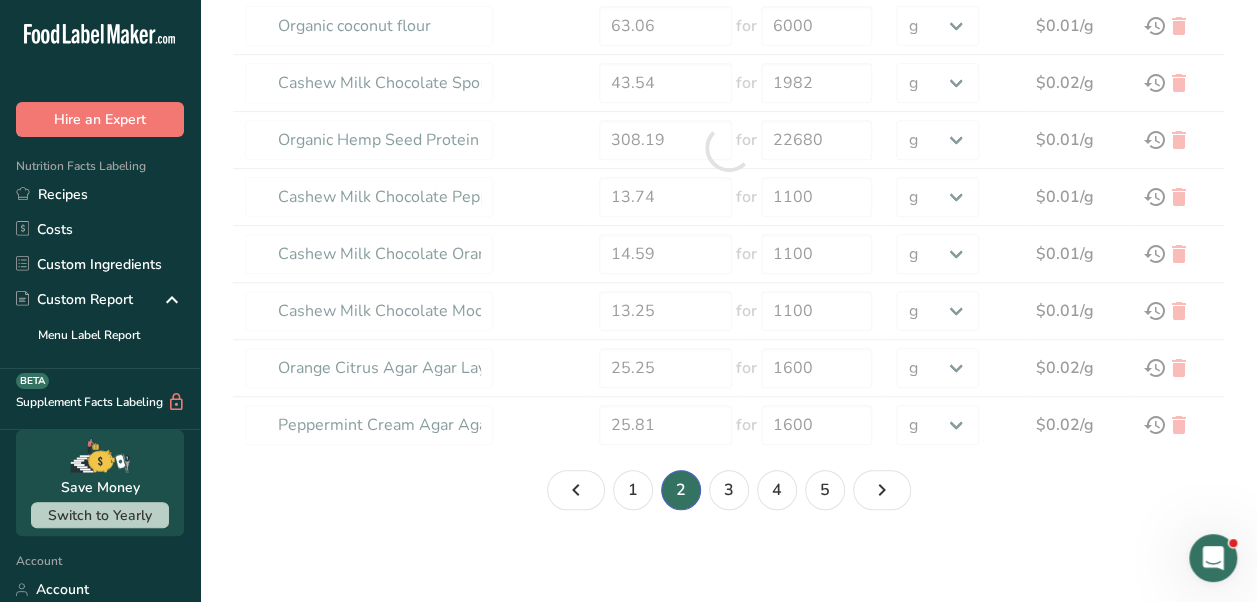 type on "Cashew Milk Chocolate Sponge Cake layer - Carb x 4" 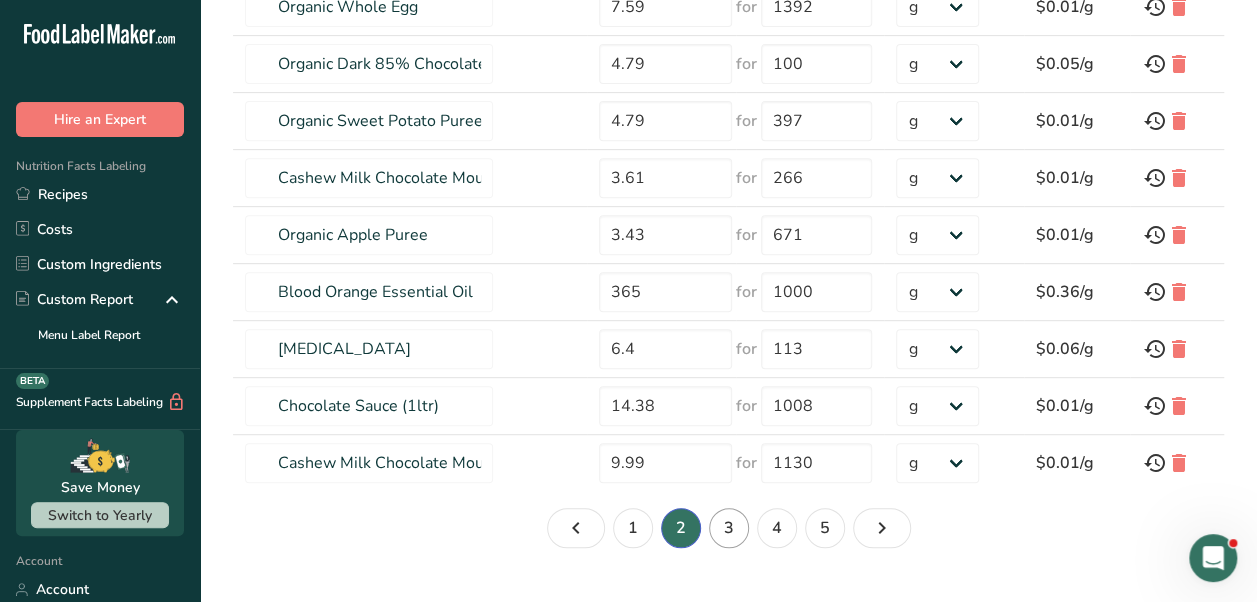 scroll, scrollTop: 402, scrollLeft: 0, axis: vertical 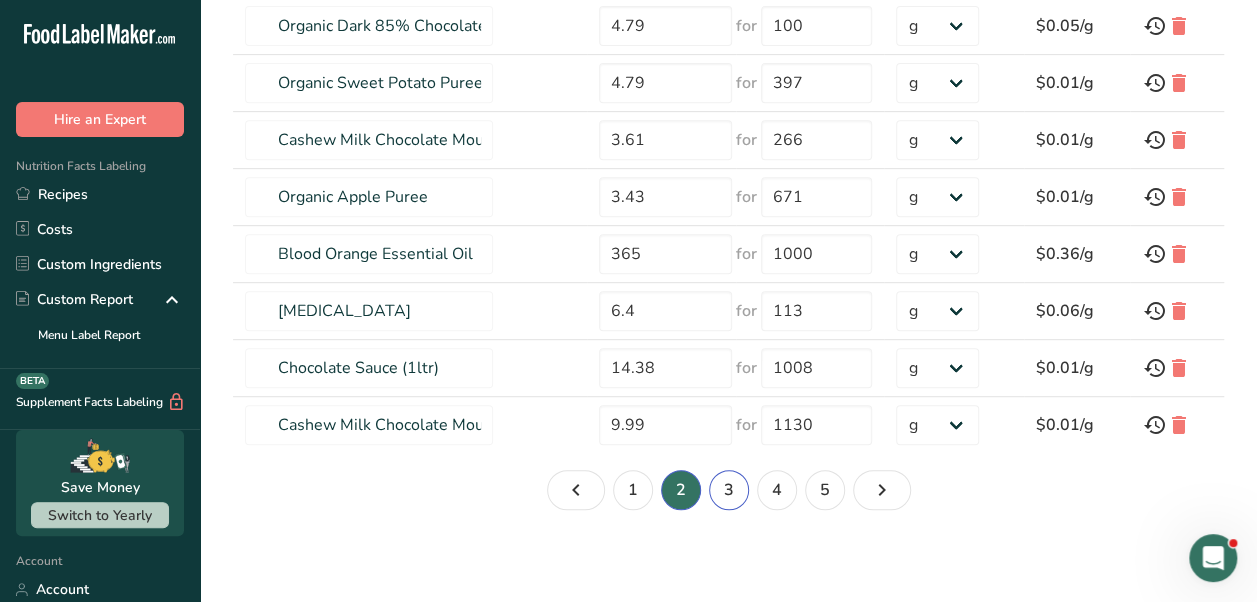 click on "3" at bounding box center [729, 490] 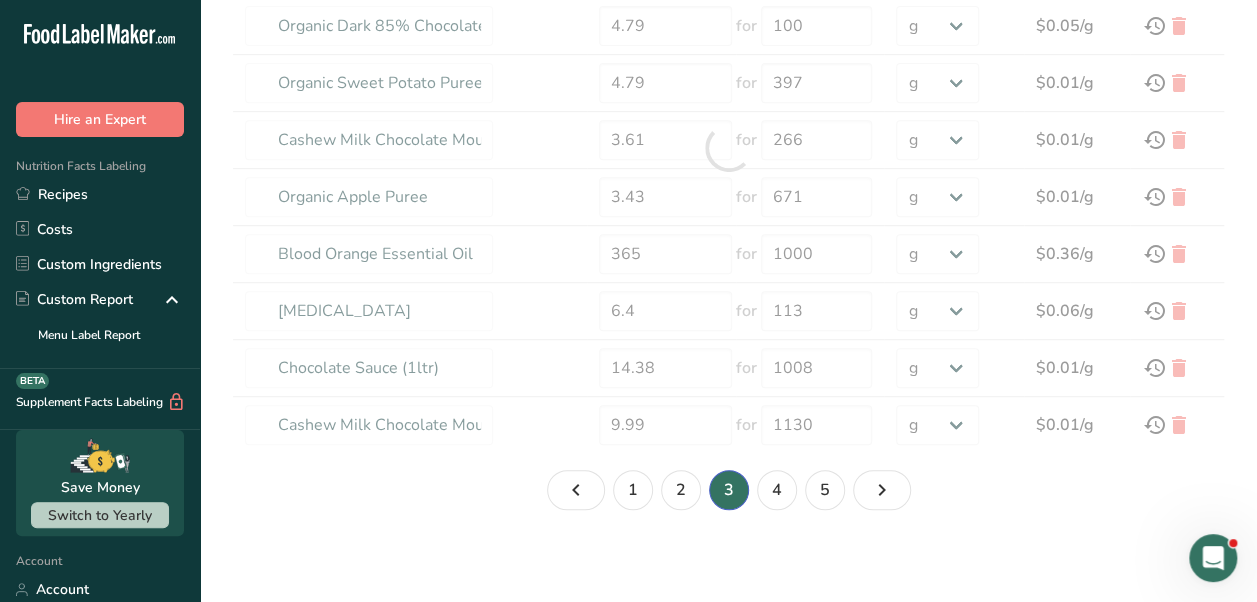 type on "Cashew Milk Chocolate Agar Agar Layer (Makes 1500ml) COSTS NOT COMPLETE" 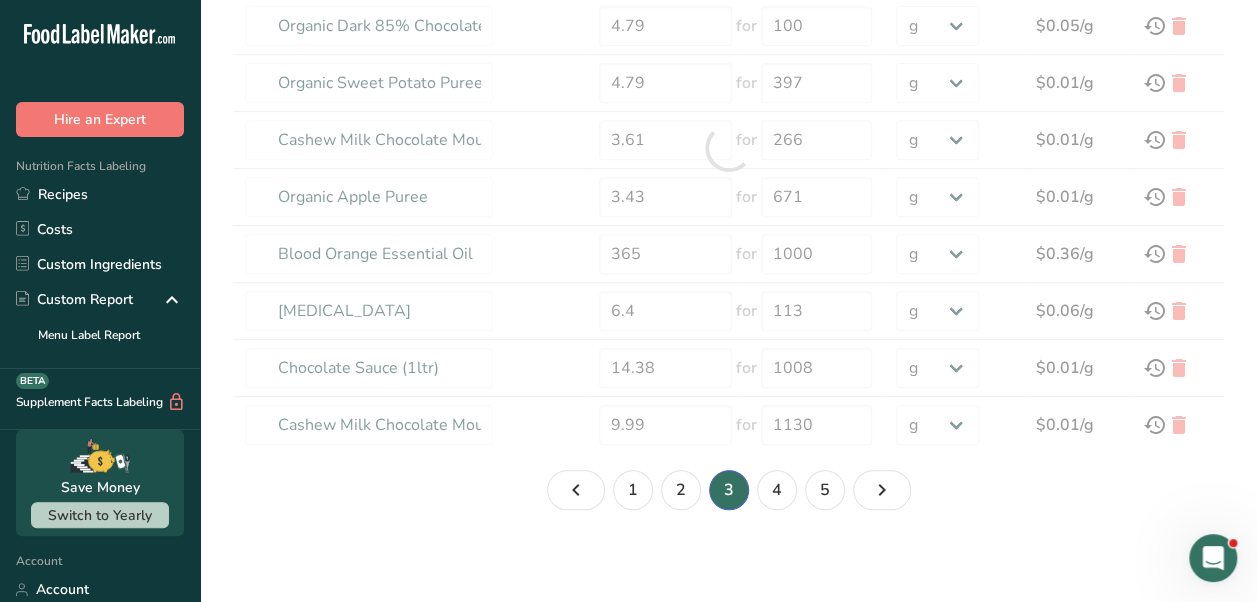 type on "29.42" 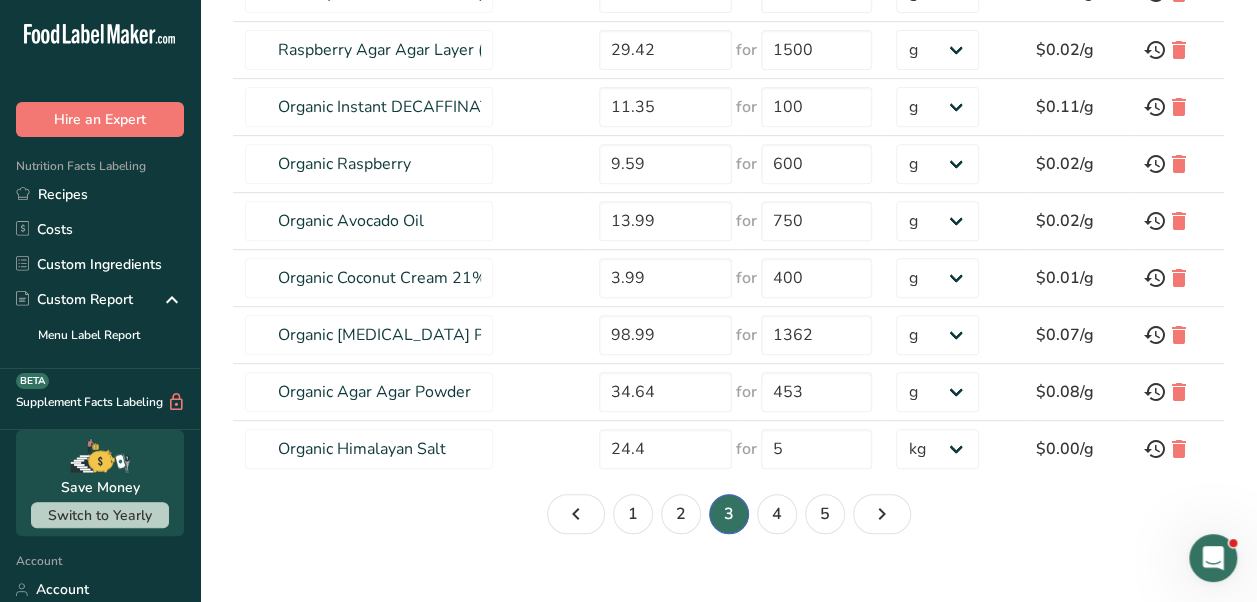 scroll, scrollTop: 402, scrollLeft: 0, axis: vertical 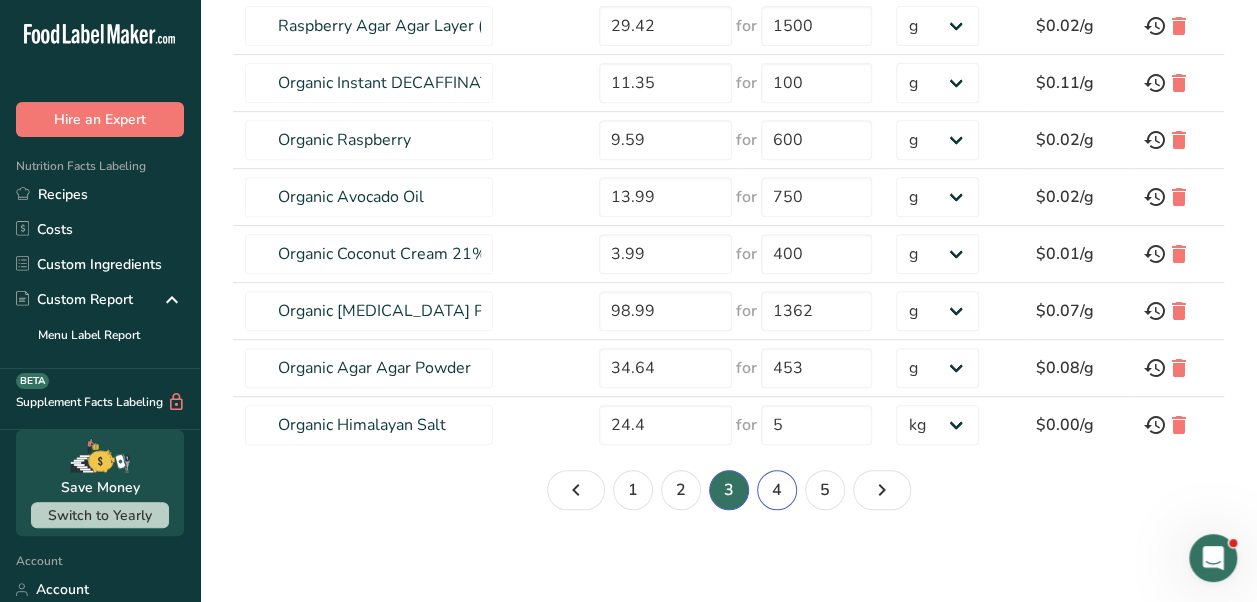click on "4" at bounding box center (777, 490) 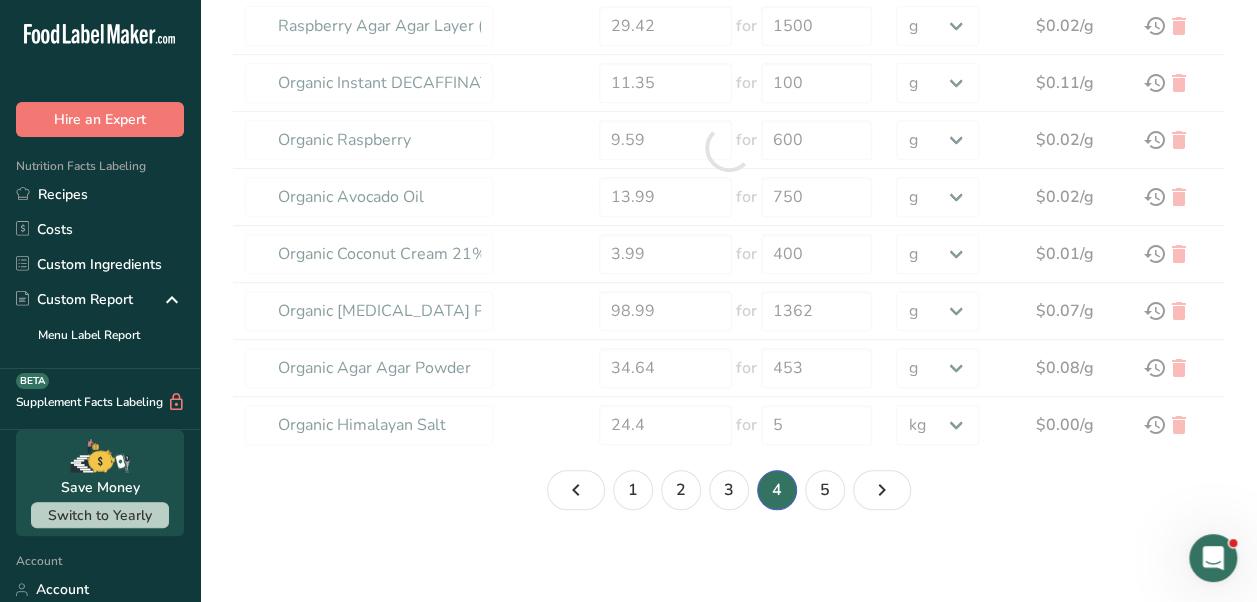 type on "Organic Cocoa (Alkalized - Dutch processed)" 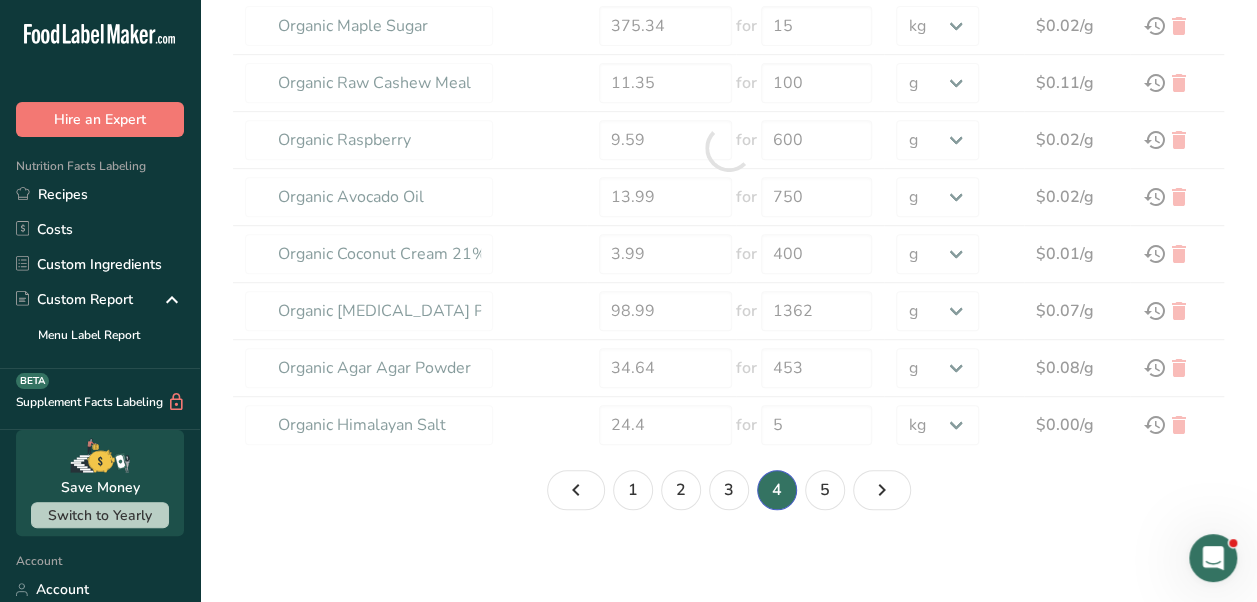 type on "197.5" 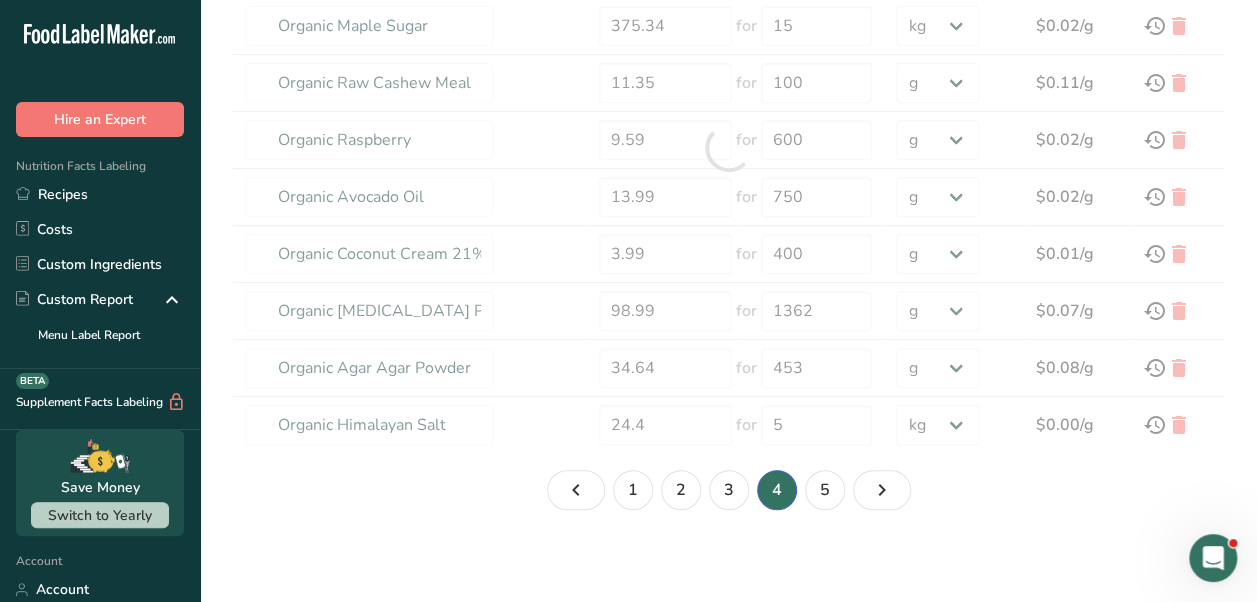 type on "Orange juice, raw (Includes foods for USDA's Food Distribution Program)" 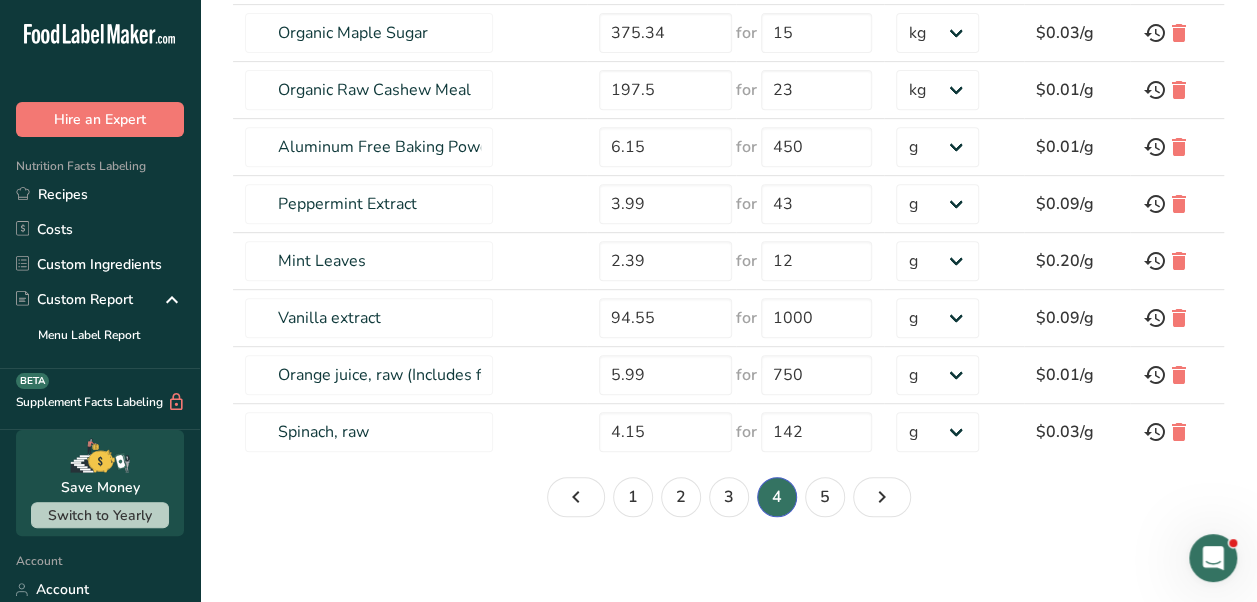 scroll, scrollTop: 402, scrollLeft: 0, axis: vertical 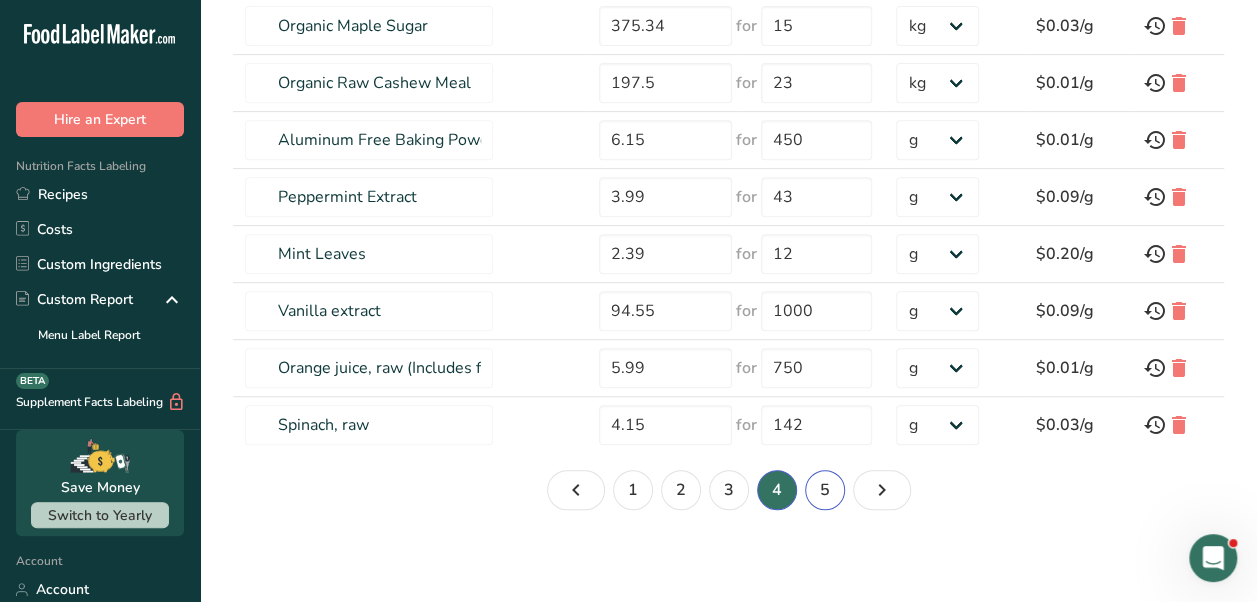 click on "5" at bounding box center [825, 490] 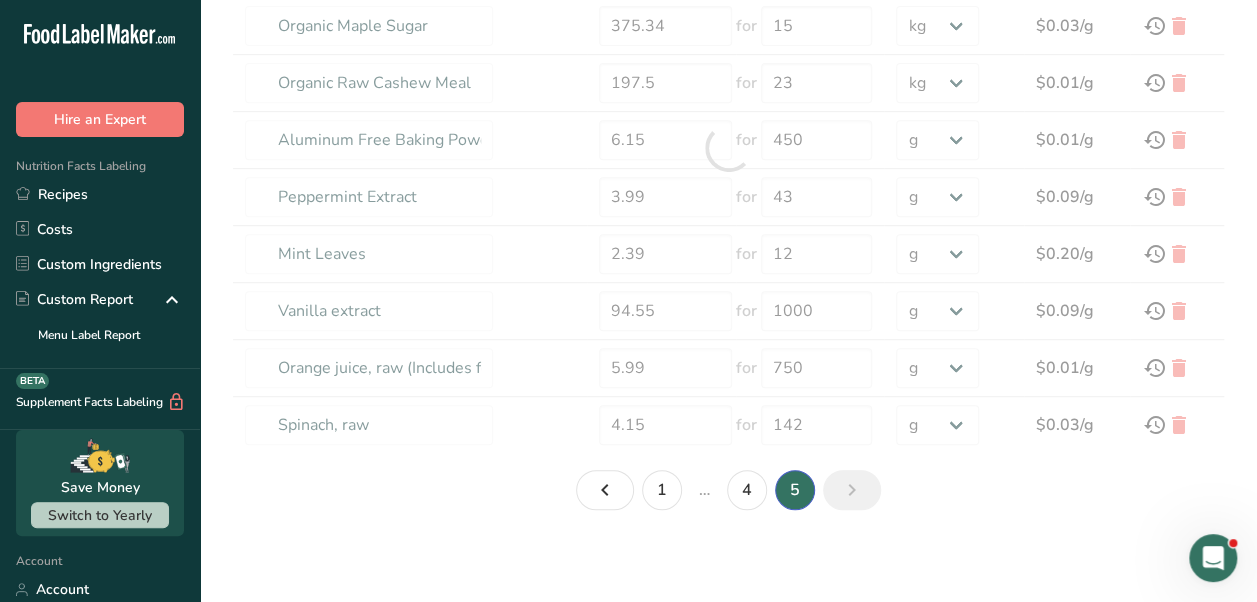 type on "Lime juice, raw" 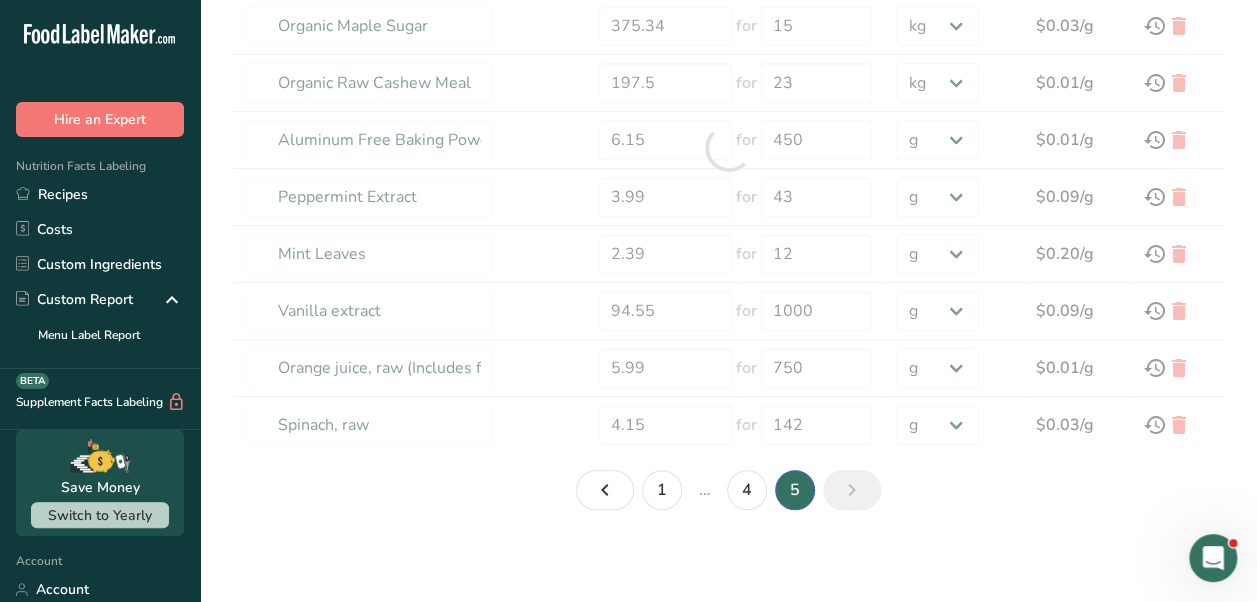 type on "Limes, raw" 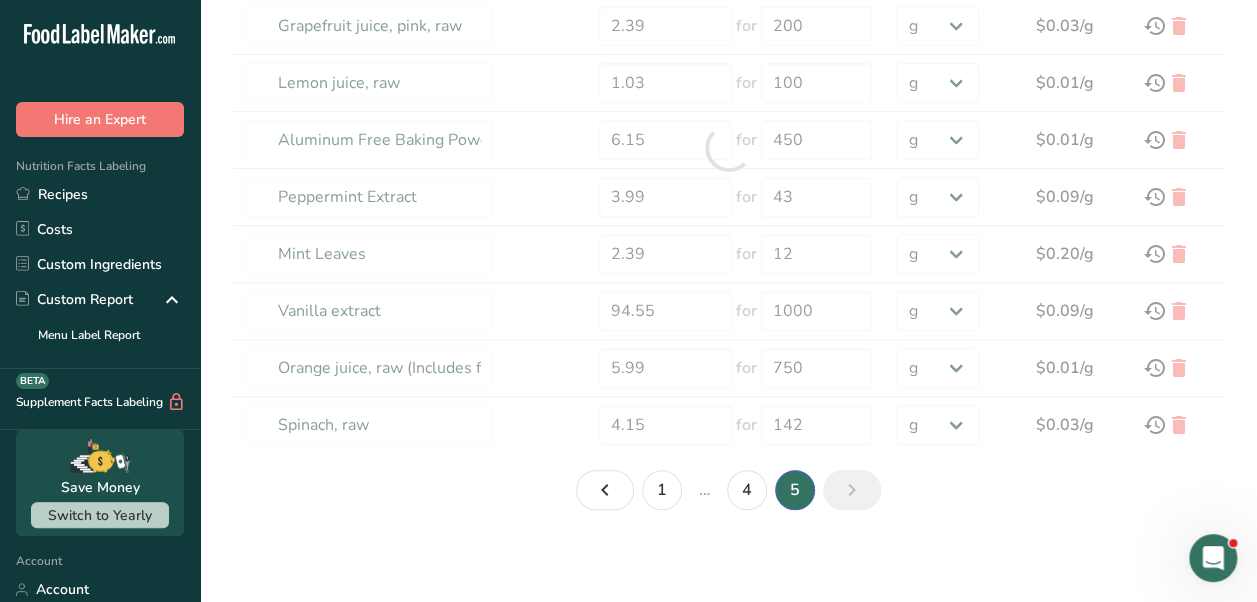 scroll, scrollTop: 62, scrollLeft: 0, axis: vertical 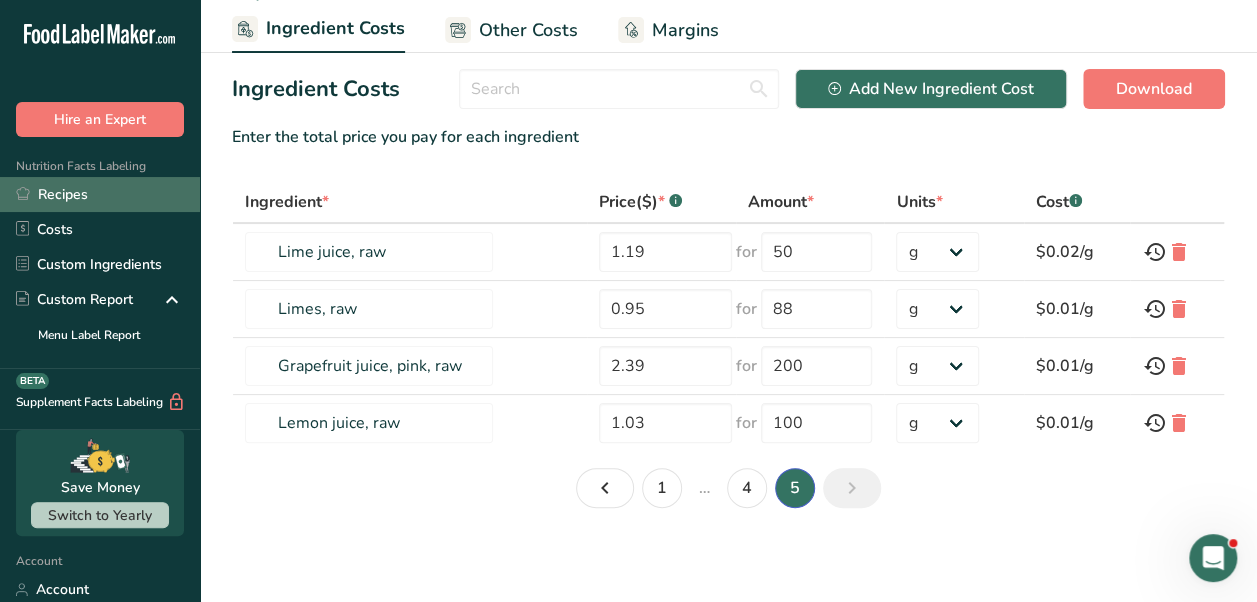 click on "Recipes" at bounding box center [100, 194] 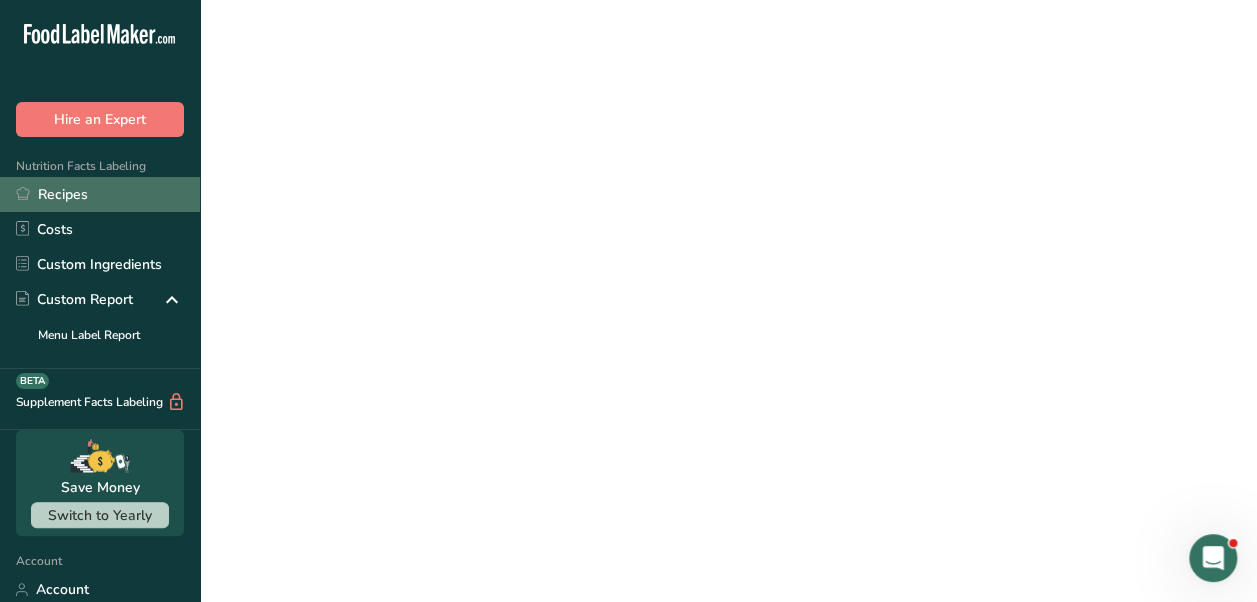 scroll, scrollTop: 0, scrollLeft: 0, axis: both 